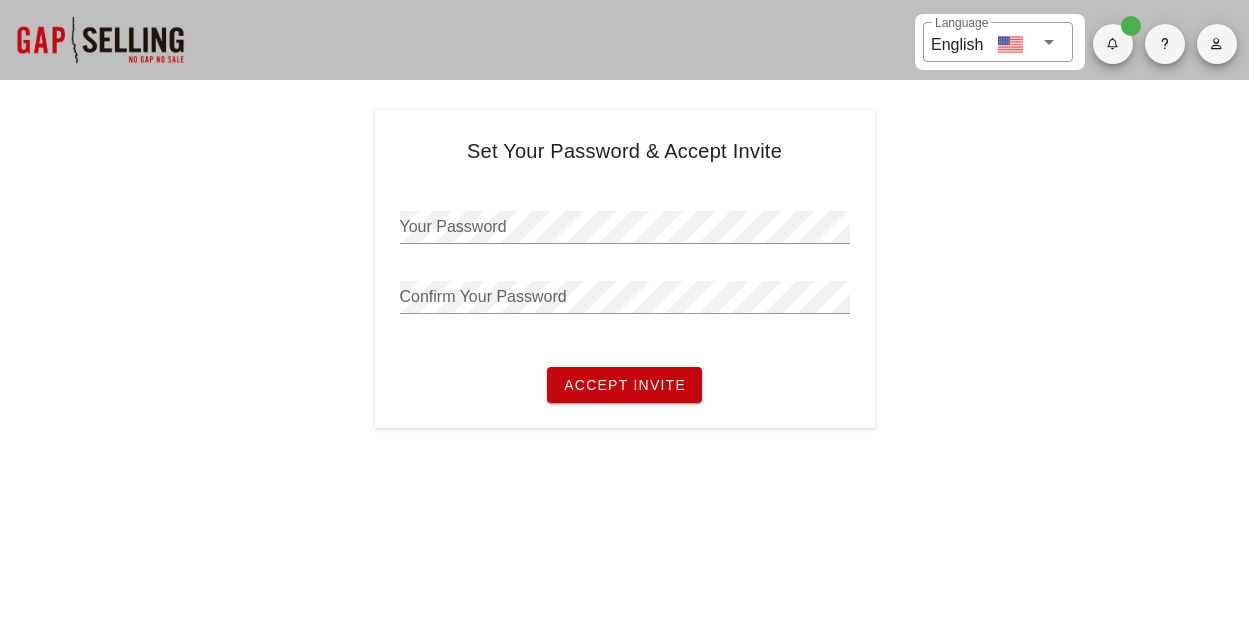 scroll, scrollTop: 0, scrollLeft: 0, axis: both 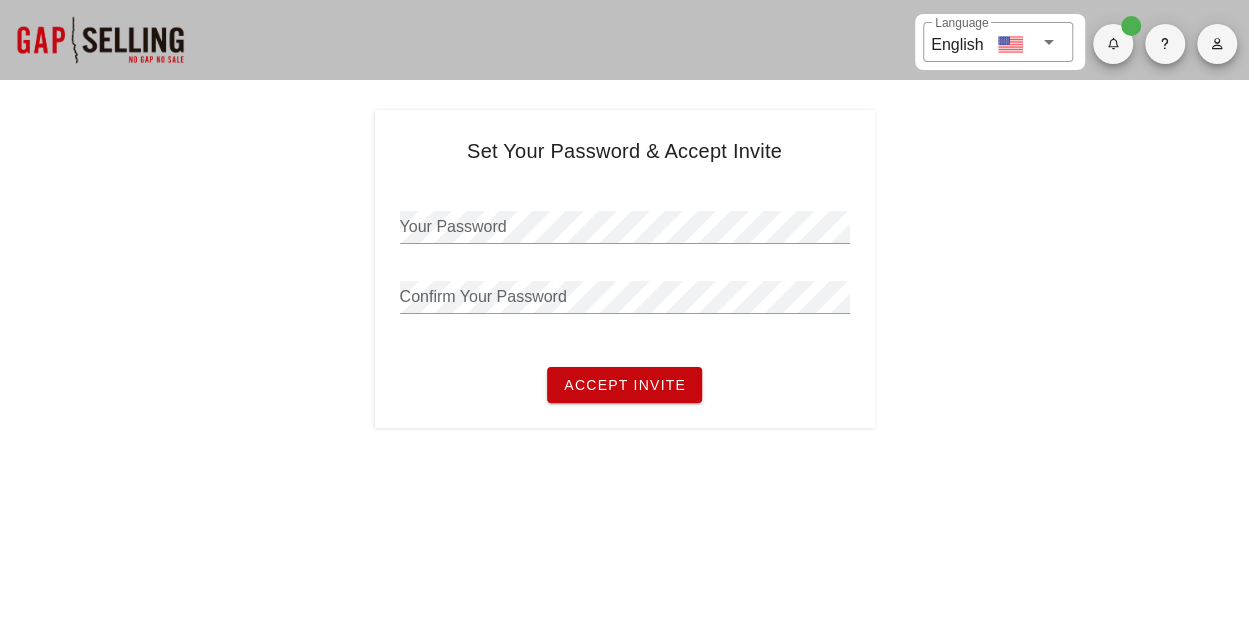 click at bounding box center (100, 40) 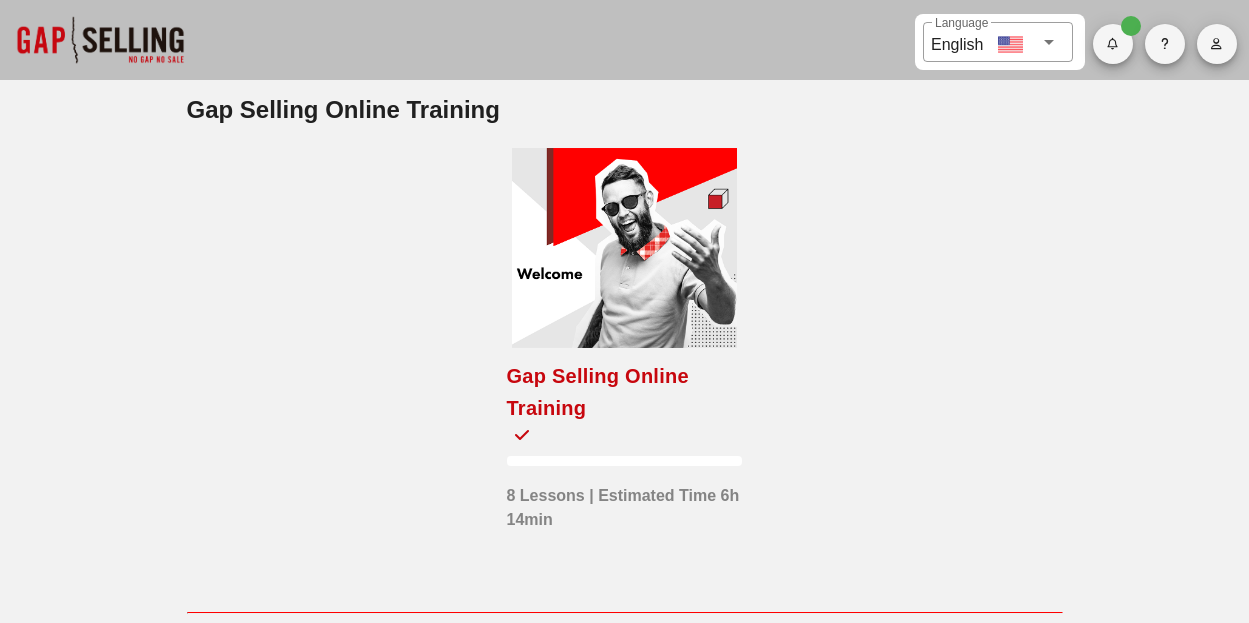 scroll, scrollTop: 0, scrollLeft: 0, axis: both 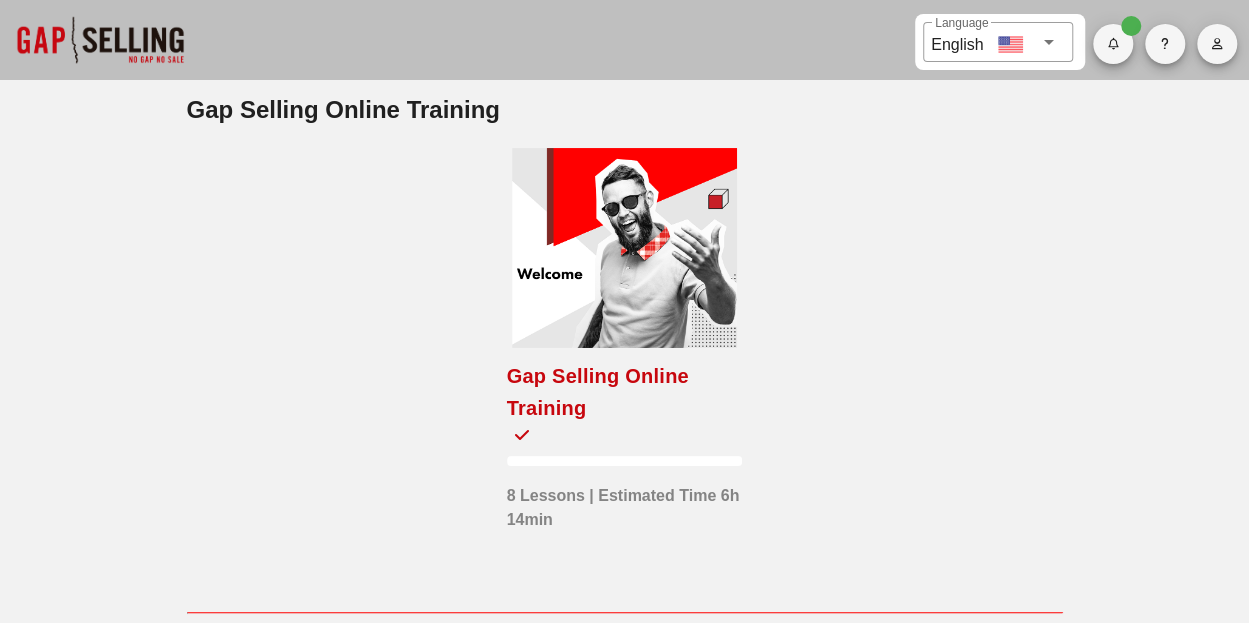 click at bounding box center [624, 248] 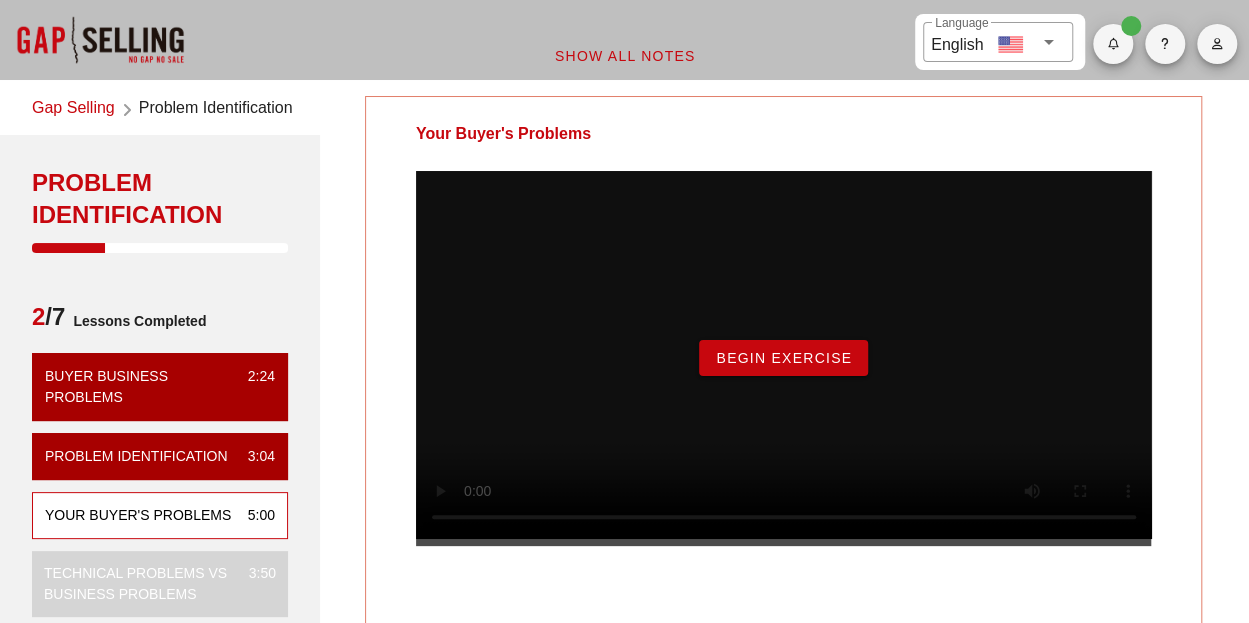 click on "Begin Exercise" at bounding box center (784, 358) 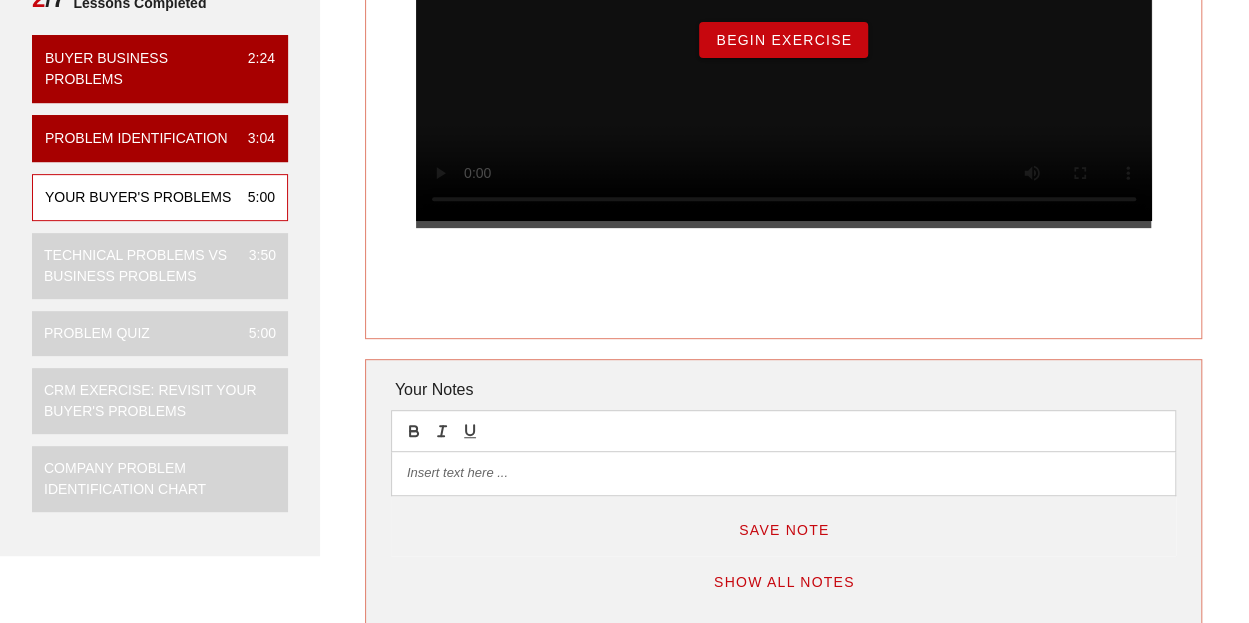 scroll, scrollTop: 314, scrollLeft: 0, axis: vertical 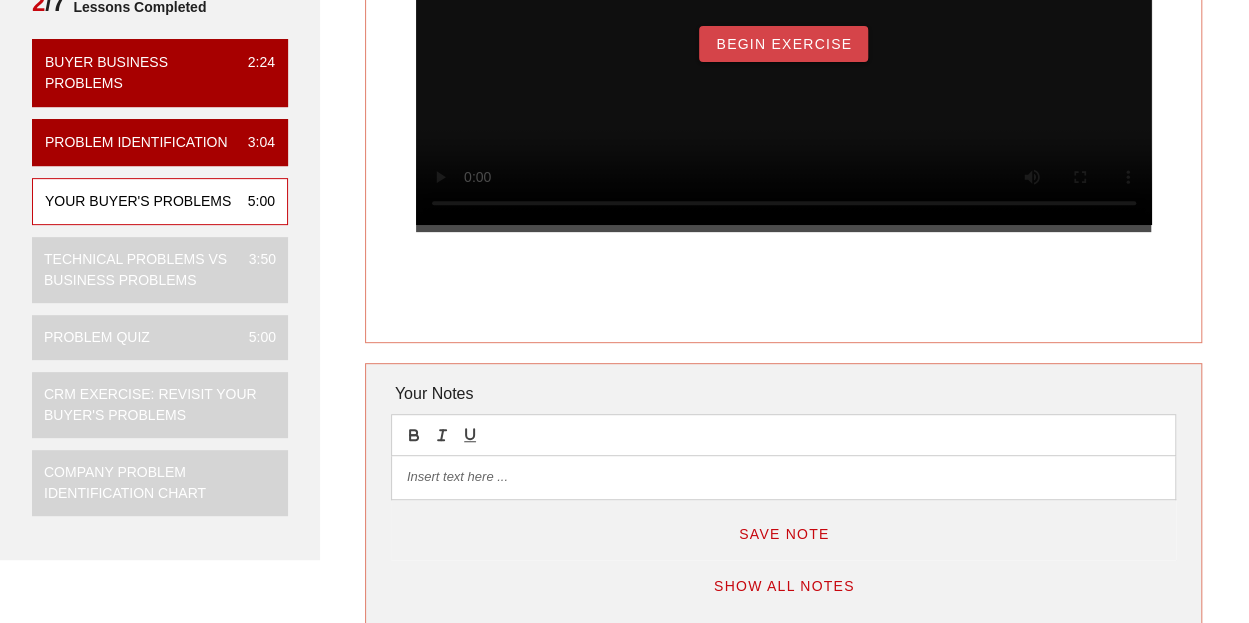 click on "Begin Exercise" at bounding box center (783, 44) 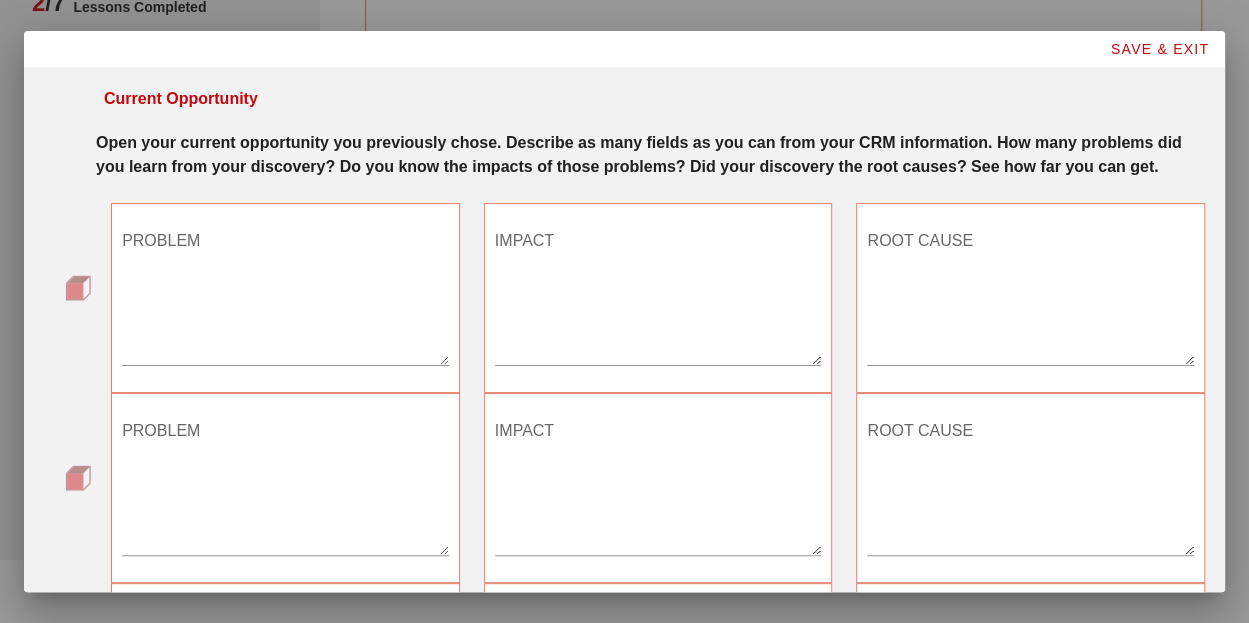scroll, scrollTop: 0, scrollLeft: 0, axis: both 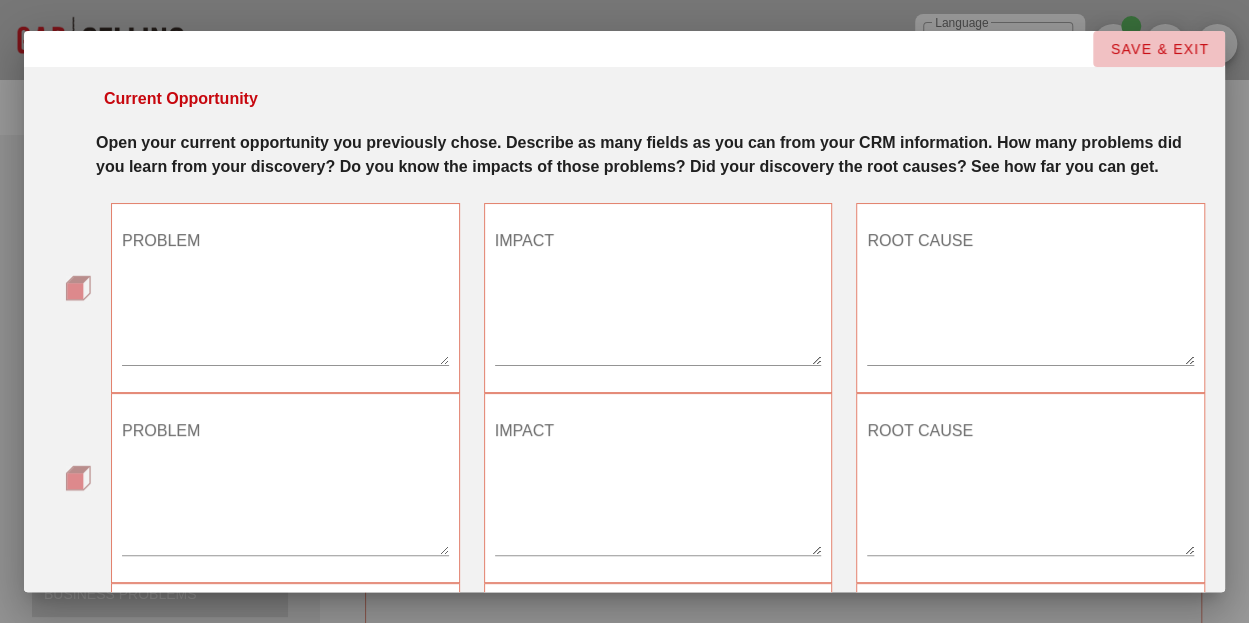 click on "SAVE & EXIT" at bounding box center [1159, 49] 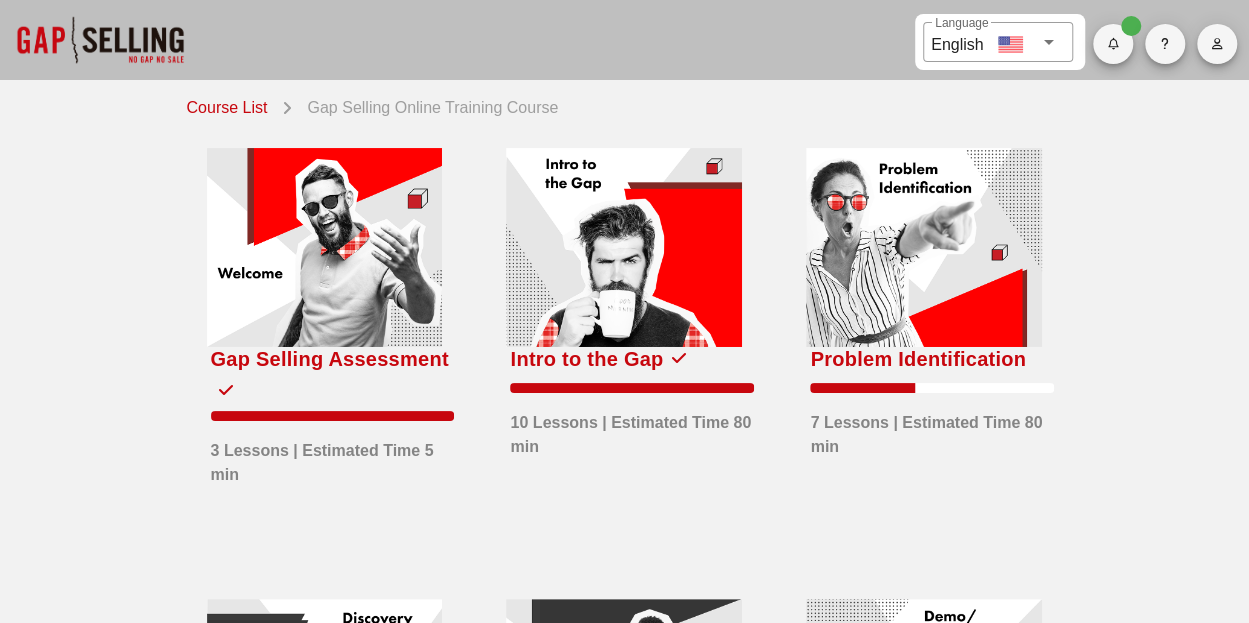 click at bounding box center (924, 247) 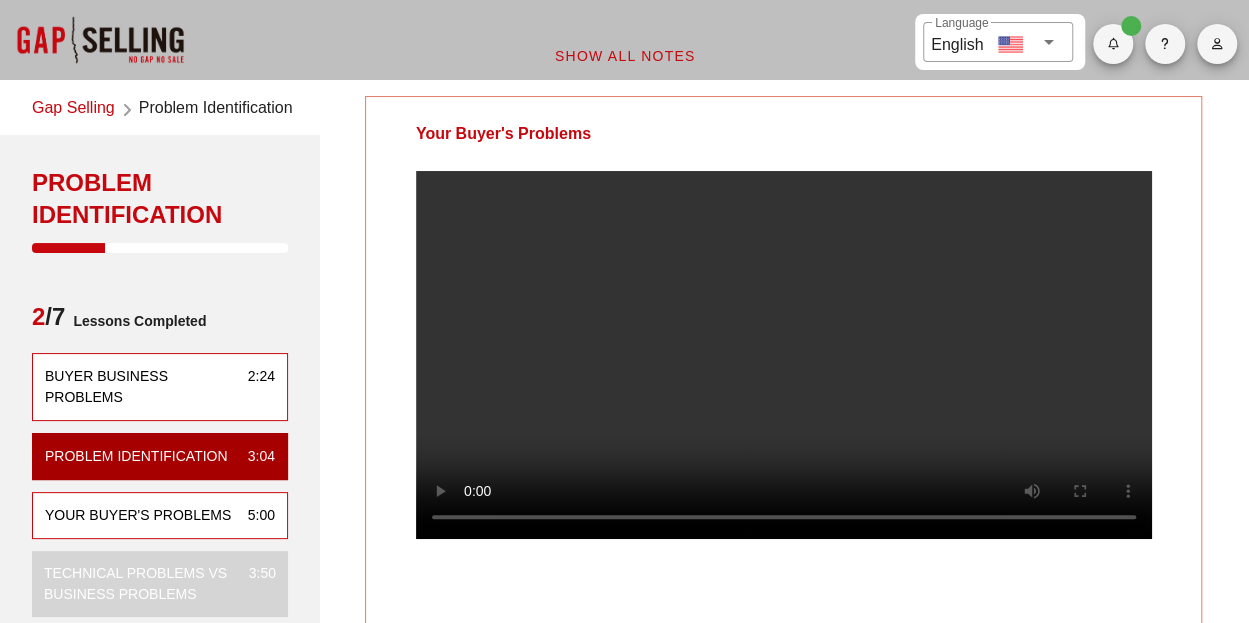 click on "Buyer Business Problems" at bounding box center [138, 387] 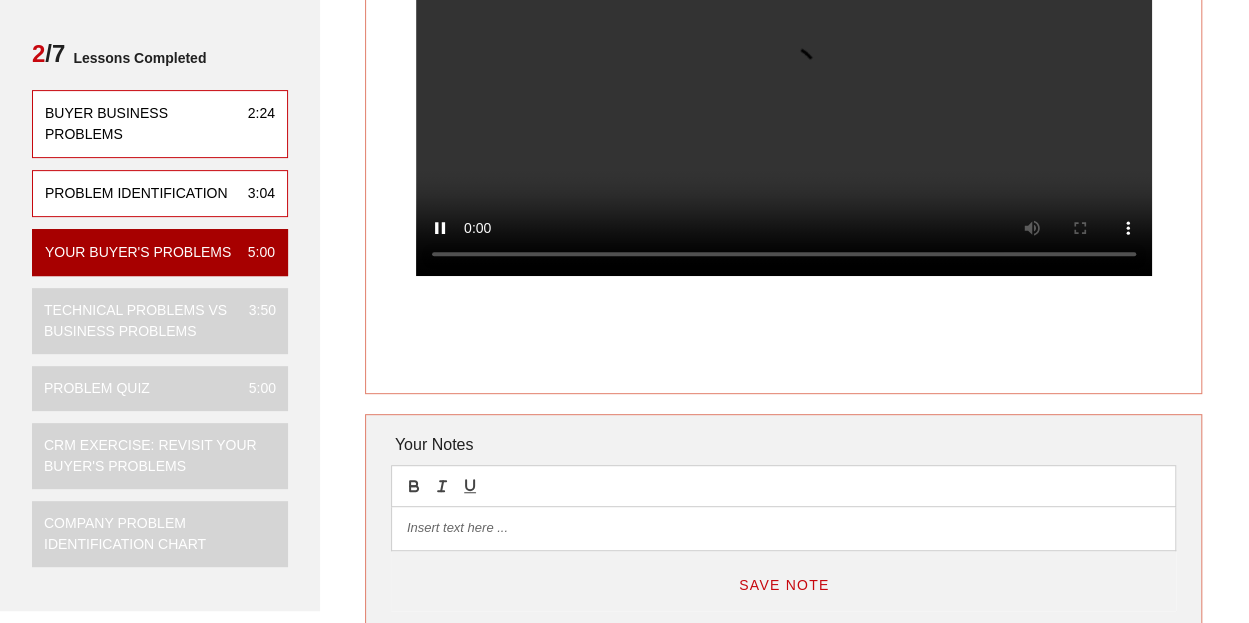scroll, scrollTop: 262, scrollLeft: 0, axis: vertical 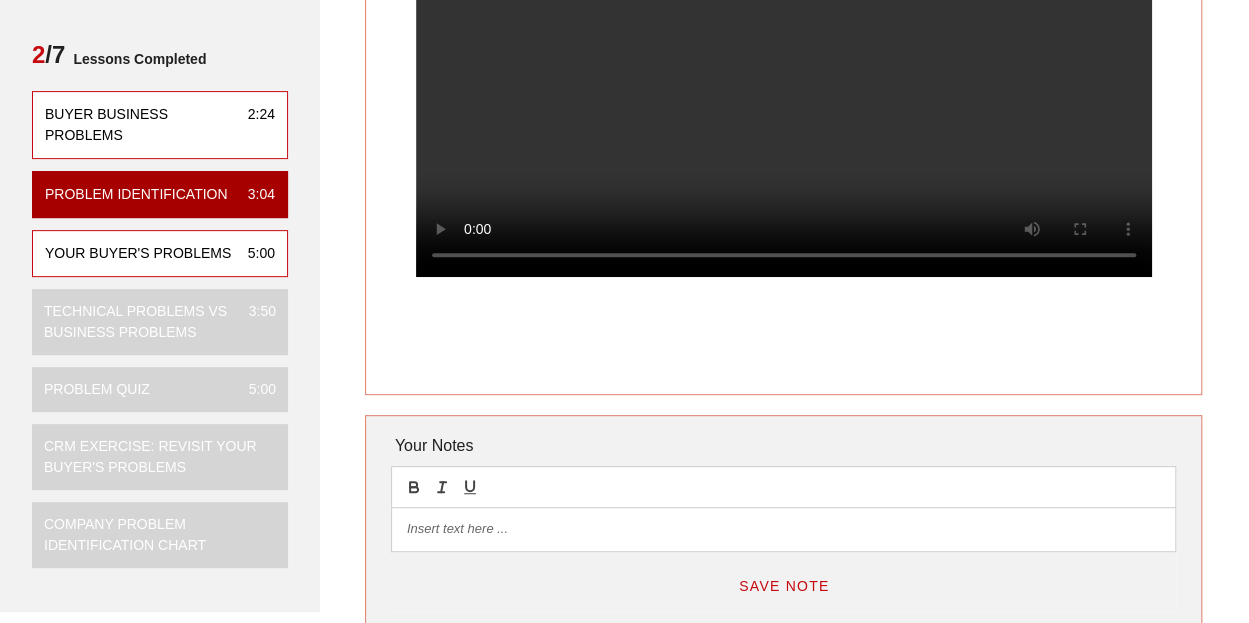 click on "Your Buyer's Problems" at bounding box center [138, 253] 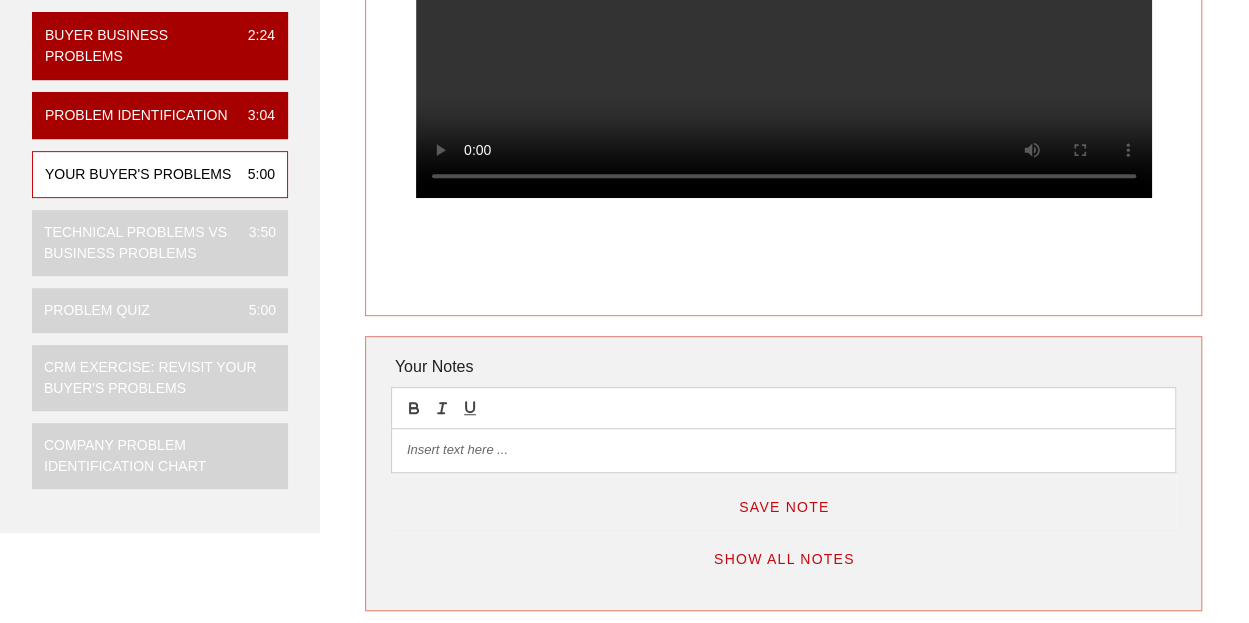 scroll, scrollTop: 341, scrollLeft: 0, axis: vertical 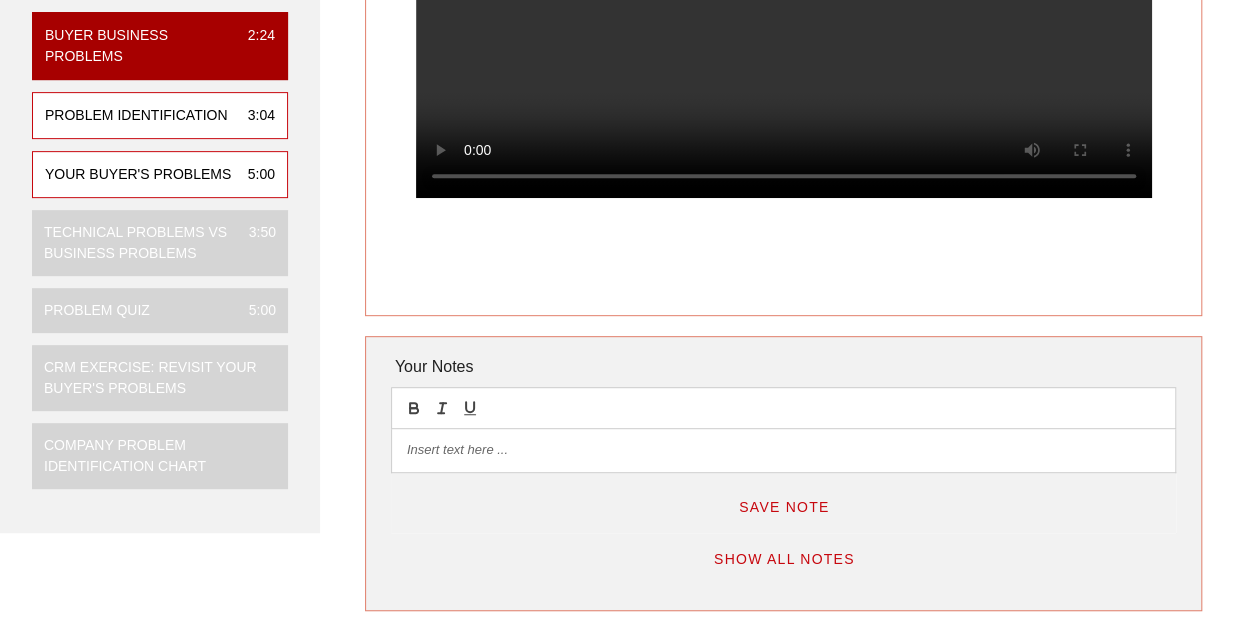 click on "Problem Identification 3:04" at bounding box center [160, 115] 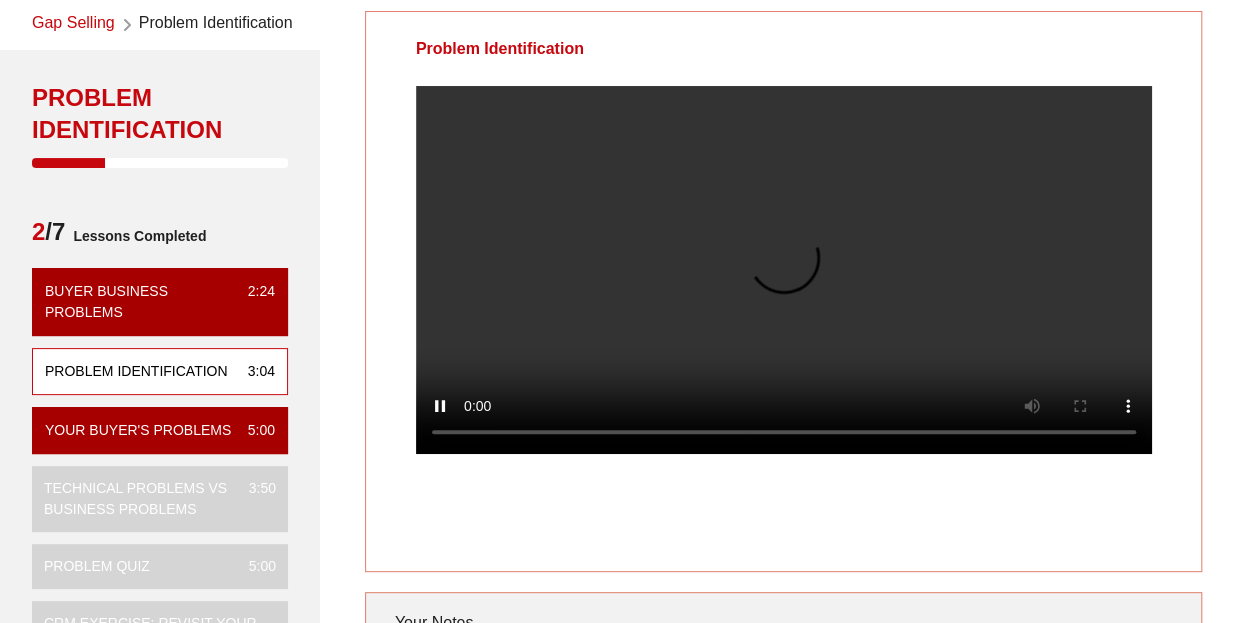 scroll, scrollTop: 80, scrollLeft: 0, axis: vertical 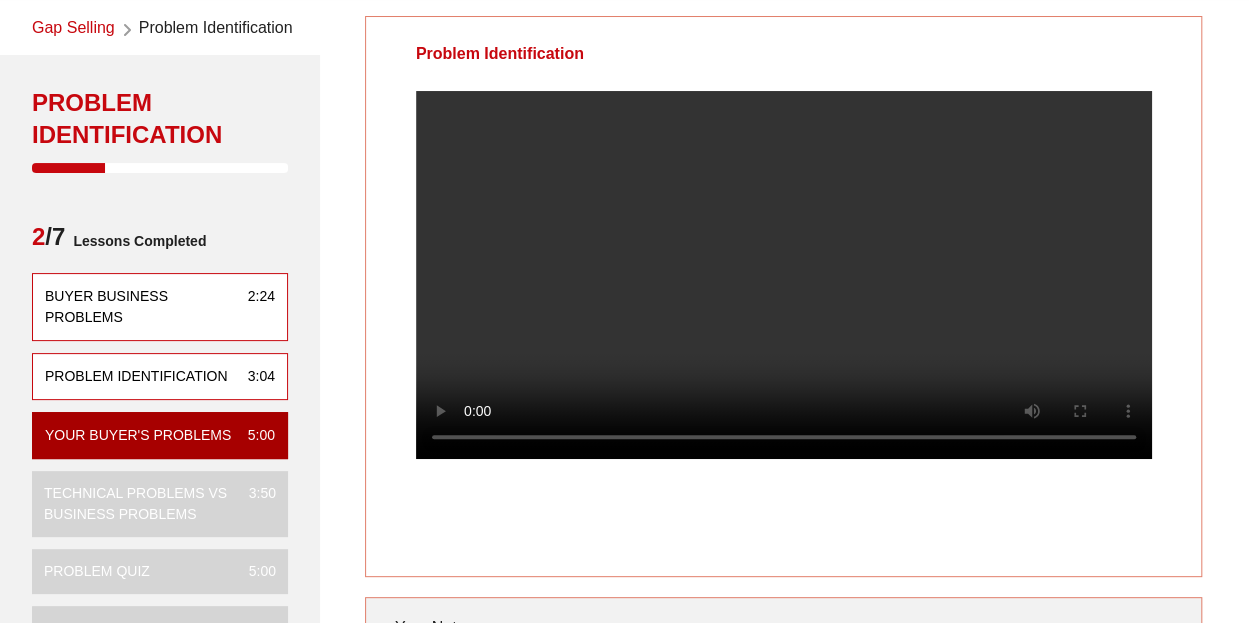 click on "Buyer Business Problems" at bounding box center (138, 307) 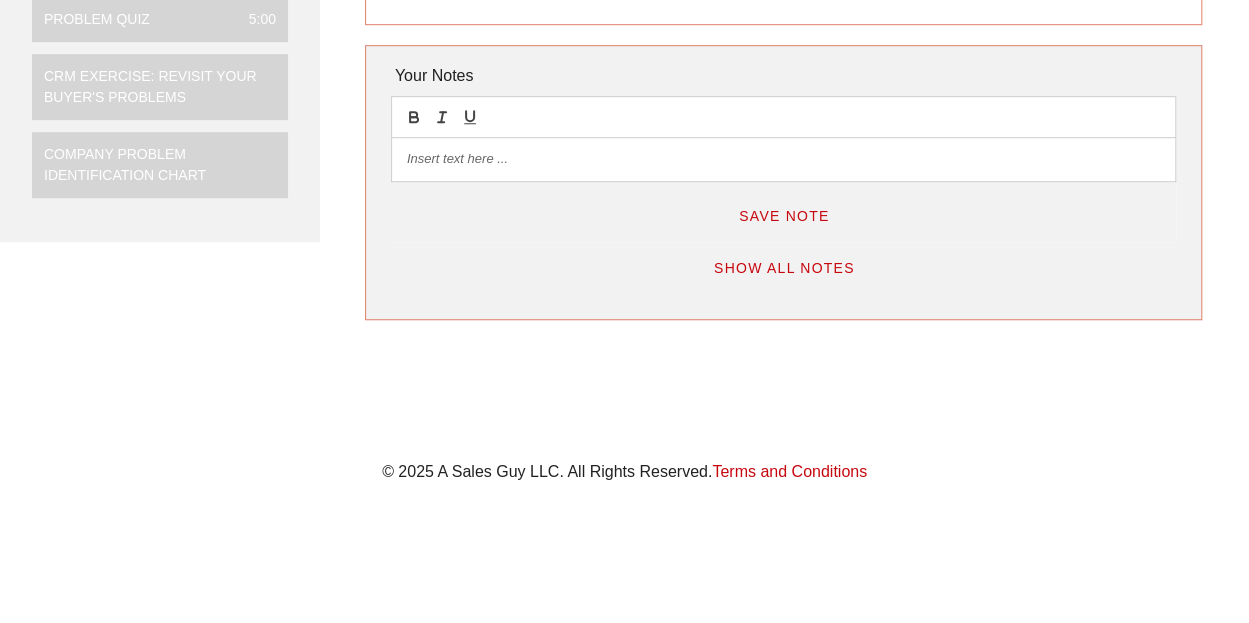 scroll, scrollTop: 631, scrollLeft: 0, axis: vertical 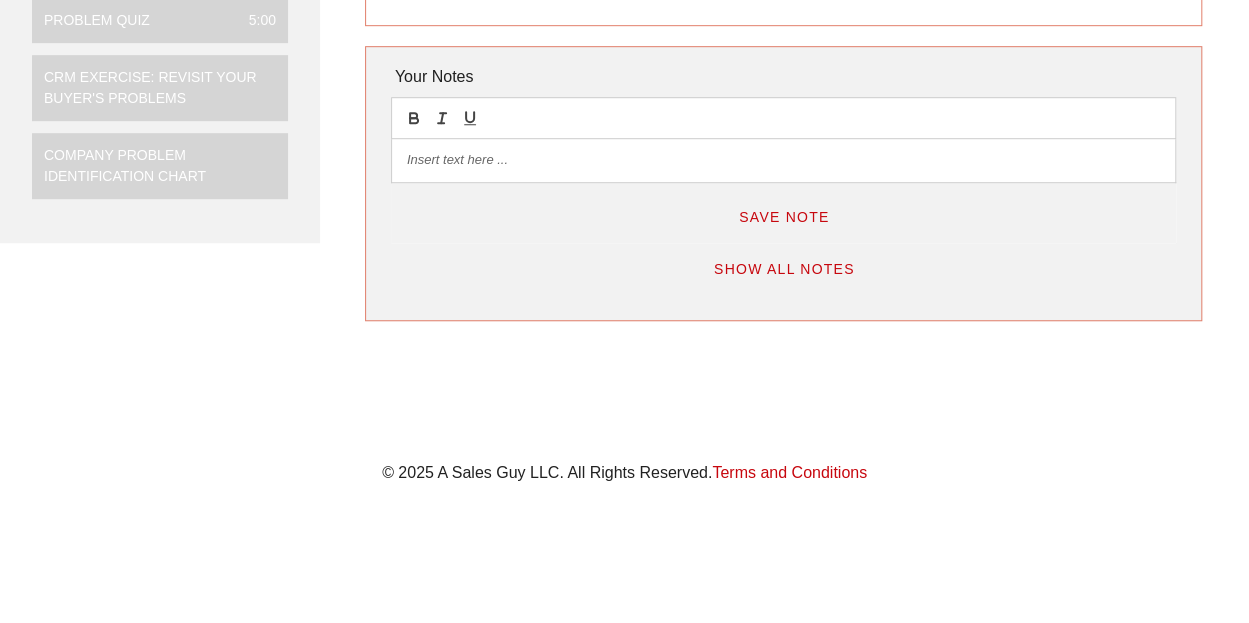 click on "Your Notes                       Save Note Show All Notes" at bounding box center [784, 183] 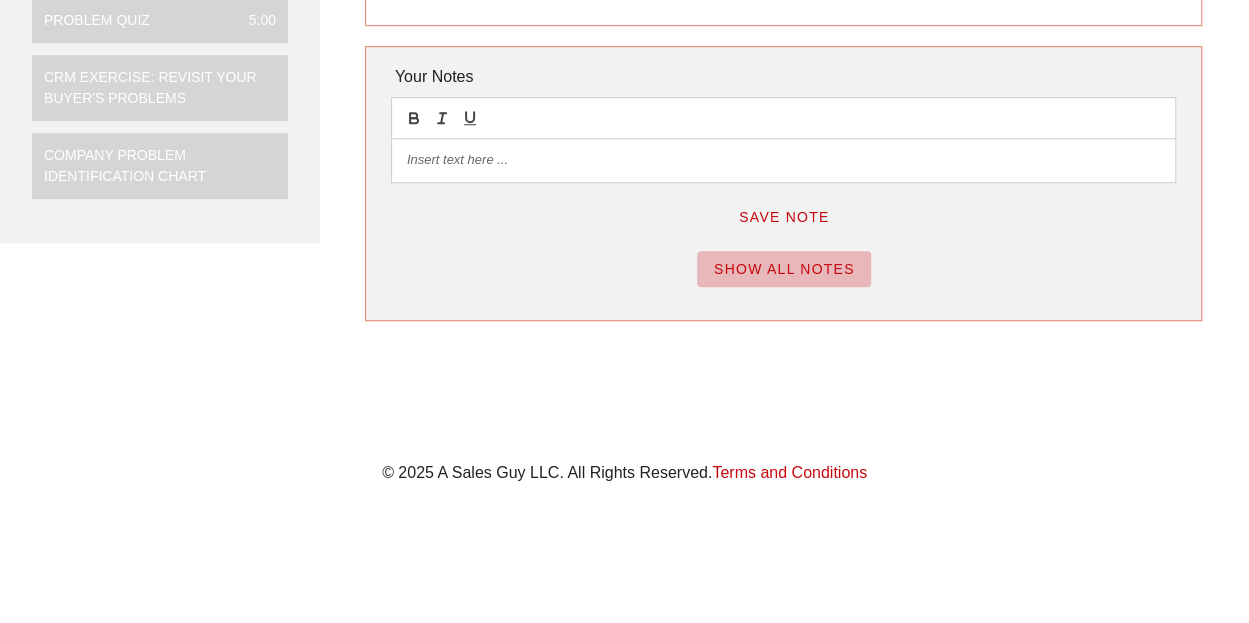 click on "Show All Notes" at bounding box center (784, 269) 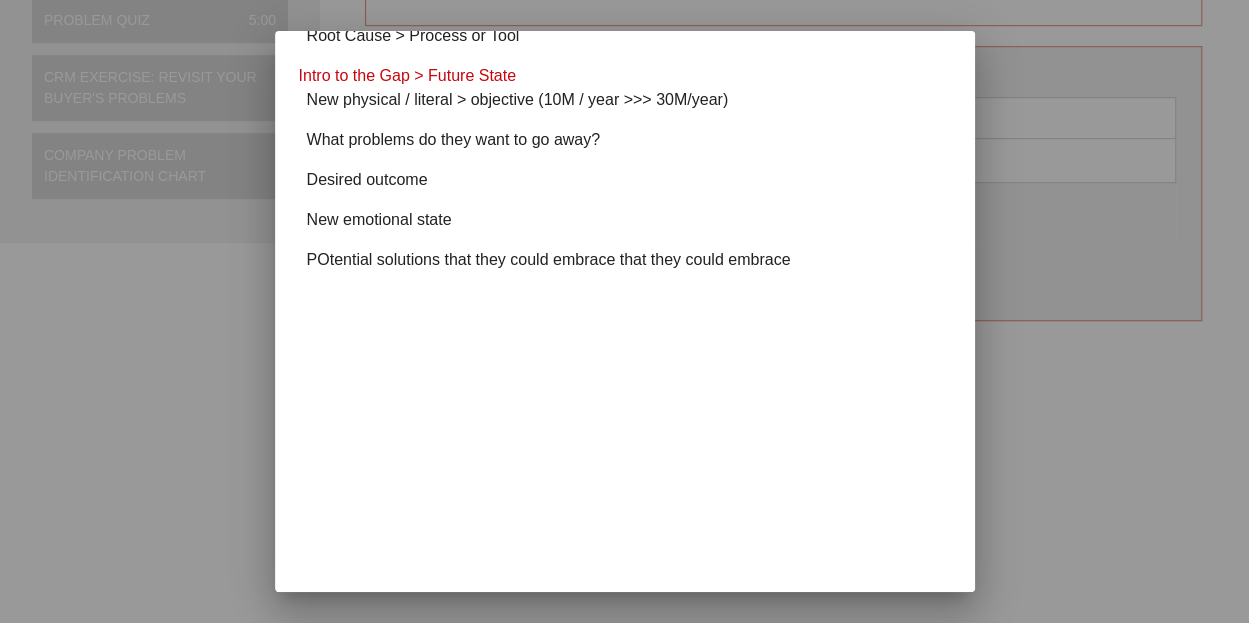 scroll, scrollTop: 0, scrollLeft: 0, axis: both 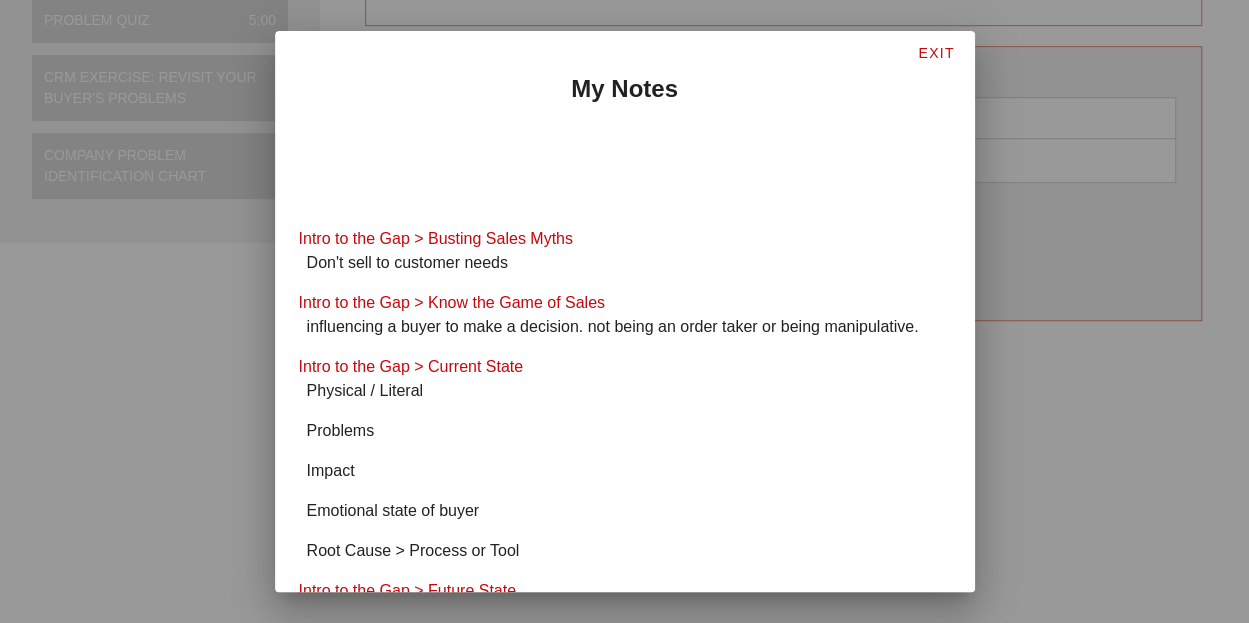 click on "EXIT" at bounding box center (935, 53) 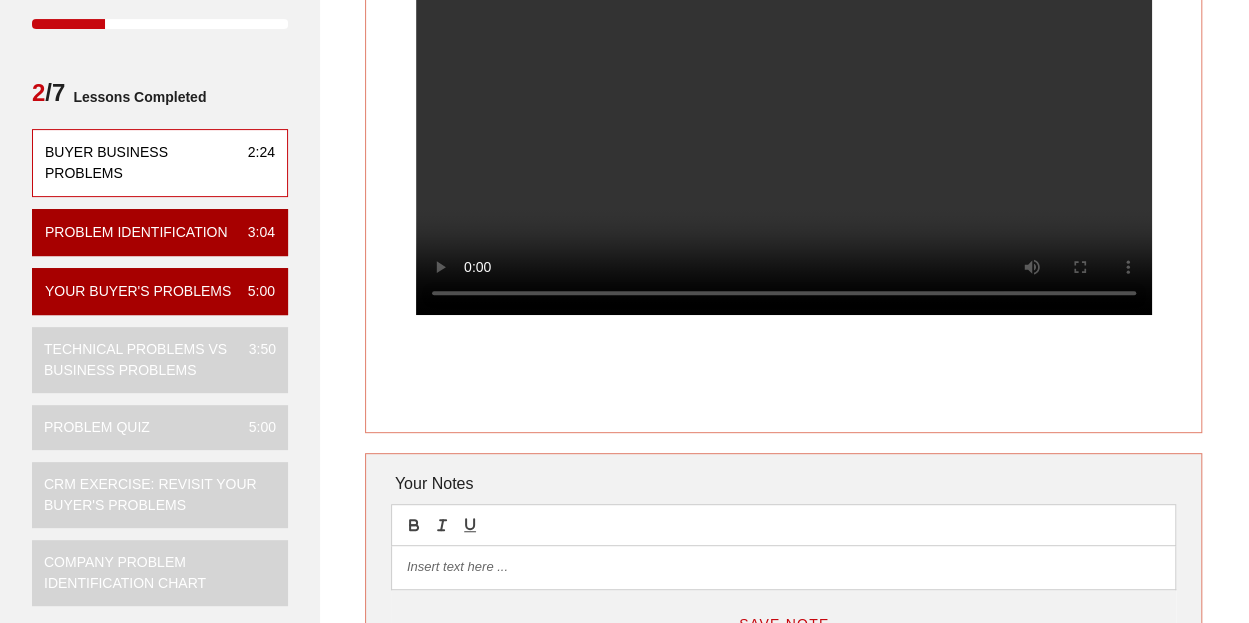 scroll, scrollTop: 225, scrollLeft: 0, axis: vertical 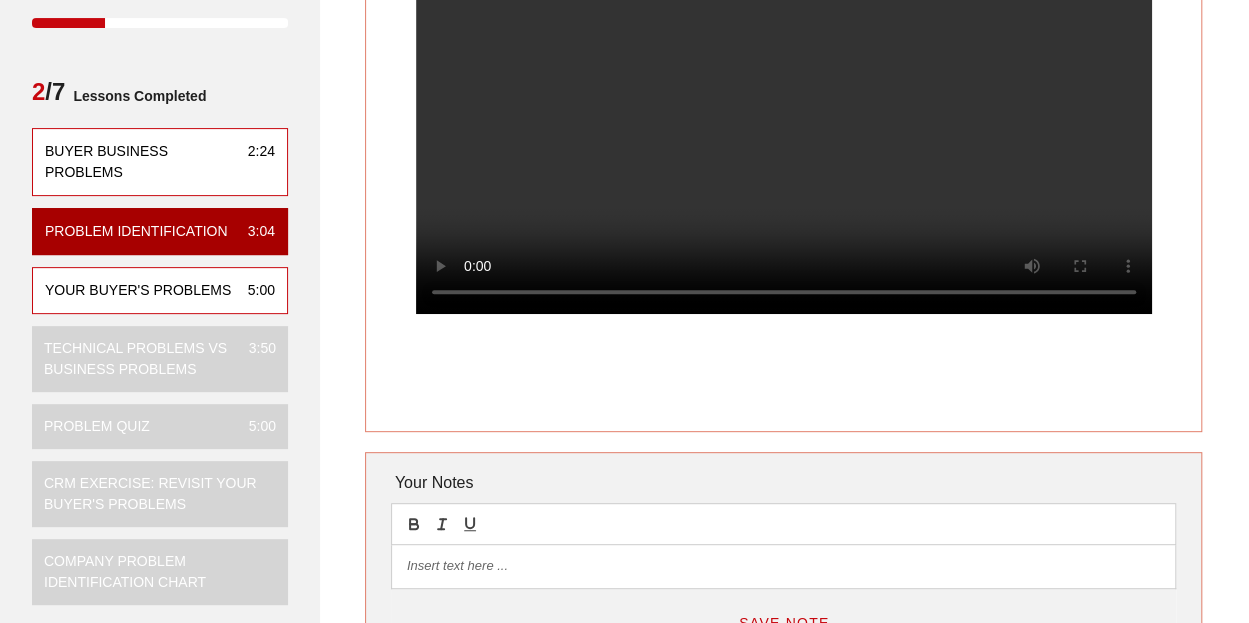 click on "Your Buyer's Problems 5:00" at bounding box center [160, 290] 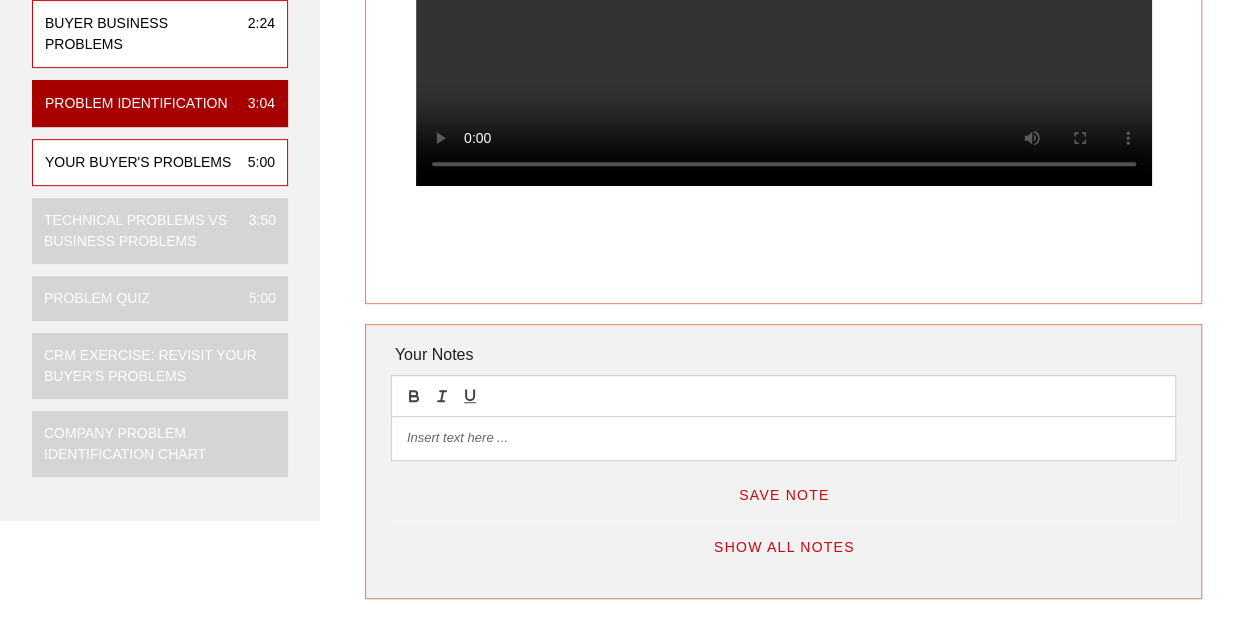 scroll, scrollTop: 352, scrollLeft: 0, axis: vertical 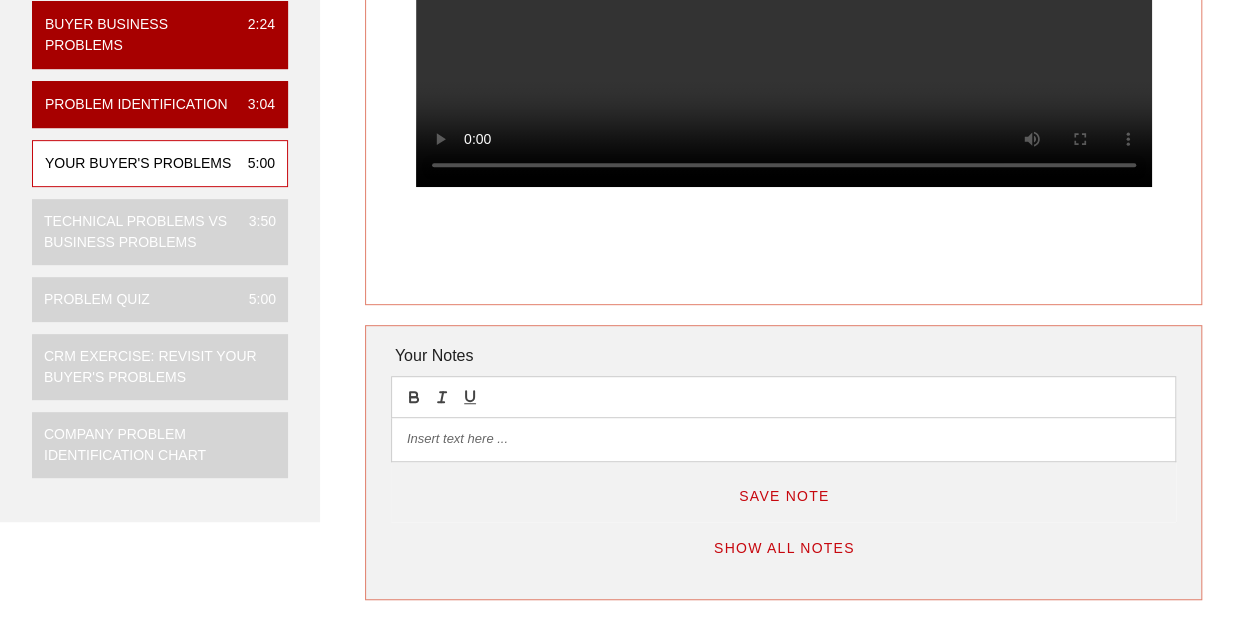 type 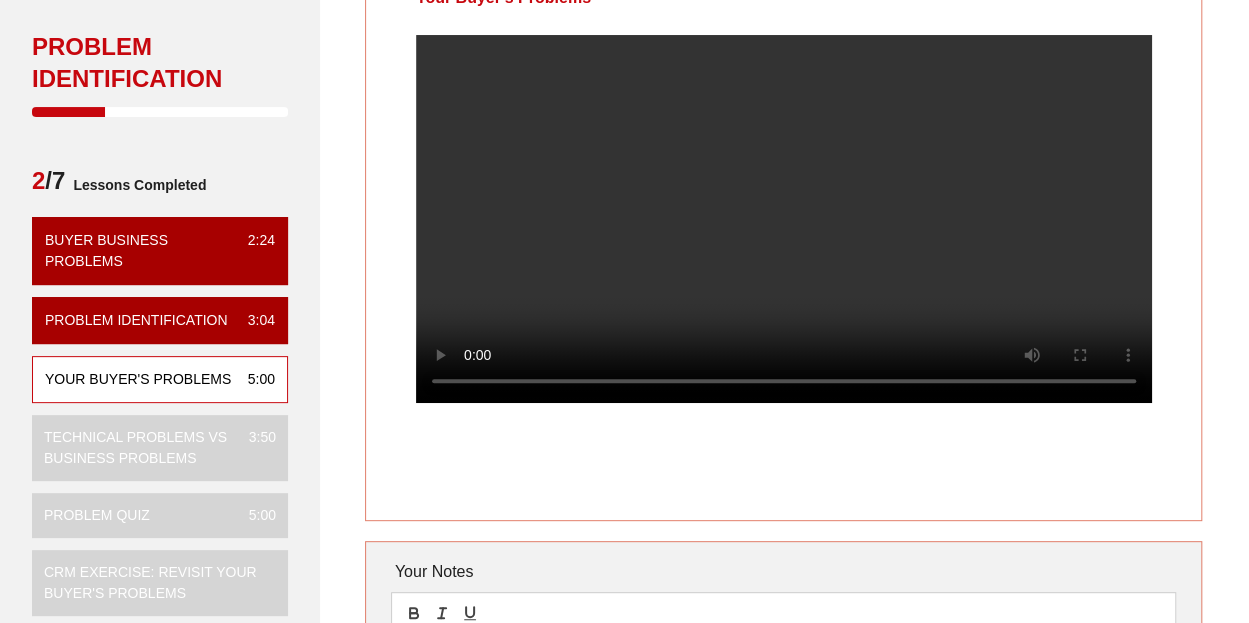 scroll, scrollTop: 0, scrollLeft: 0, axis: both 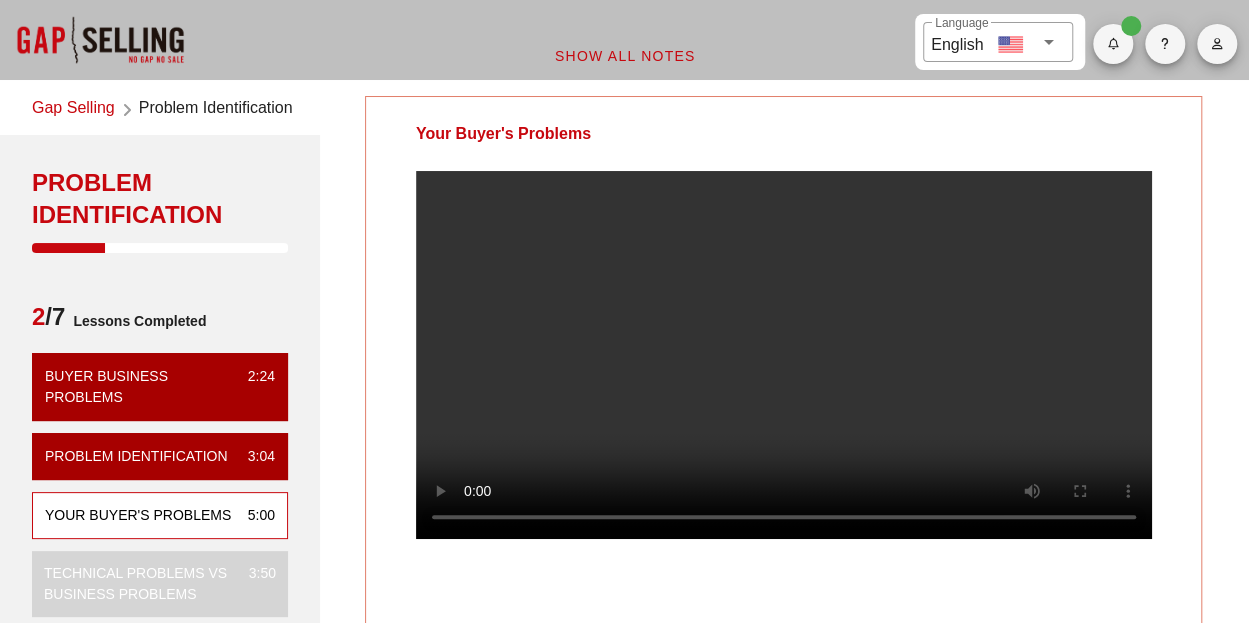 click at bounding box center [1131, 26] 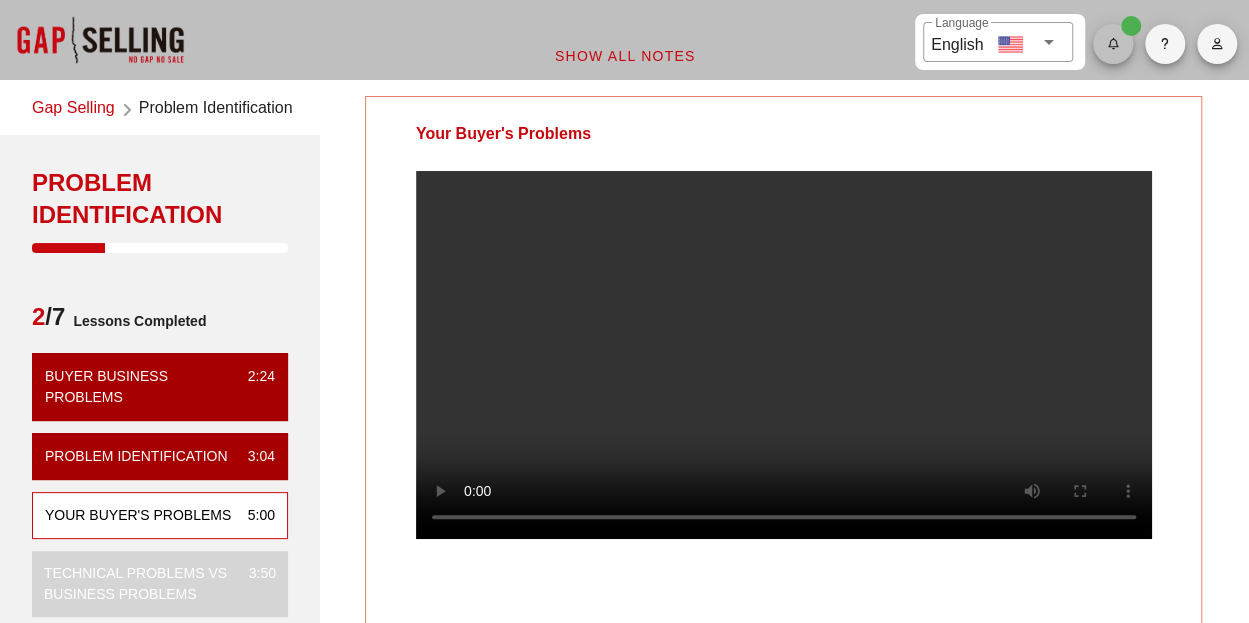 click at bounding box center (1113, 44) 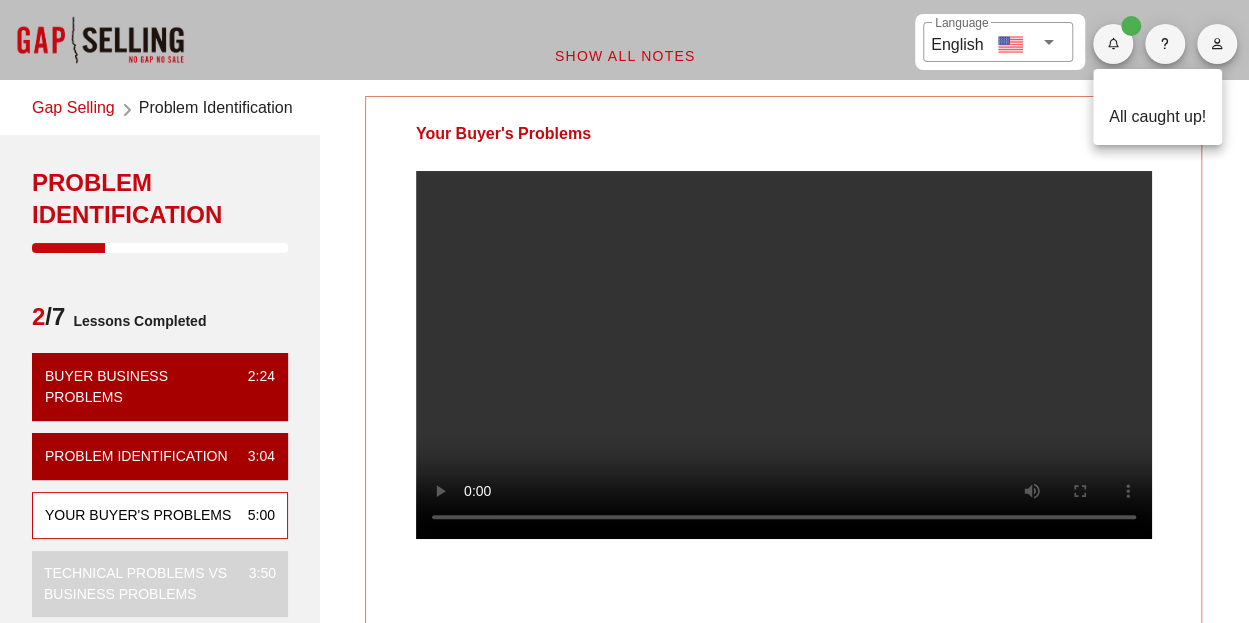 click at bounding box center [1113, 44] 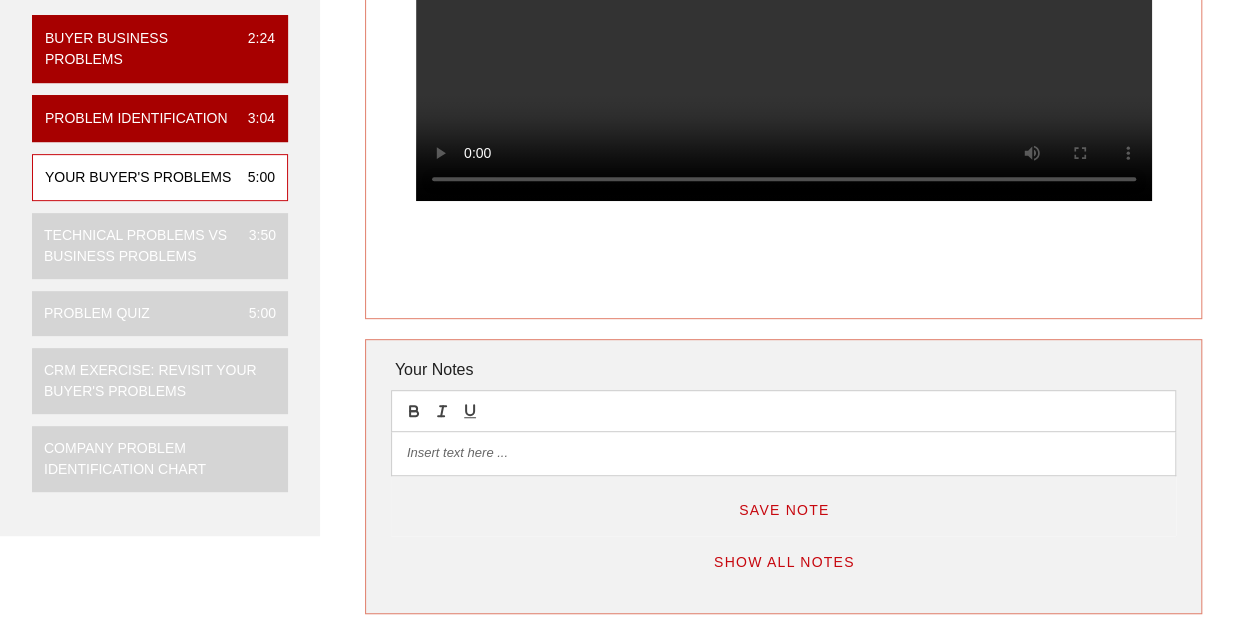 scroll, scrollTop: 335, scrollLeft: 0, axis: vertical 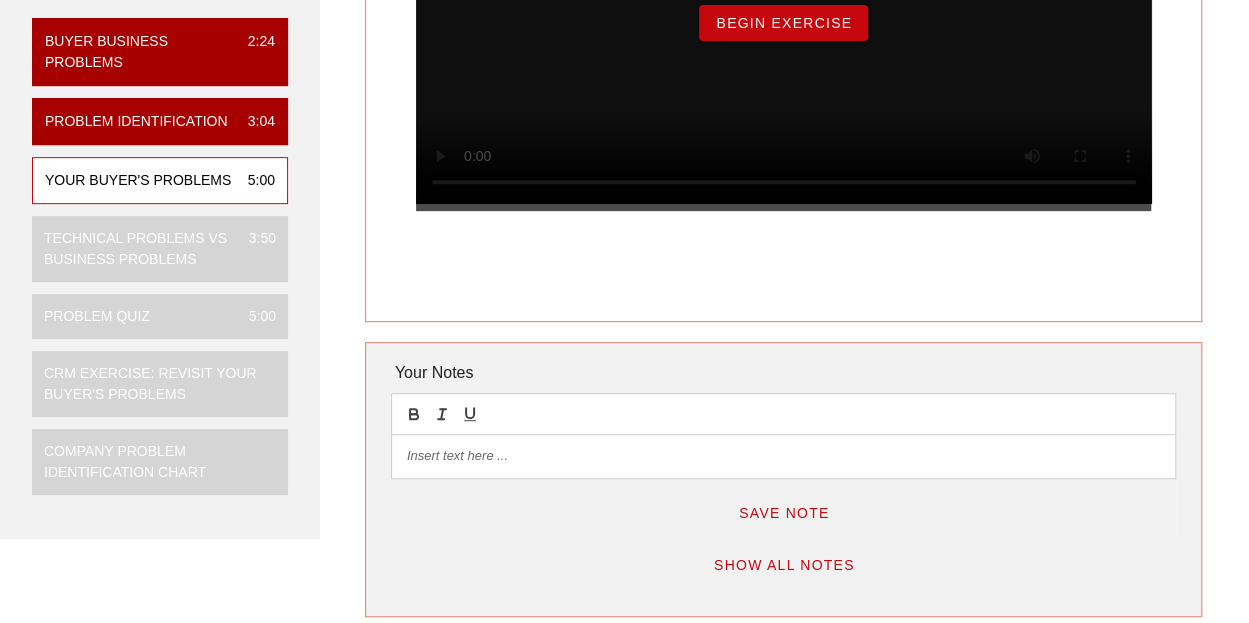 click on "Begin Exercise" at bounding box center (784, 36) 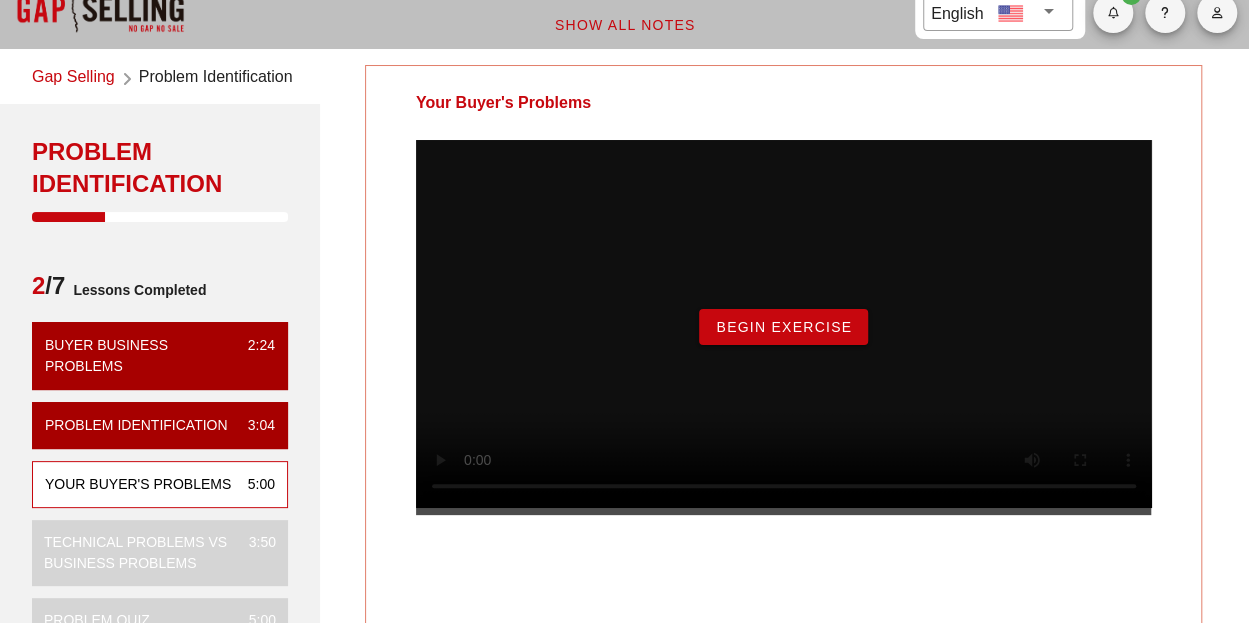 scroll, scrollTop: 32, scrollLeft: 0, axis: vertical 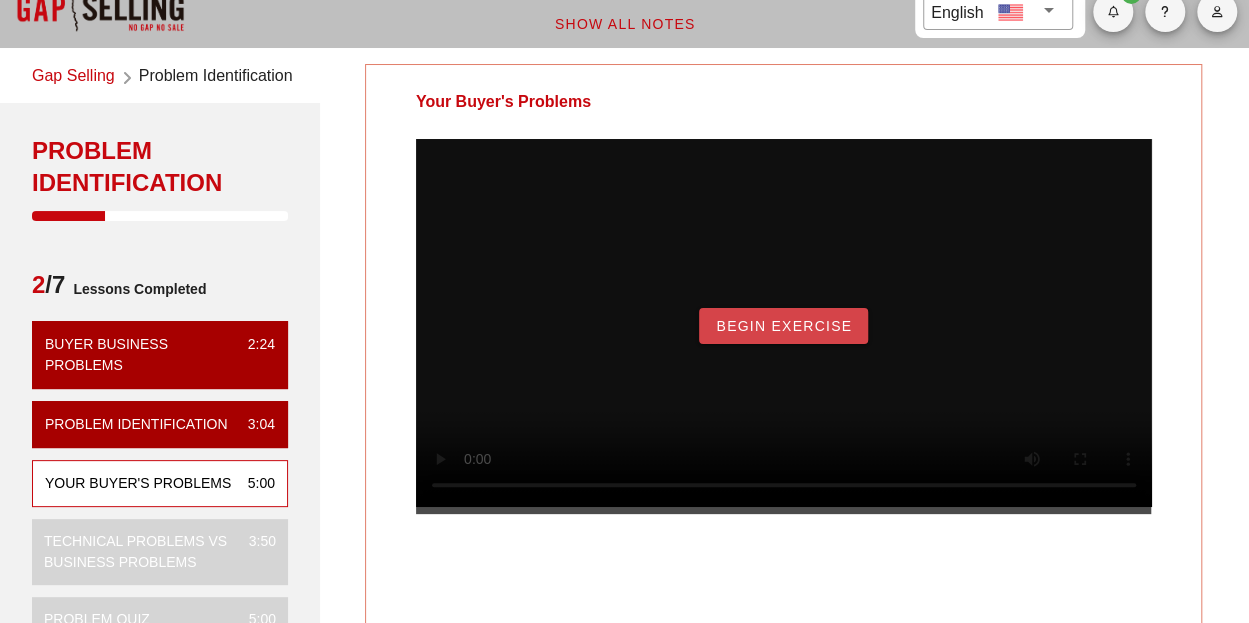 click on "Begin Exercise" at bounding box center [783, 326] 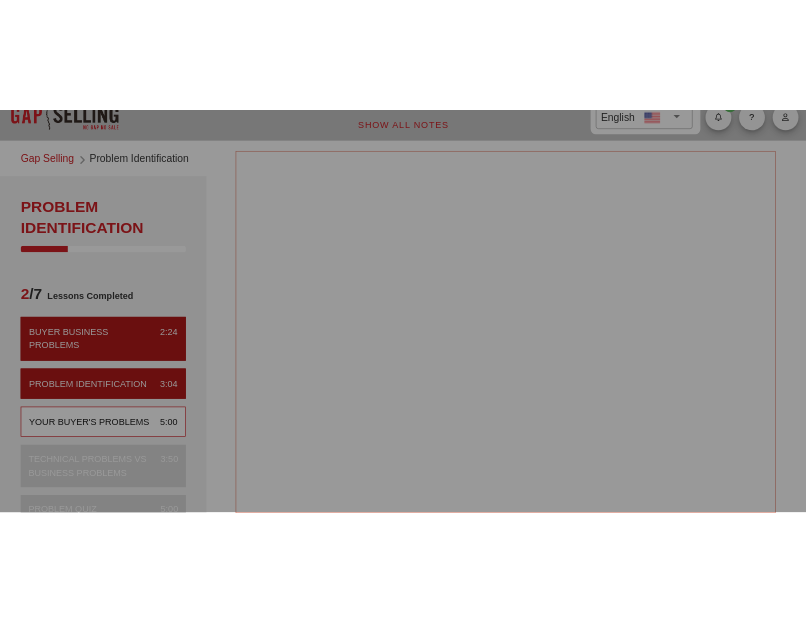 scroll, scrollTop: 0, scrollLeft: 0, axis: both 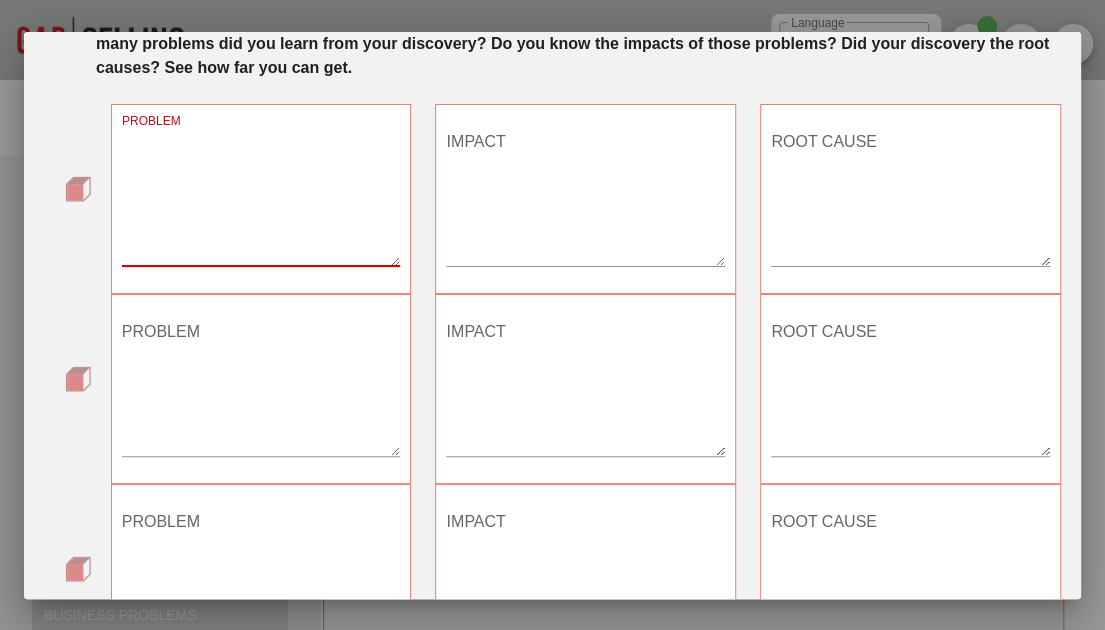 click on "PROBLEM" at bounding box center [261, 196] 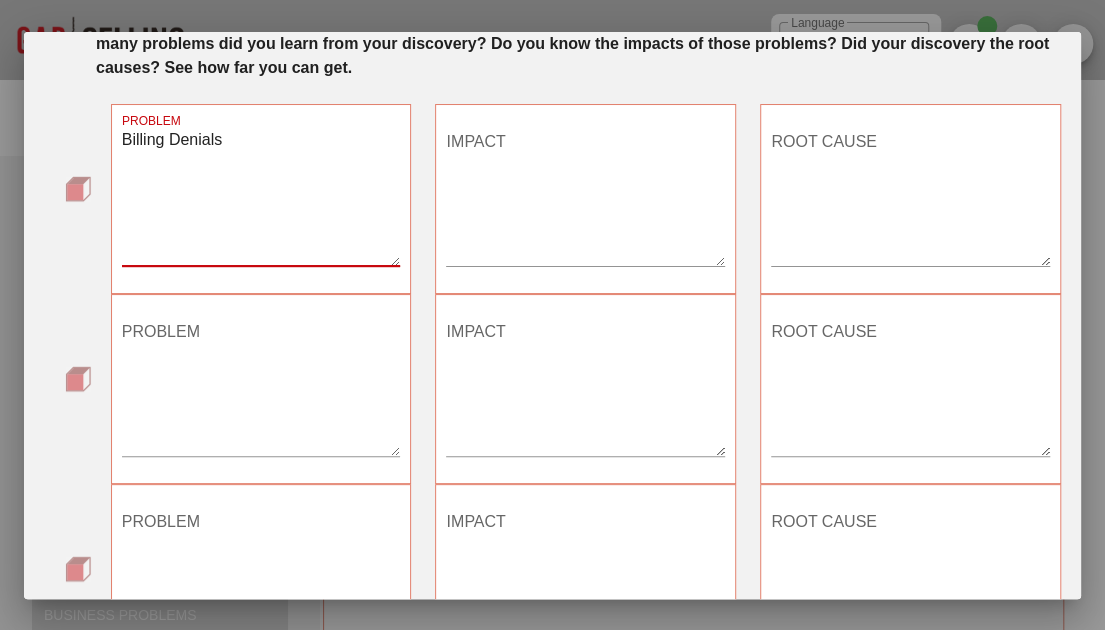 type on "Billing Denials" 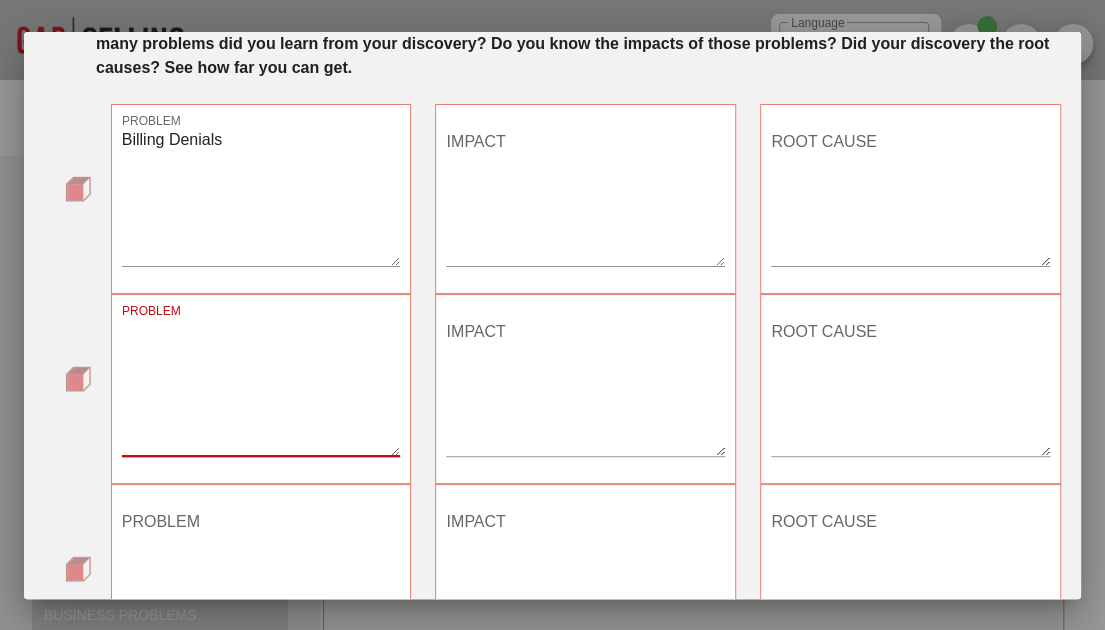 click on "PROBLEM" at bounding box center (261, 386) 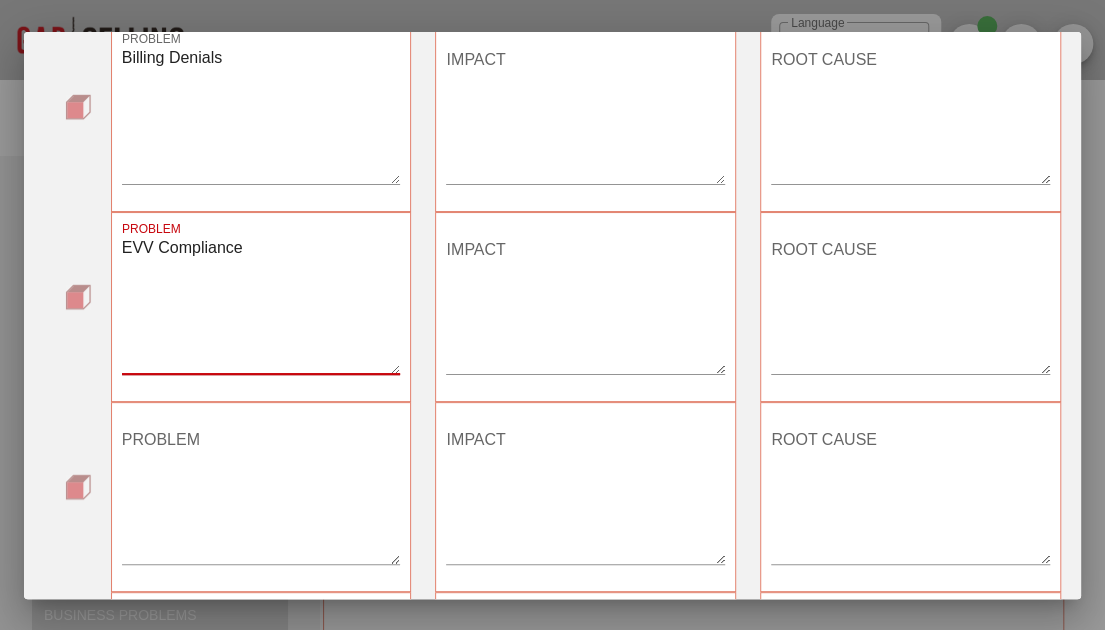 scroll, scrollTop: 202, scrollLeft: 0, axis: vertical 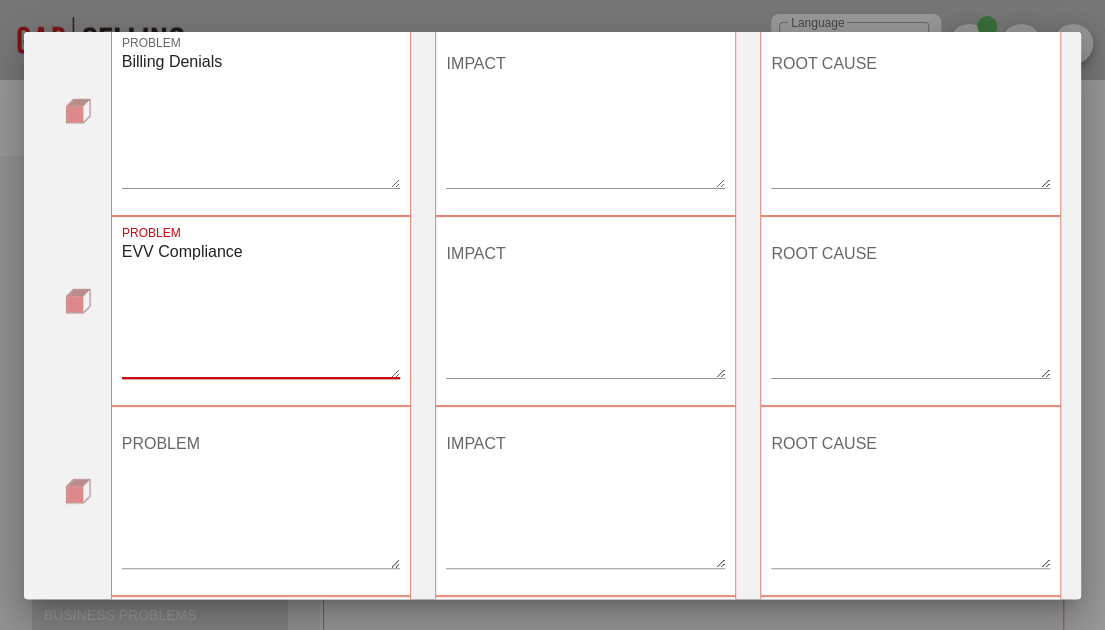 type on "EVV Compliance" 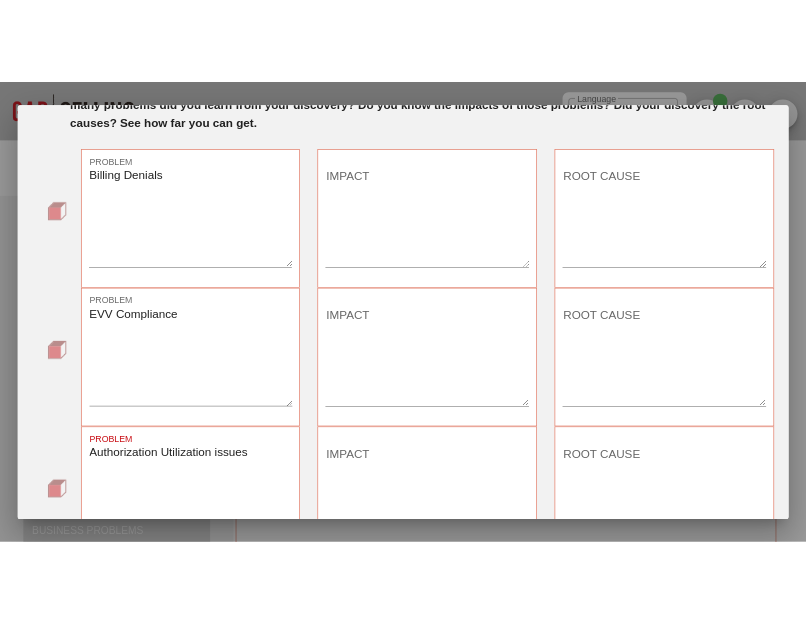 scroll, scrollTop: 128, scrollLeft: 0, axis: vertical 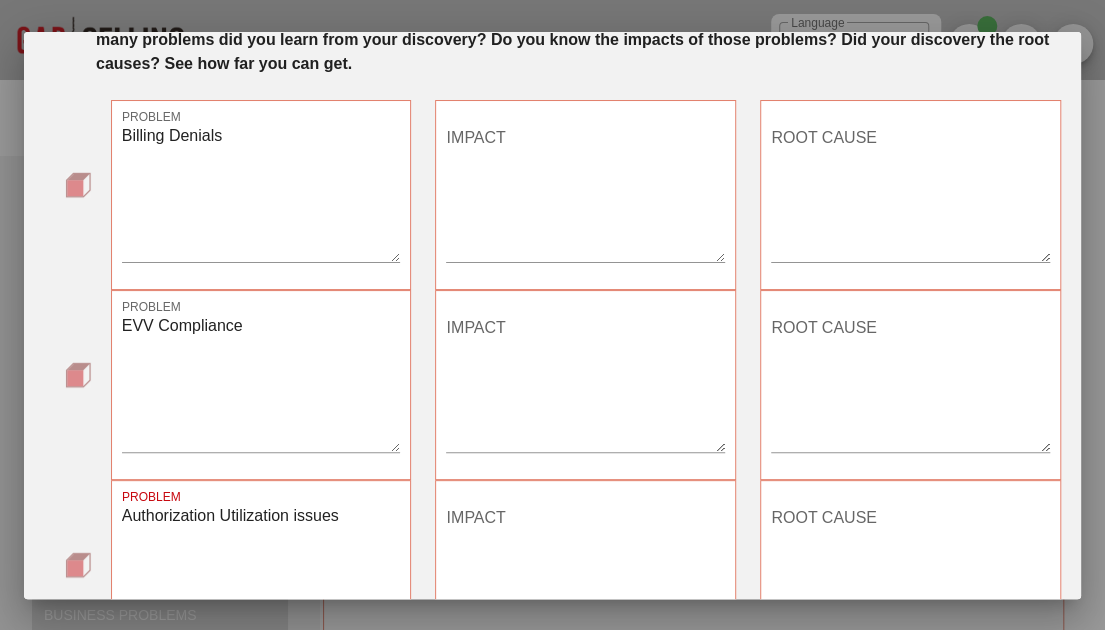 type on "Authorization Utilization issues" 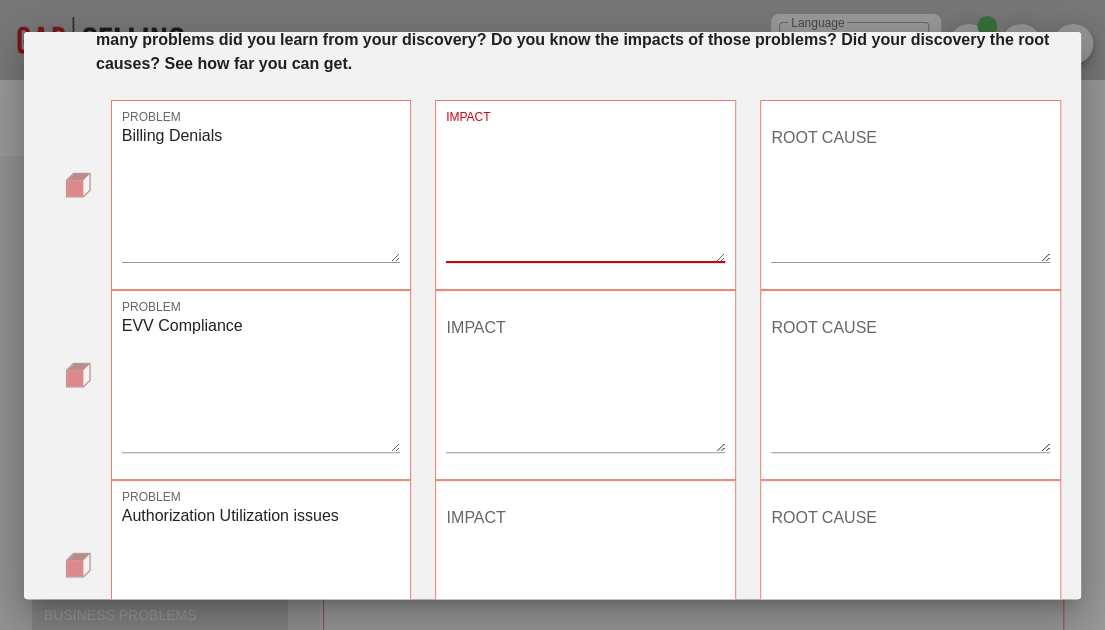 click on "IMPACT" at bounding box center (585, 192) 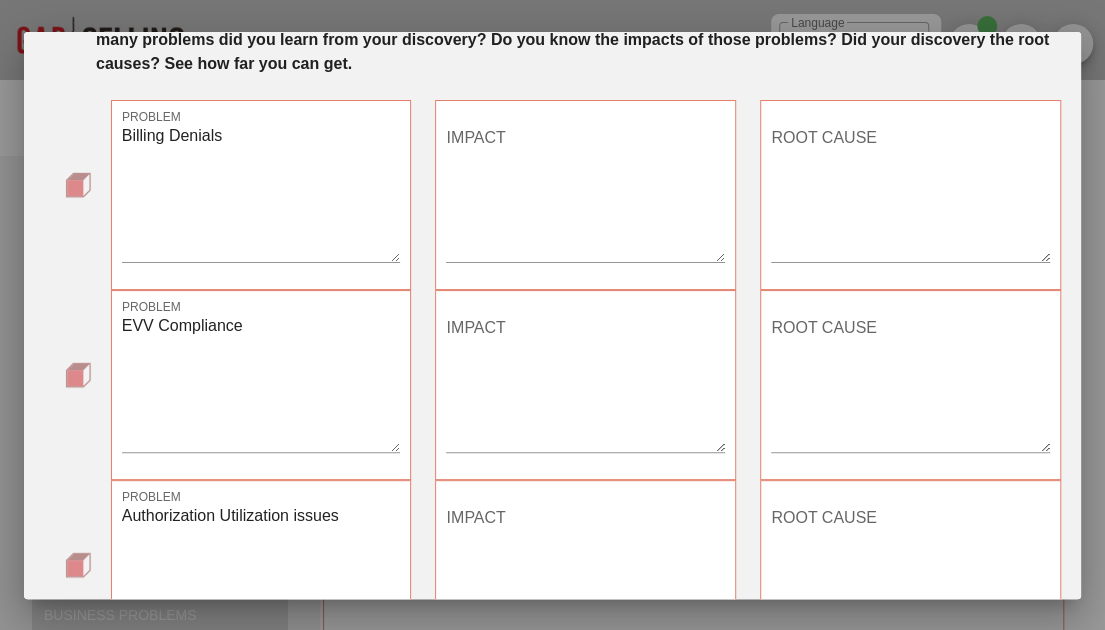 click on "PROBLEM Billing Denials" at bounding box center [261, 195] 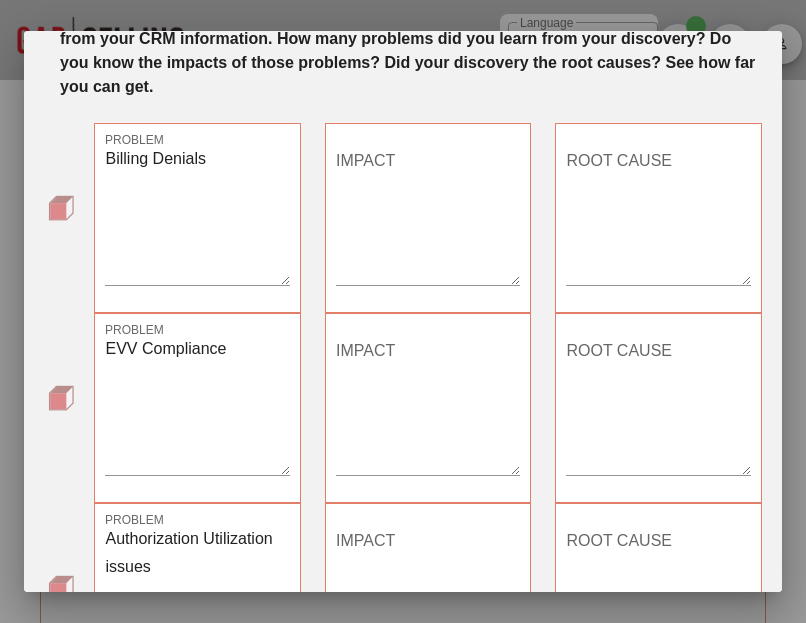 click on "IMPACT" at bounding box center [428, 215] 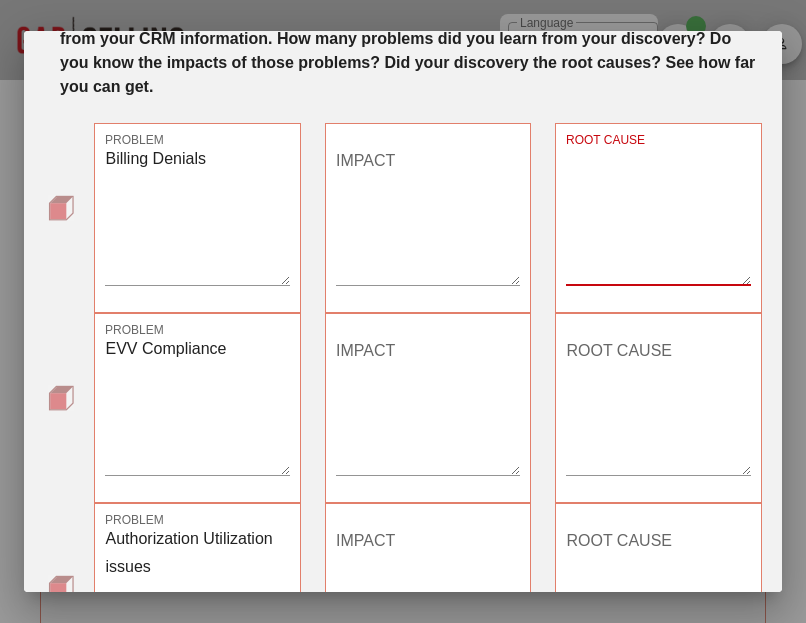 click on "ROOT CAUSE" at bounding box center (658, 215) 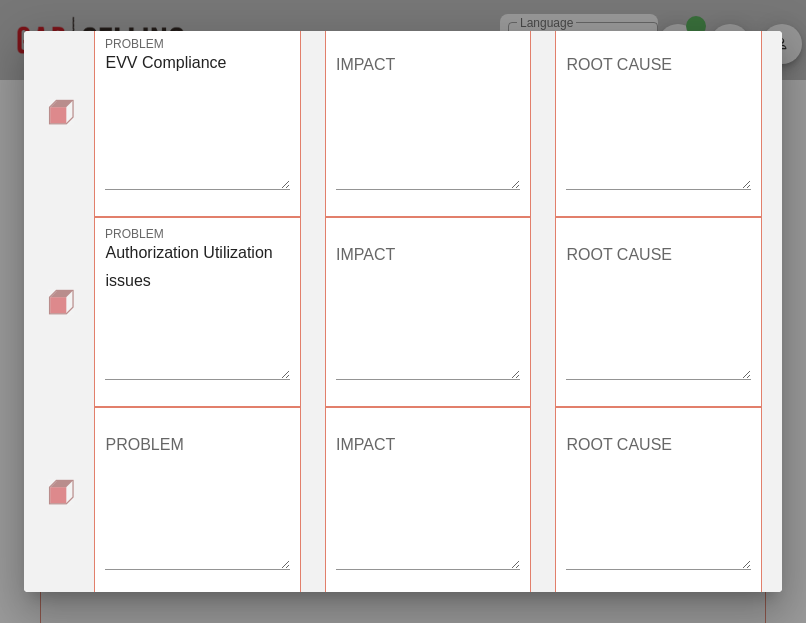 scroll, scrollTop: 414, scrollLeft: 0, axis: vertical 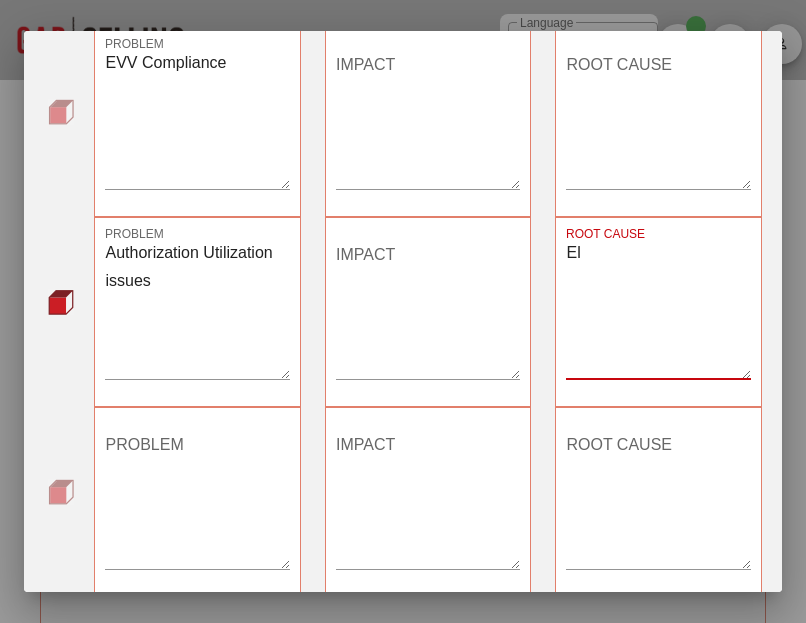 type on "E" 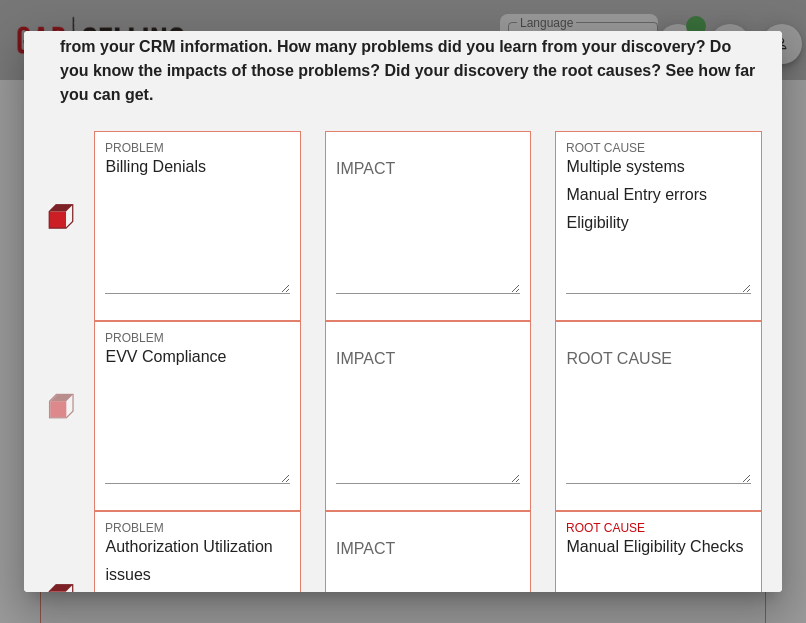 scroll, scrollTop: 122, scrollLeft: 0, axis: vertical 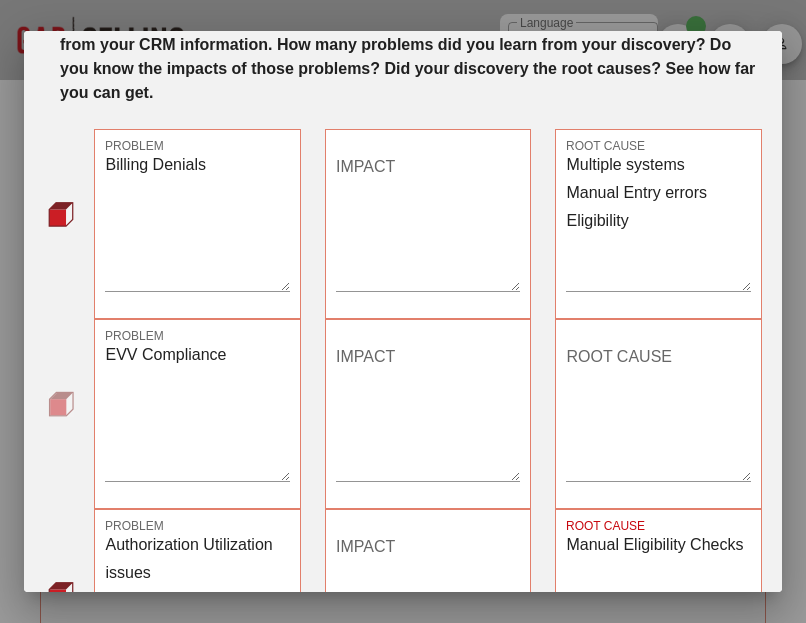 type on "Manual Eligibility Checks" 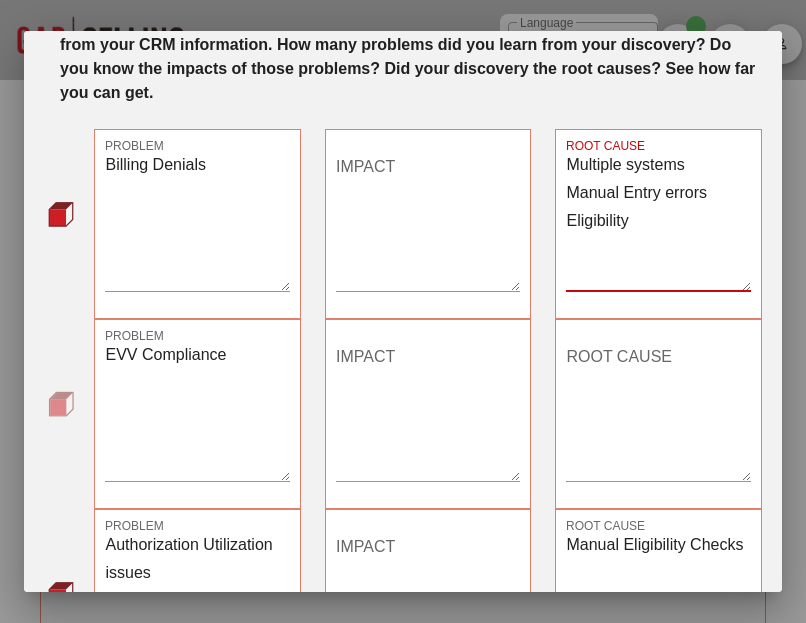 drag, startPoint x: 653, startPoint y: 221, endPoint x: 628, endPoint y: 226, distance: 25.495098 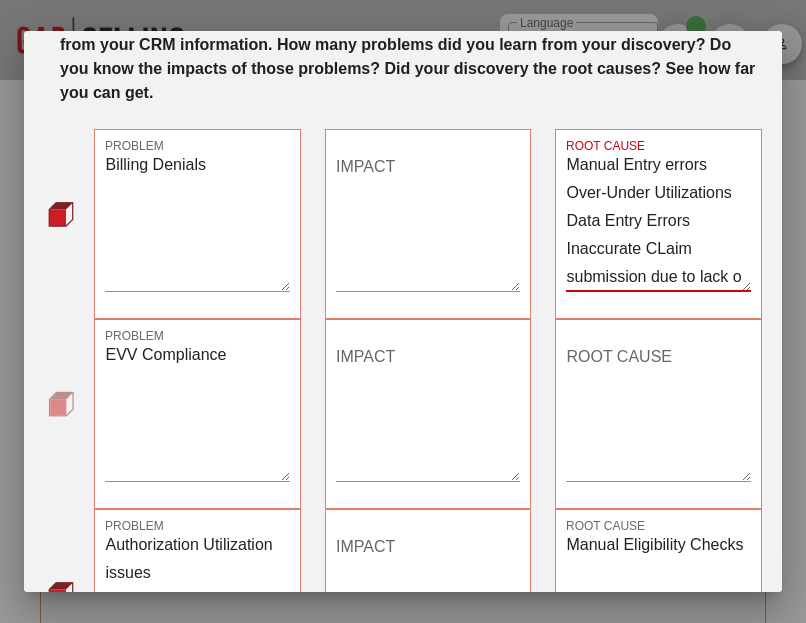 scroll, scrollTop: 79, scrollLeft: 0, axis: vertical 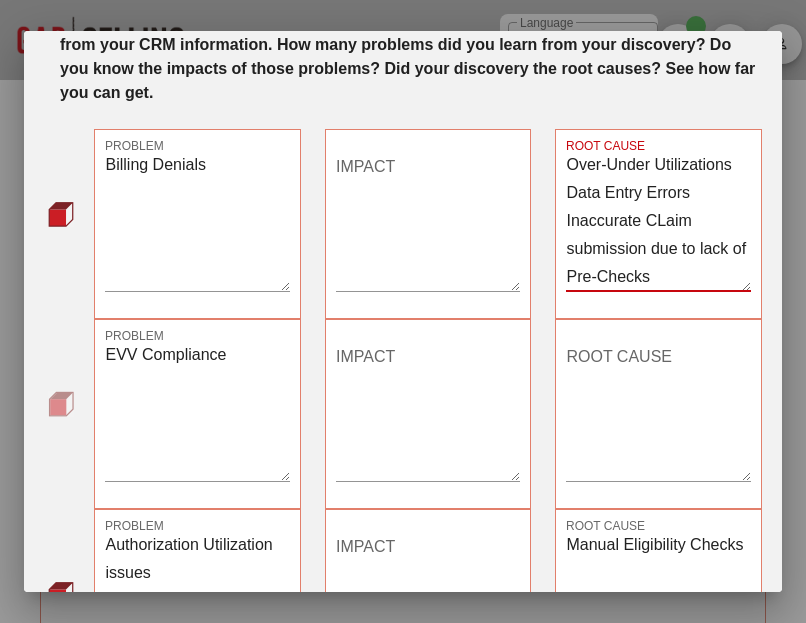 type on "Multiple systems
Manual Entry errors
Over-Under Utilizations
Data Entry Errors
Inaccurate CLaim submission due to lack of Pre-Checks" 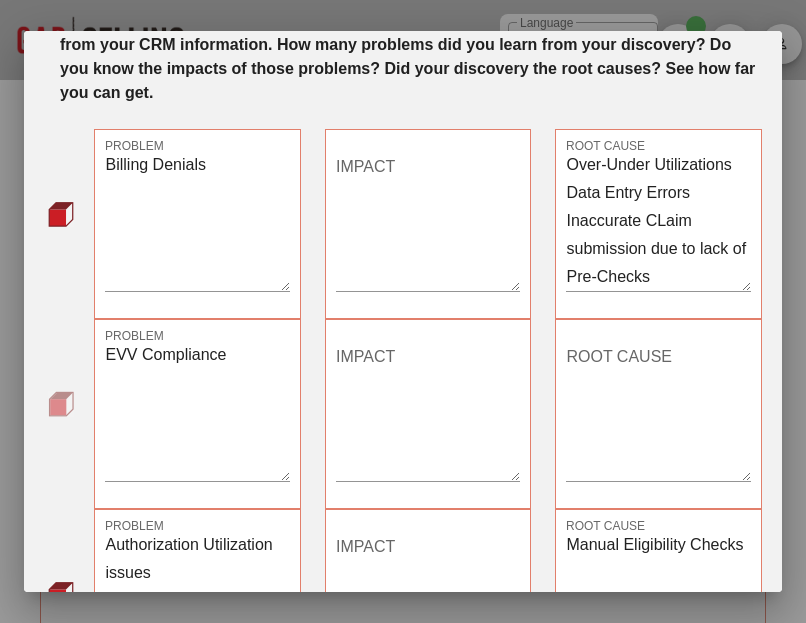 click on "IMPACT" at bounding box center [428, 221] 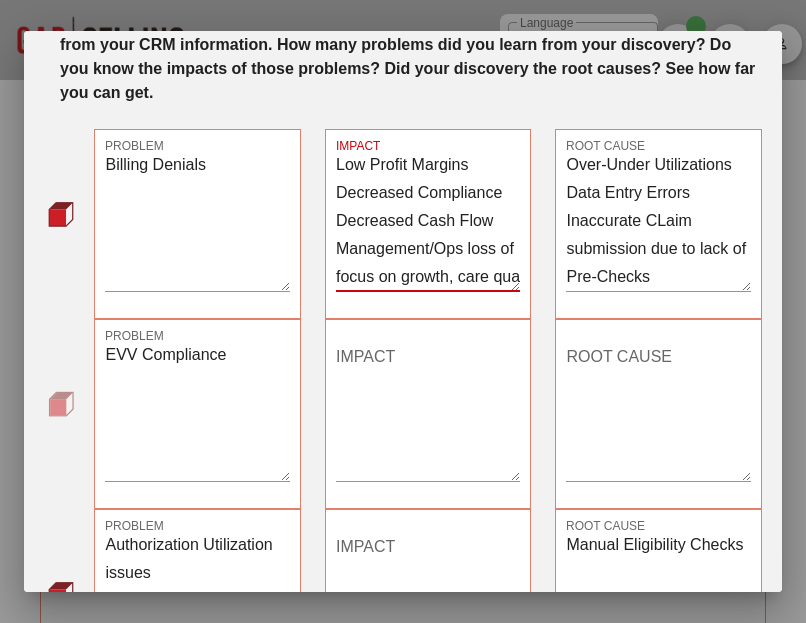scroll, scrollTop: 51, scrollLeft: 0, axis: vertical 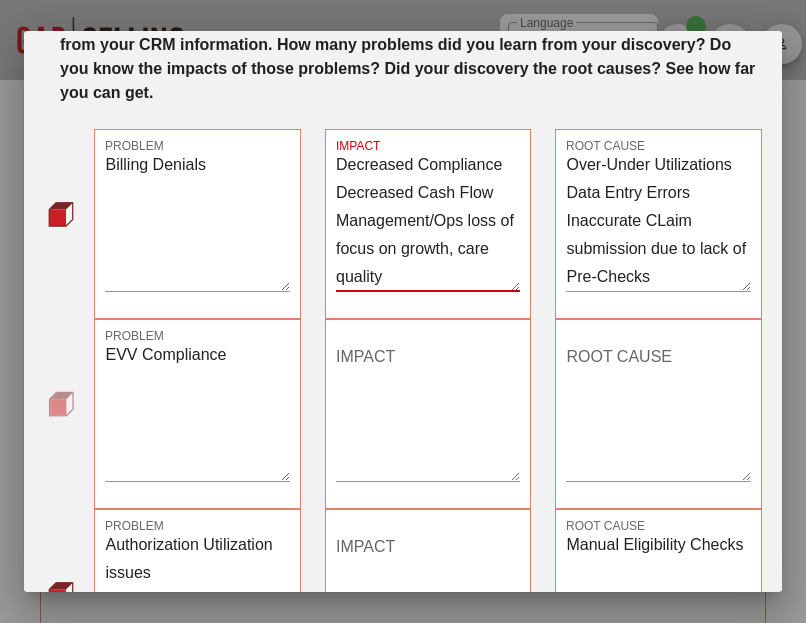 type on "Low Profit Margins
Decreased Compliance
Decreased Cash Flow
Management/Ops loss of focus on growth, care quality" 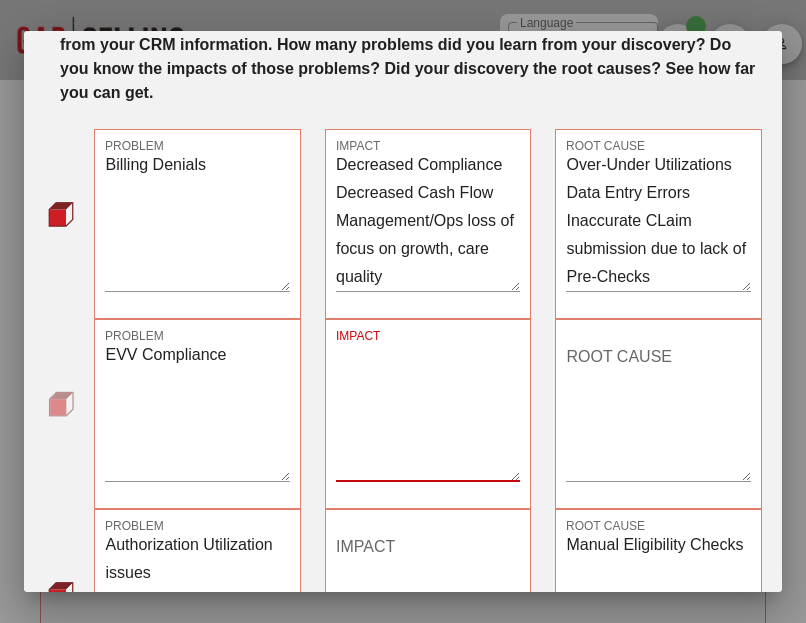 click on "IMPACT" at bounding box center (428, 411) 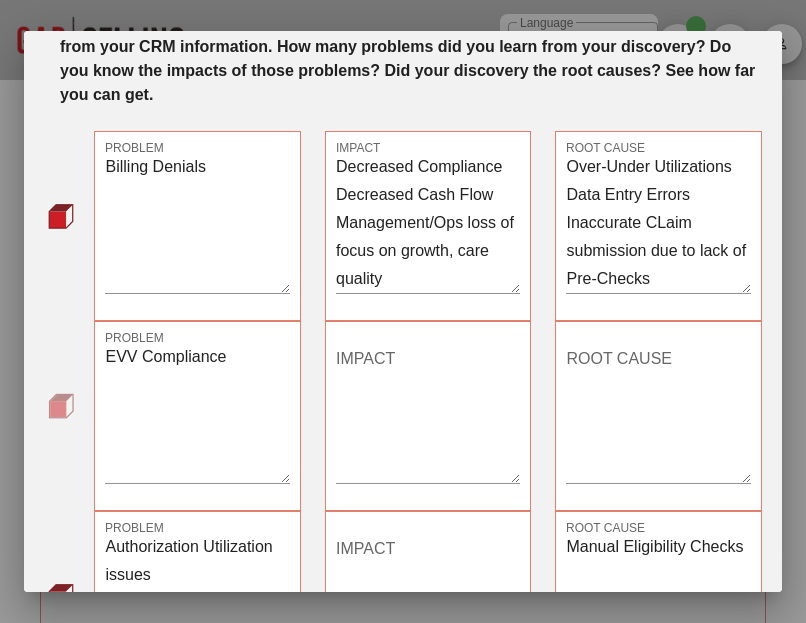 click on "IMPACT" at bounding box center [428, 413] 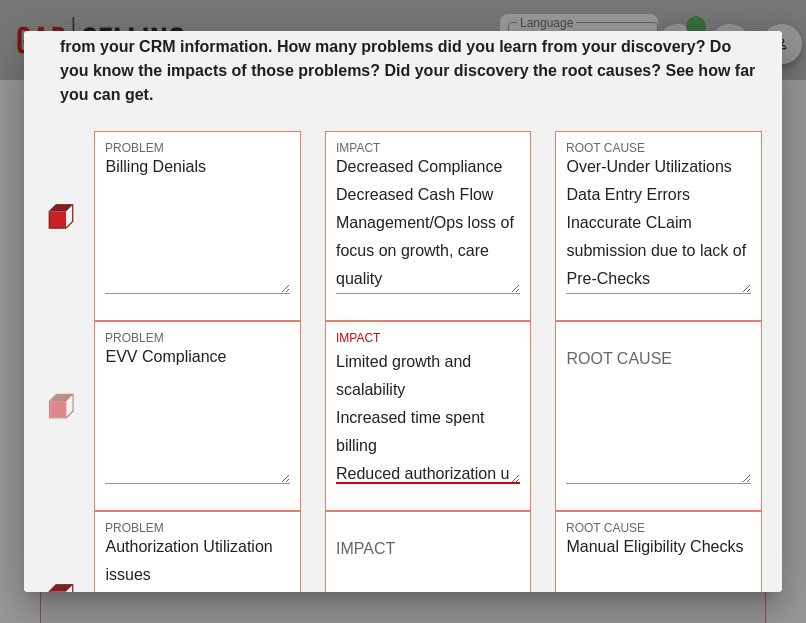 scroll, scrollTop: 107, scrollLeft: 0, axis: vertical 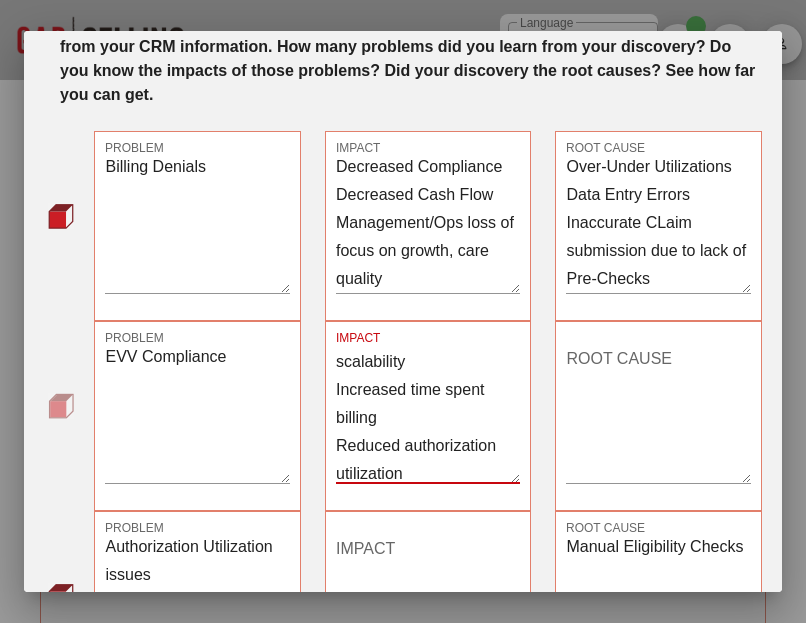 type on "Decreased Cash flow
Decreased compliance
Billing Dneials
Limited growth and scalability
Increased time spent billing
Reduced authorization utilization" 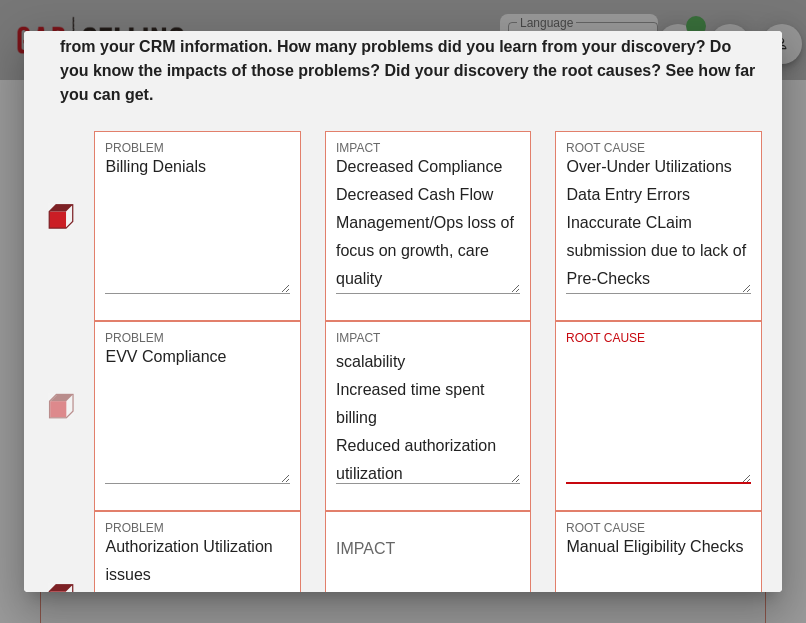 click on "ROOT CAUSE" at bounding box center (658, 413) 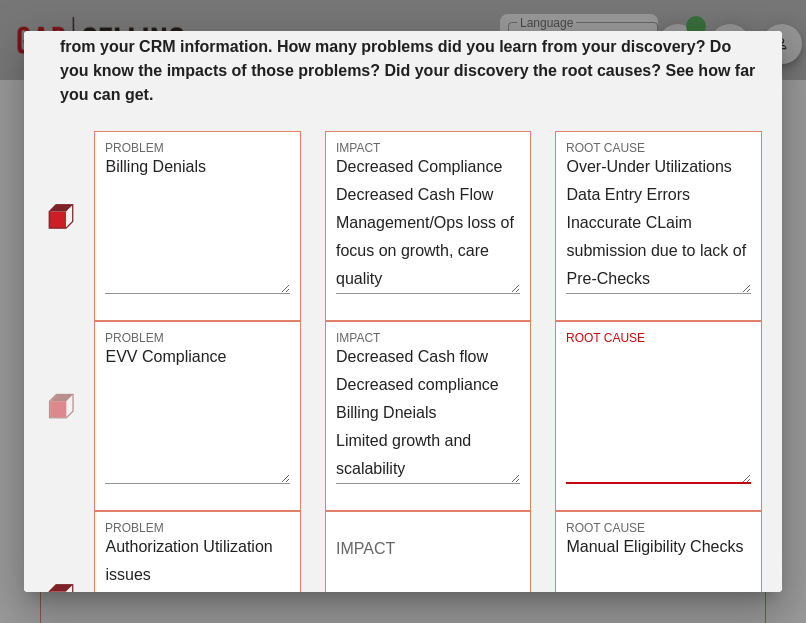 scroll, scrollTop: 1, scrollLeft: 0, axis: vertical 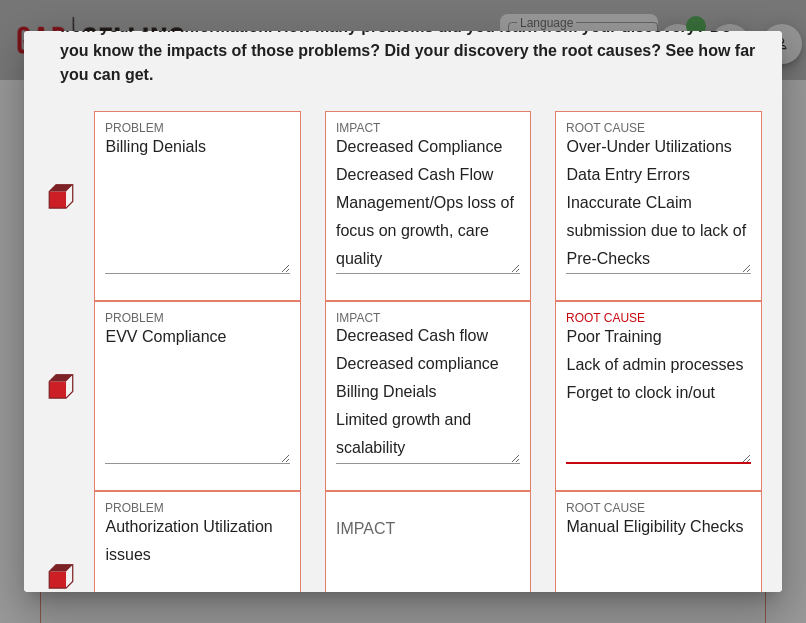 type on "Poor Training
Lack of admin processes
Forget to clock in/out" 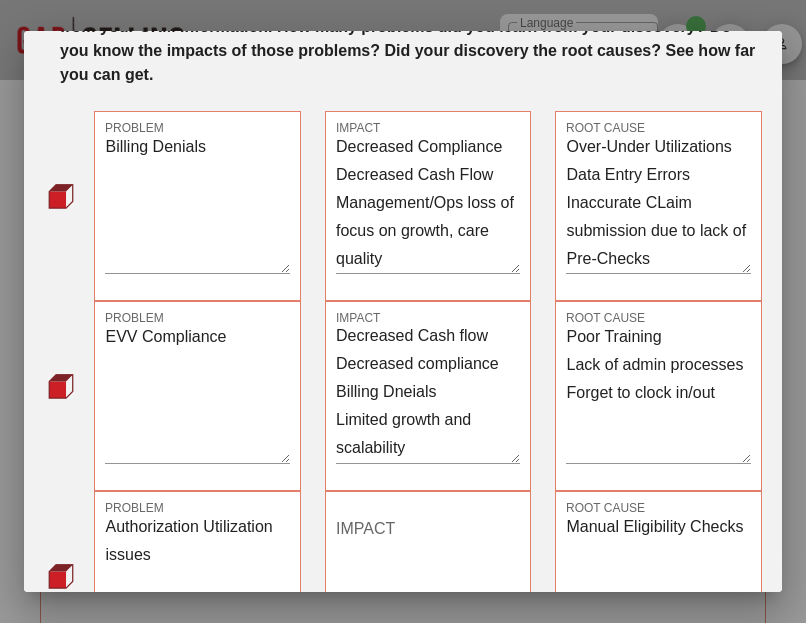 scroll, scrollTop: 142, scrollLeft: 0, axis: vertical 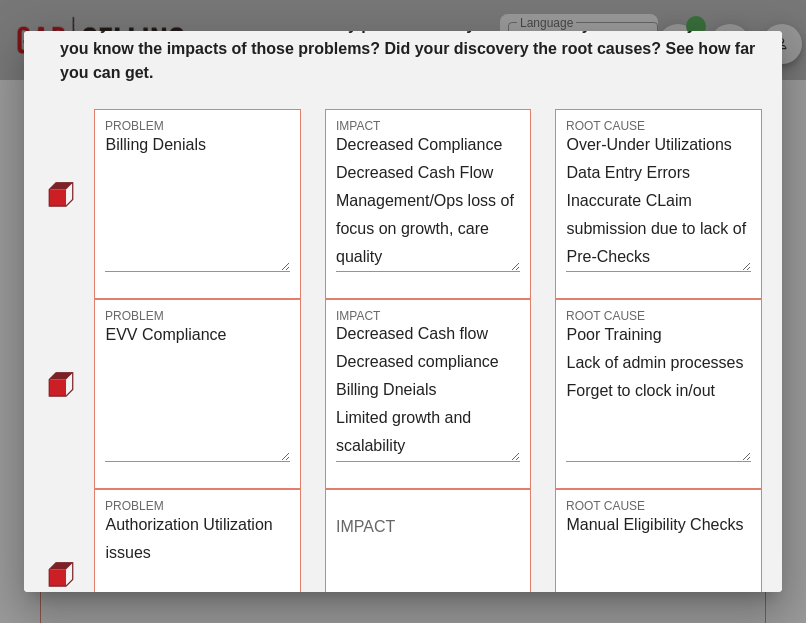 drag, startPoint x: 291, startPoint y: 439, endPoint x: 401, endPoint y: 490, distance: 121.24768 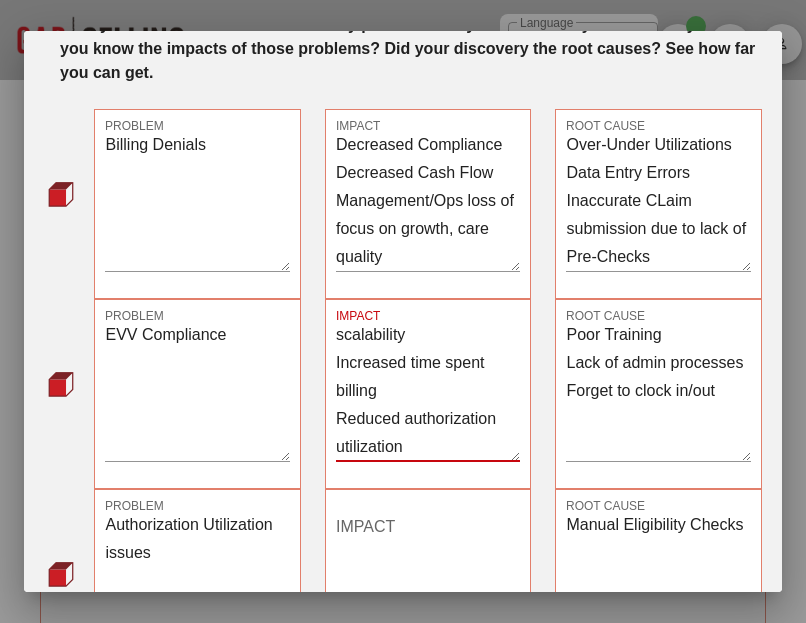 scroll, scrollTop: 111, scrollLeft: 0, axis: vertical 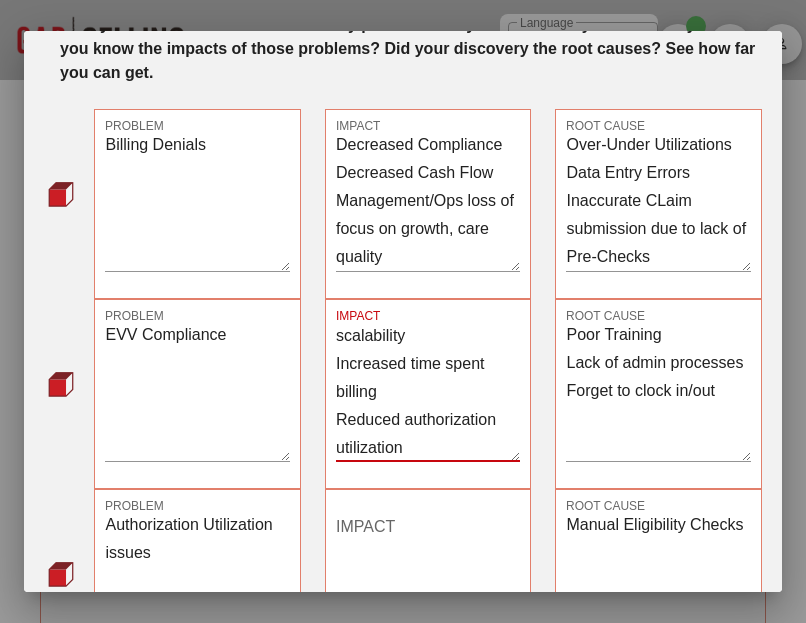 type on "Decreased Cash flow
Decreased compliance
Billing Denials
Limited growth and scalability
Increased time spent billing
Reduced authorization utilization" 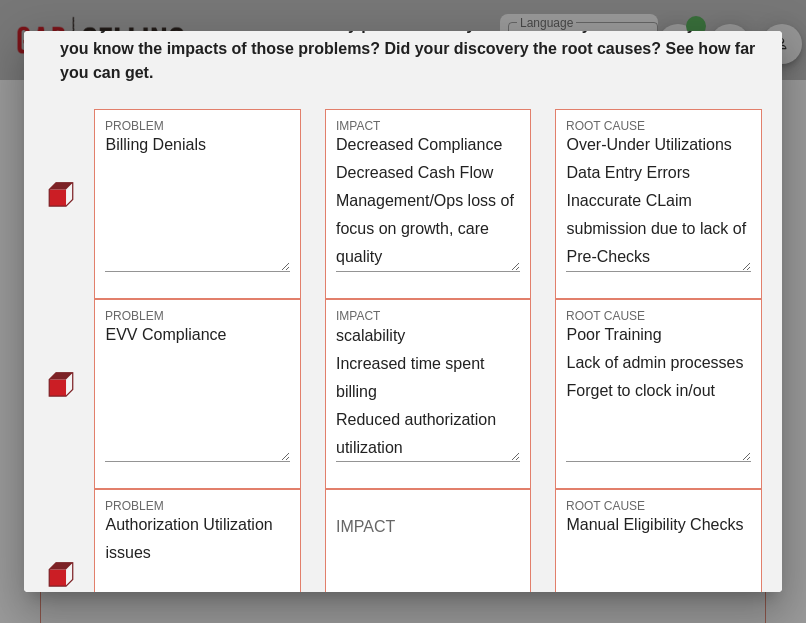 click on "Decreased Cash flow
Decreased compliance
Billing Denials
Limited growth and scalability
Increased time spent billing
Reduced authorization utilization" at bounding box center [428, 391] 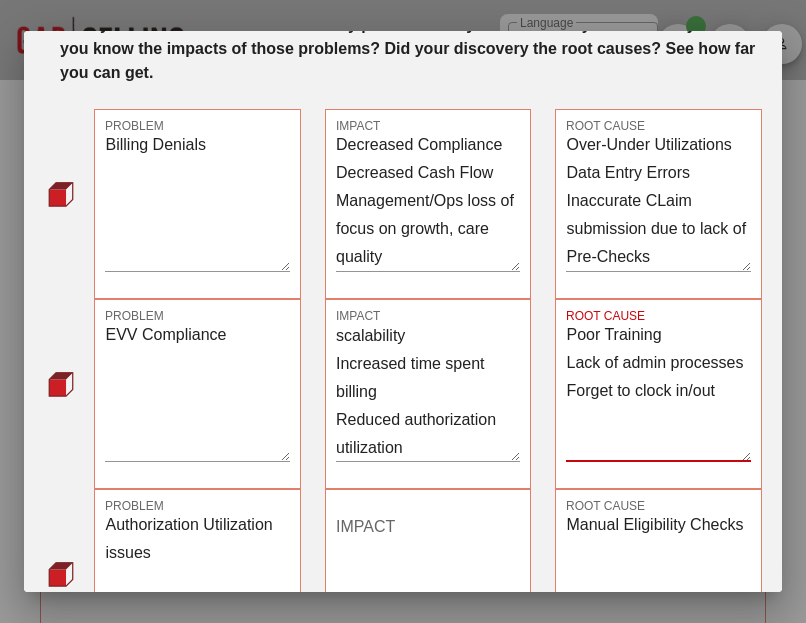 click on "Poor Training
Lack of admin processes
Forget to clock in/out" at bounding box center [658, 391] 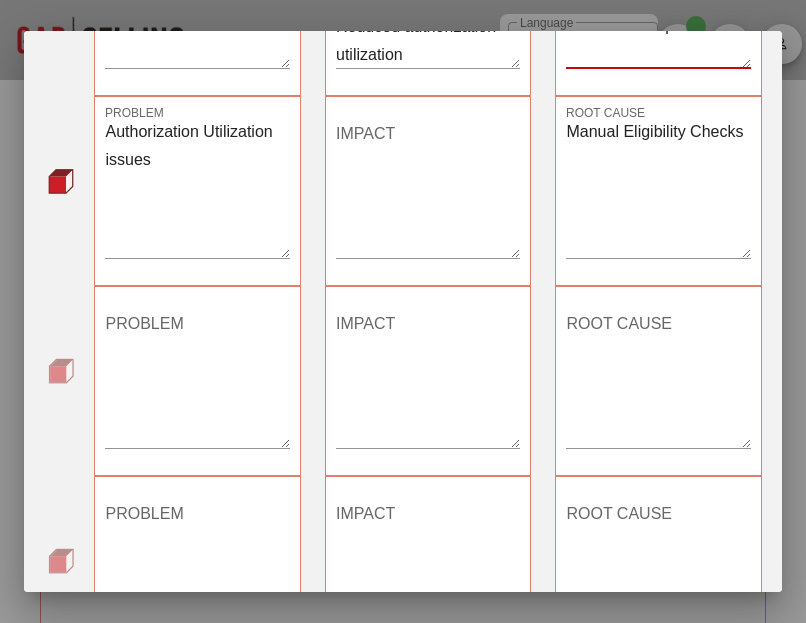 scroll, scrollTop: 495, scrollLeft: 0, axis: vertical 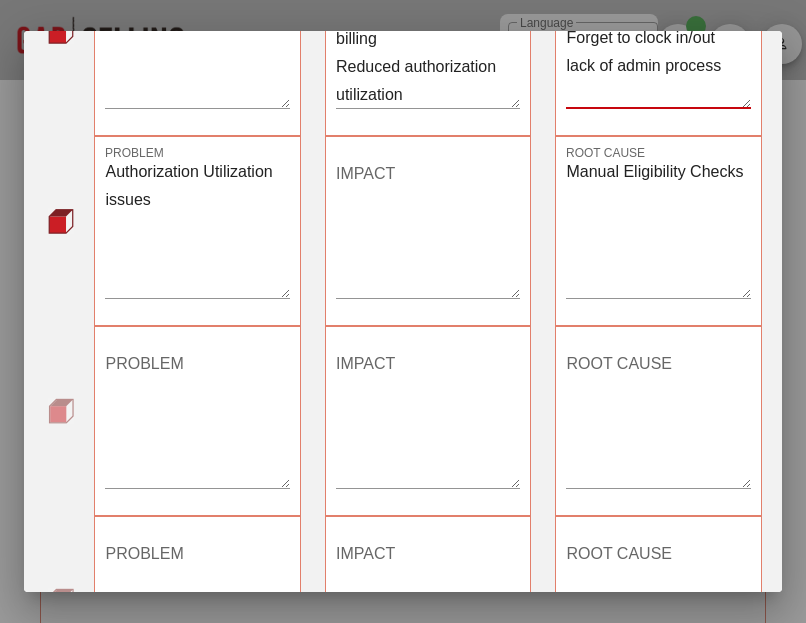 type on "Poor Training
Lack of admin processes
Forget to clock in/out
lack of admin process" 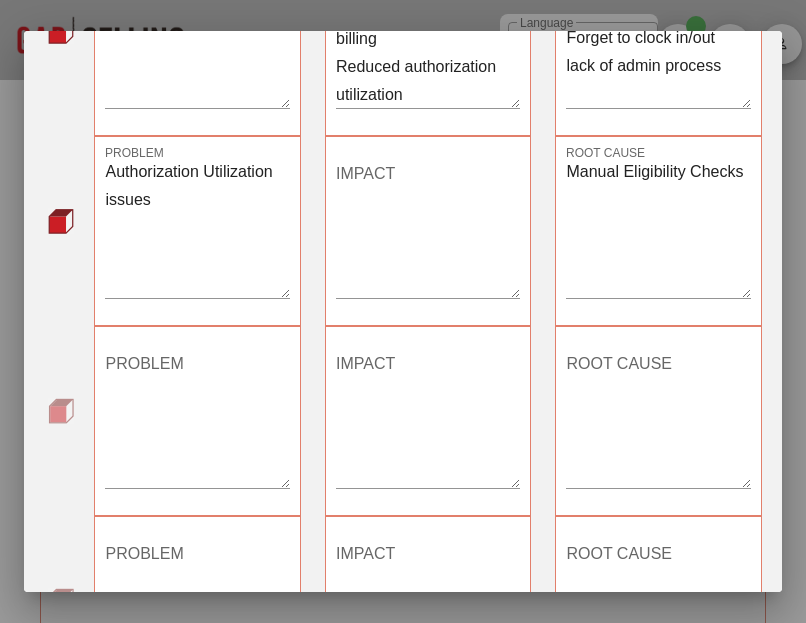 click on "IMPACT" at bounding box center [428, 228] 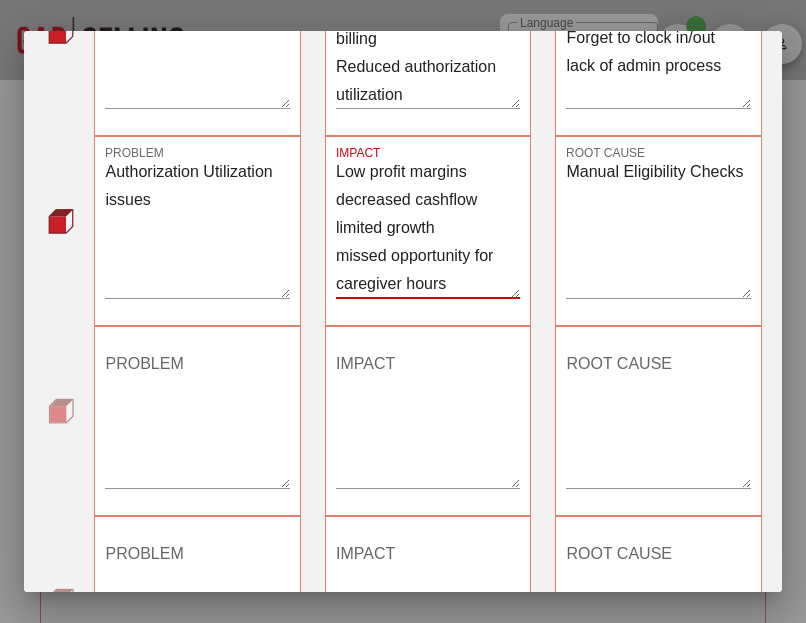 scroll, scrollTop: 23, scrollLeft: 0, axis: vertical 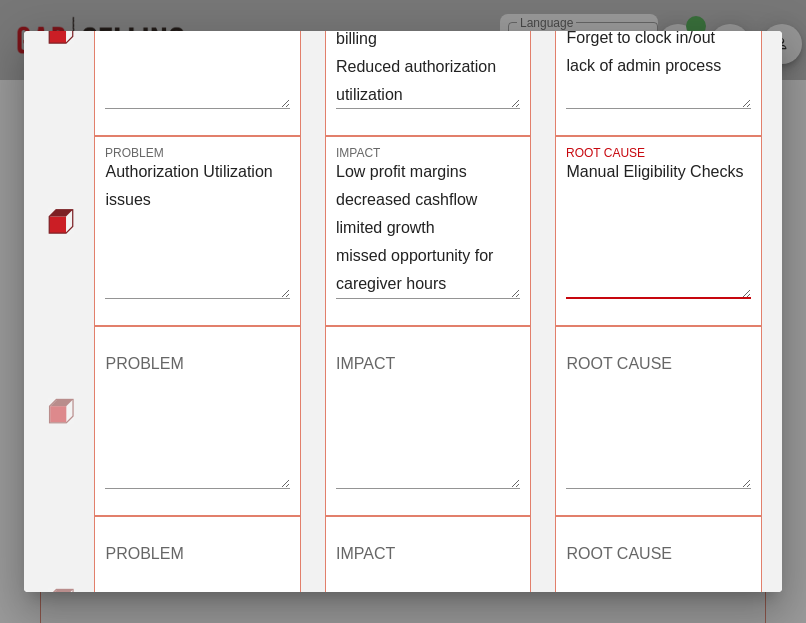 click on "Manual Eligibility Checks" at bounding box center (658, 228) 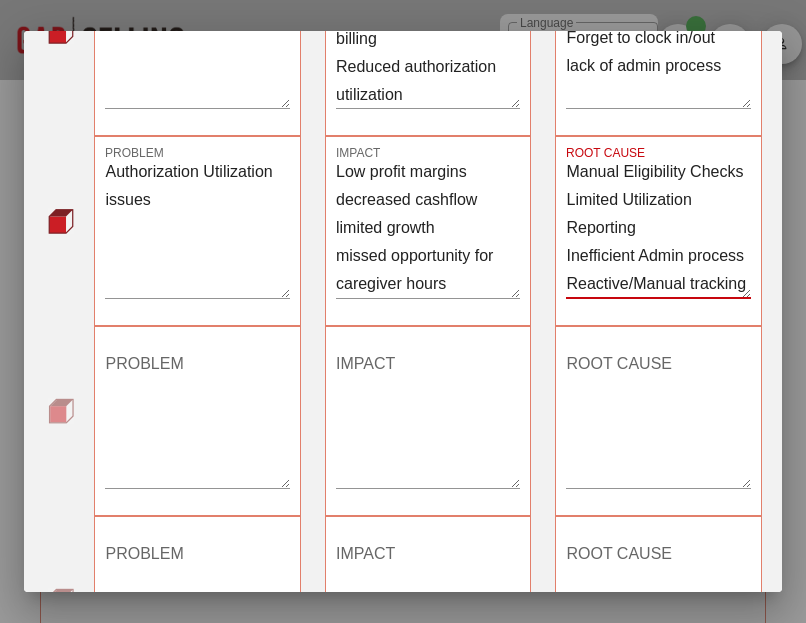 scroll, scrollTop: 79, scrollLeft: 0, axis: vertical 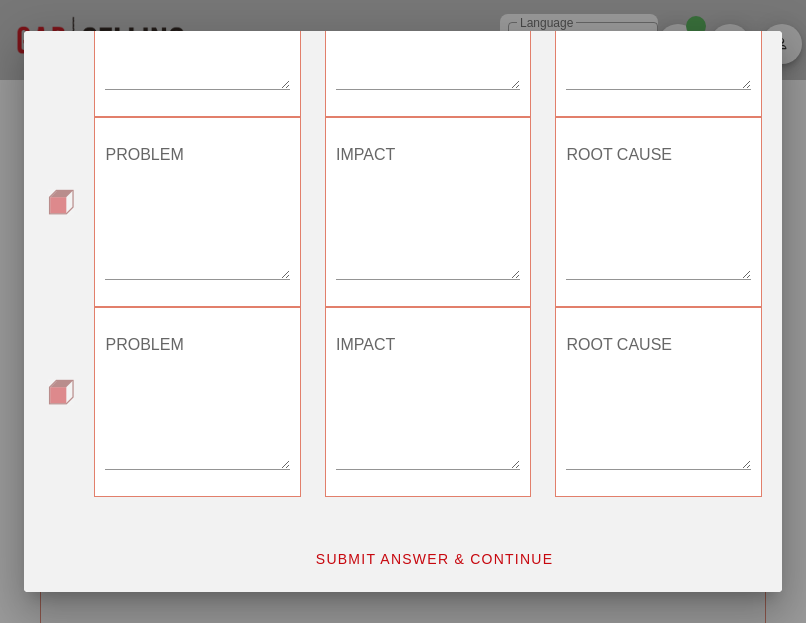 type on "Manual Eligibility Checks
Limited Utilization Reporting
Inefficient Admin process
Reactive/Manual tracking" 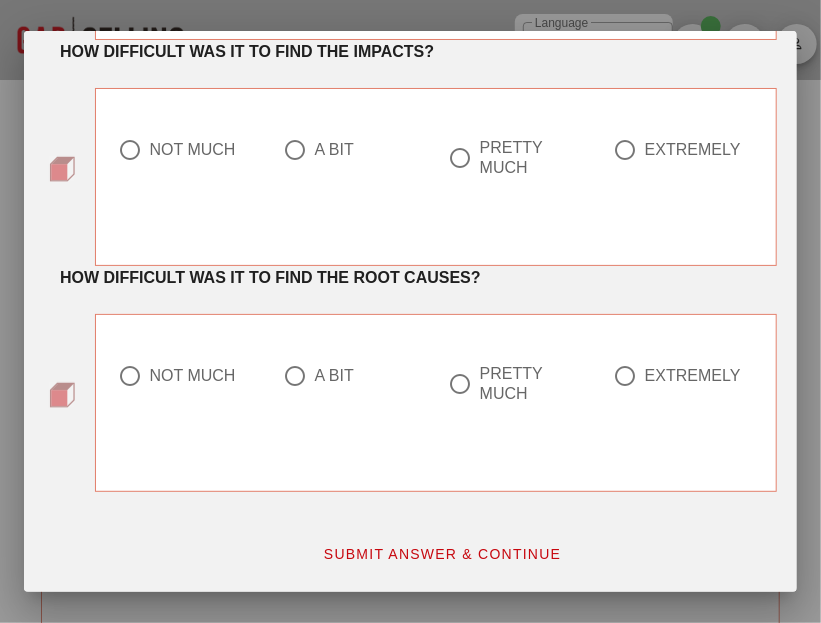 scroll, scrollTop: 314, scrollLeft: 0, axis: vertical 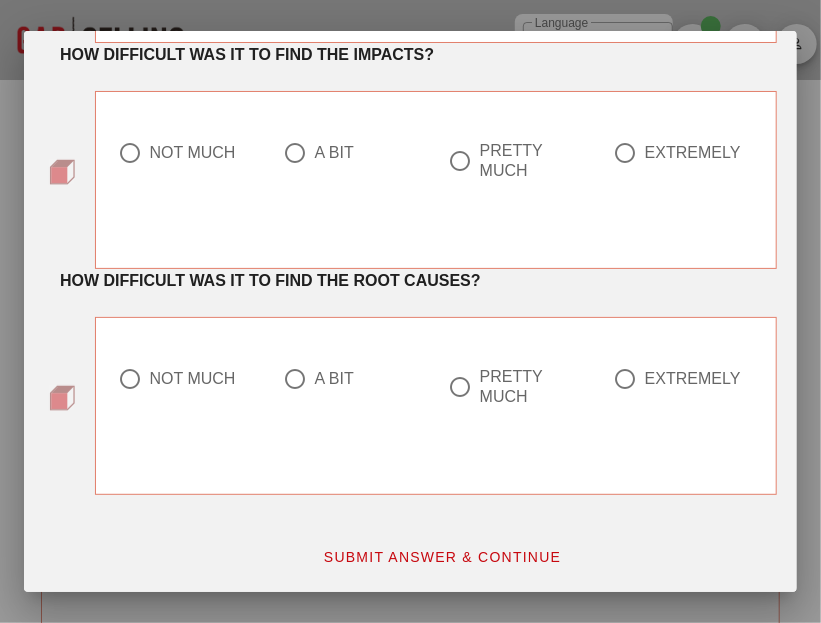 click at bounding box center (295, 153) 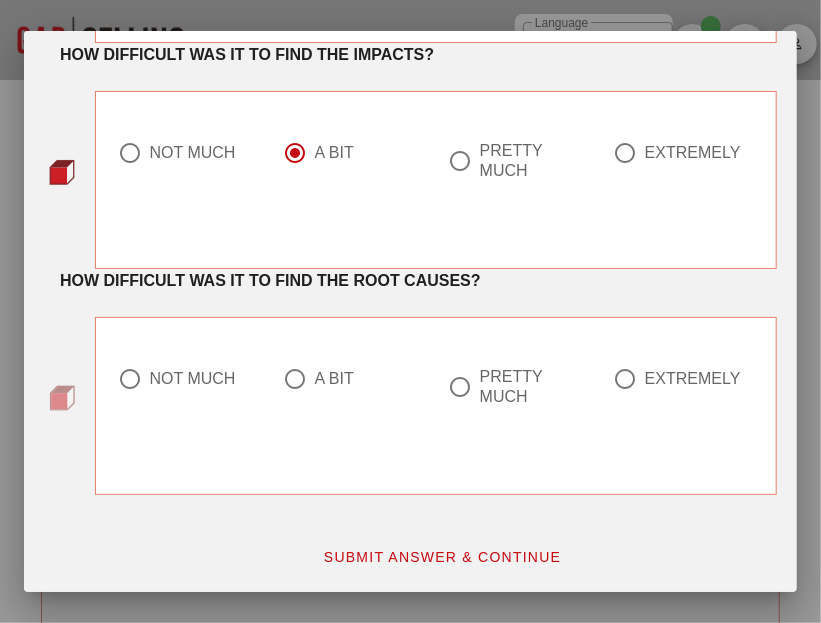 click at bounding box center (295, 379) 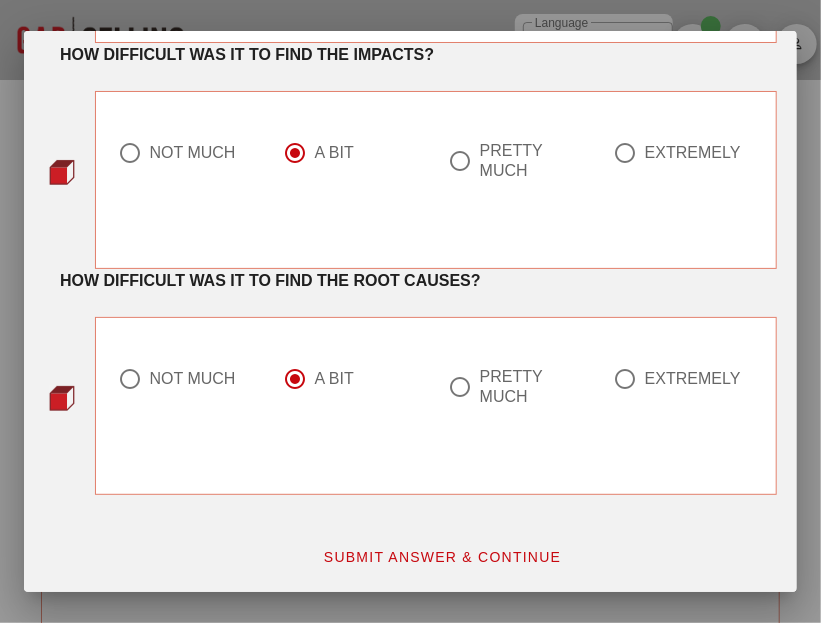 click on "SUBMIT ANSWER & CONTINUE" at bounding box center (442, 557) 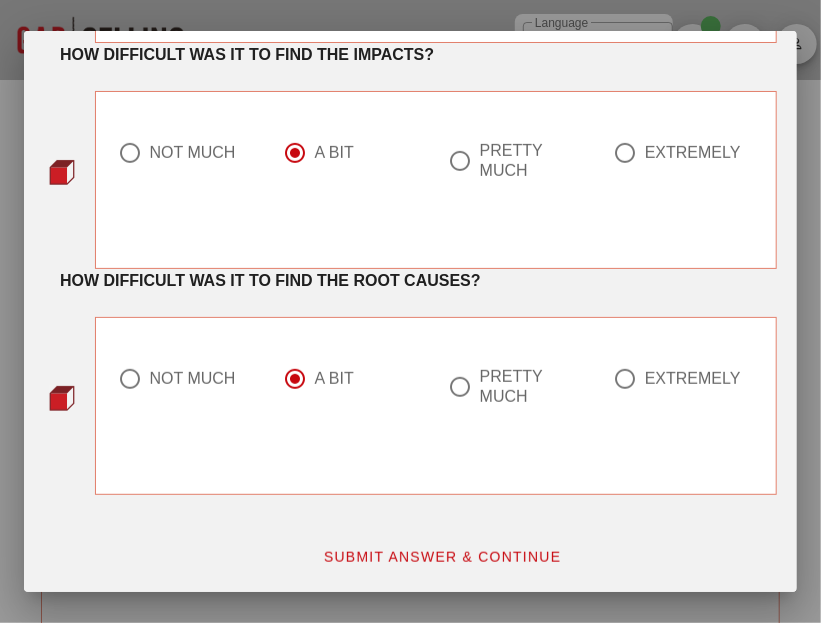 click on "SUBMIT ANSWER & CONTINUE" at bounding box center (442, 557) 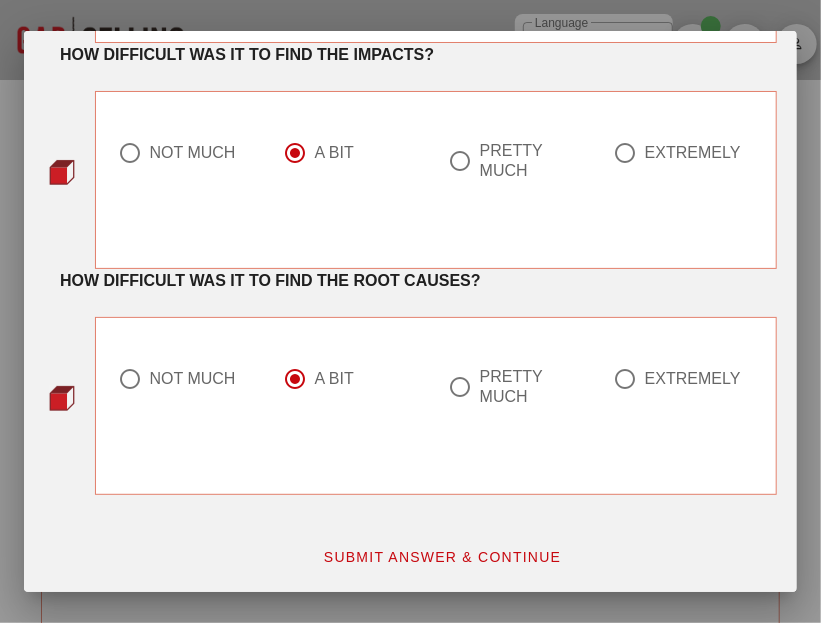 scroll, scrollTop: 0, scrollLeft: 0, axis: both 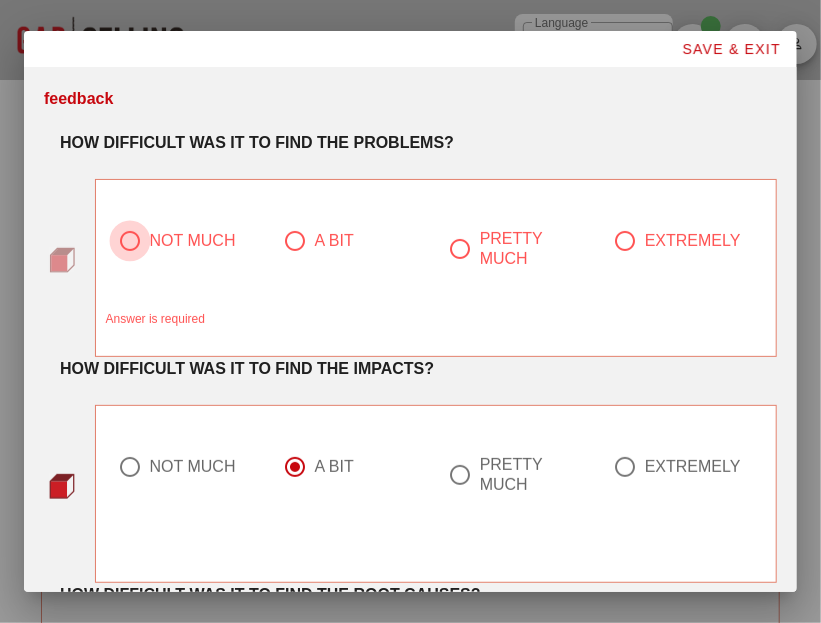 click at bounding box center [130, 241] 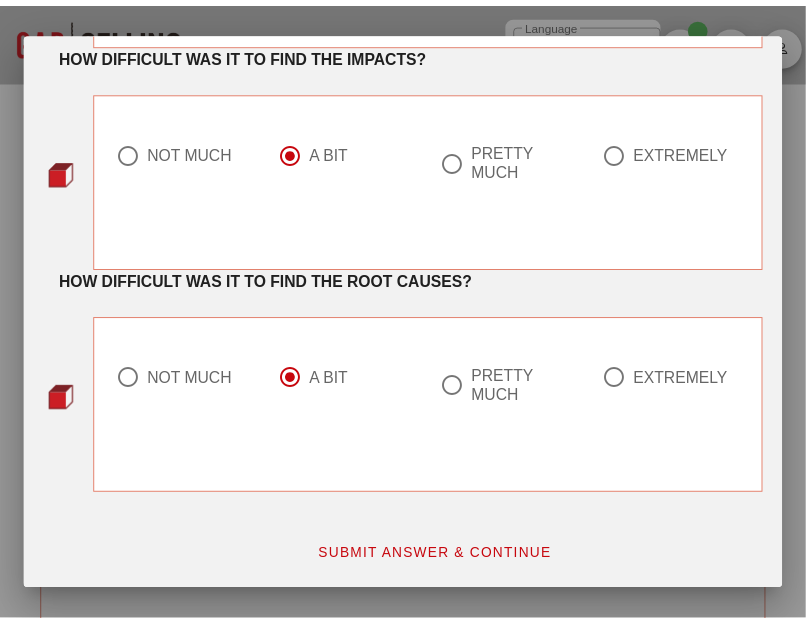 scroll, scrollTop: 314, scrollLeft: 0, axis: vertical 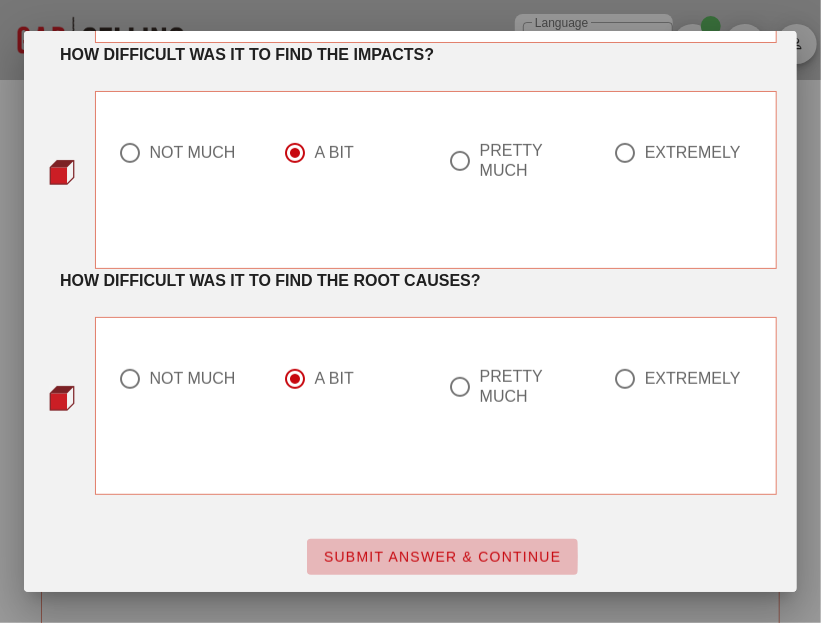 click on "SUBMIT ANSWER & CONTINUE" at bounding box center (442, 557) 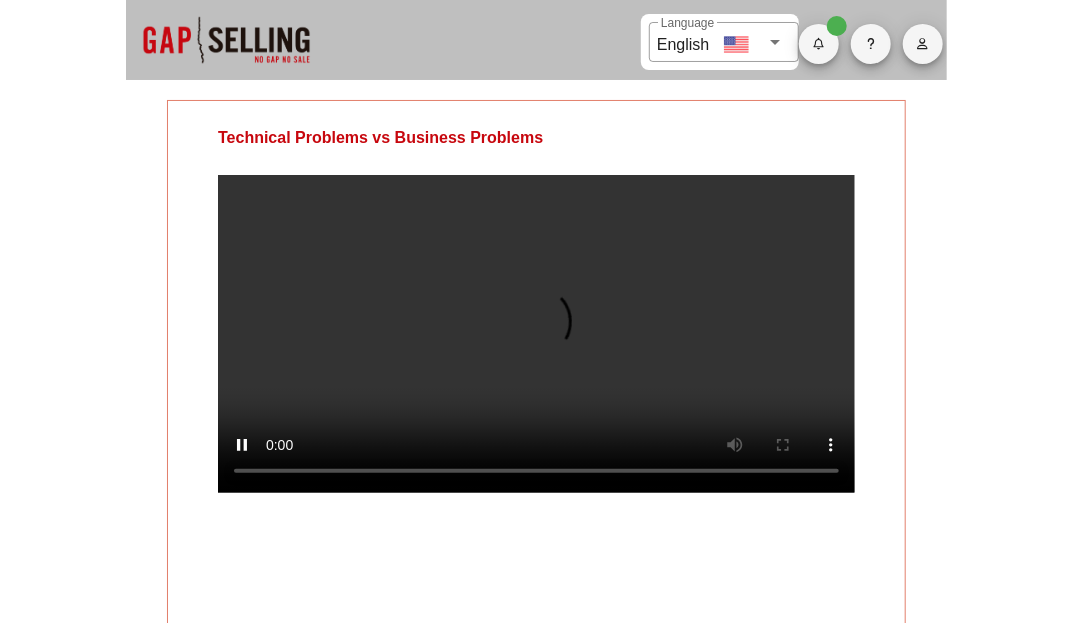 scroll, scrollTop: 0, scrollLeft: 0, axis: both 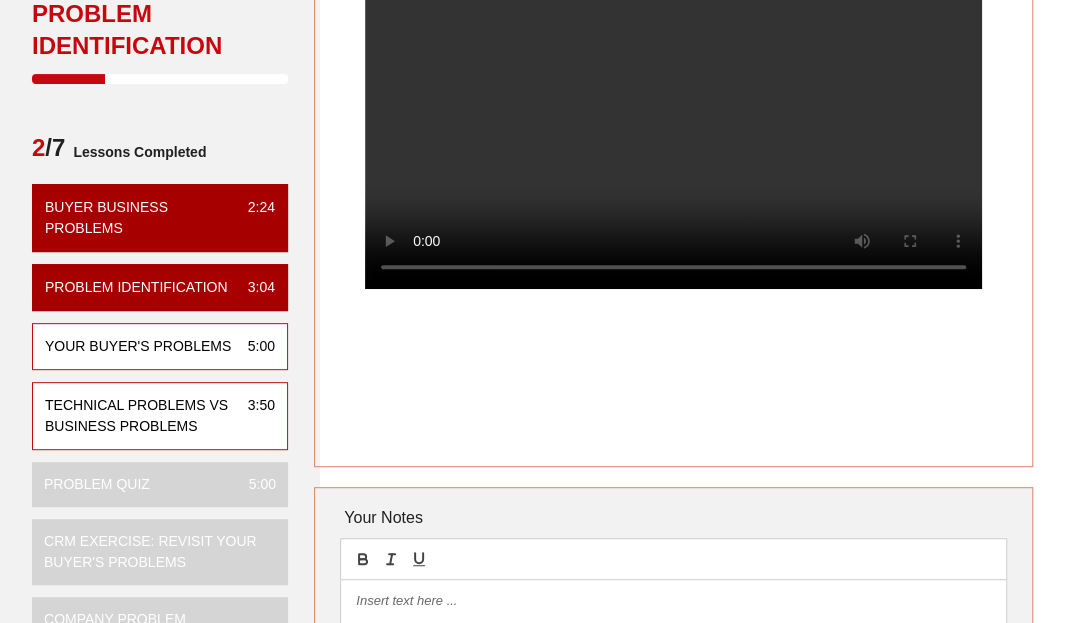 click on "Technical Problems vs Business Problems" at bounding box center [138, 416] 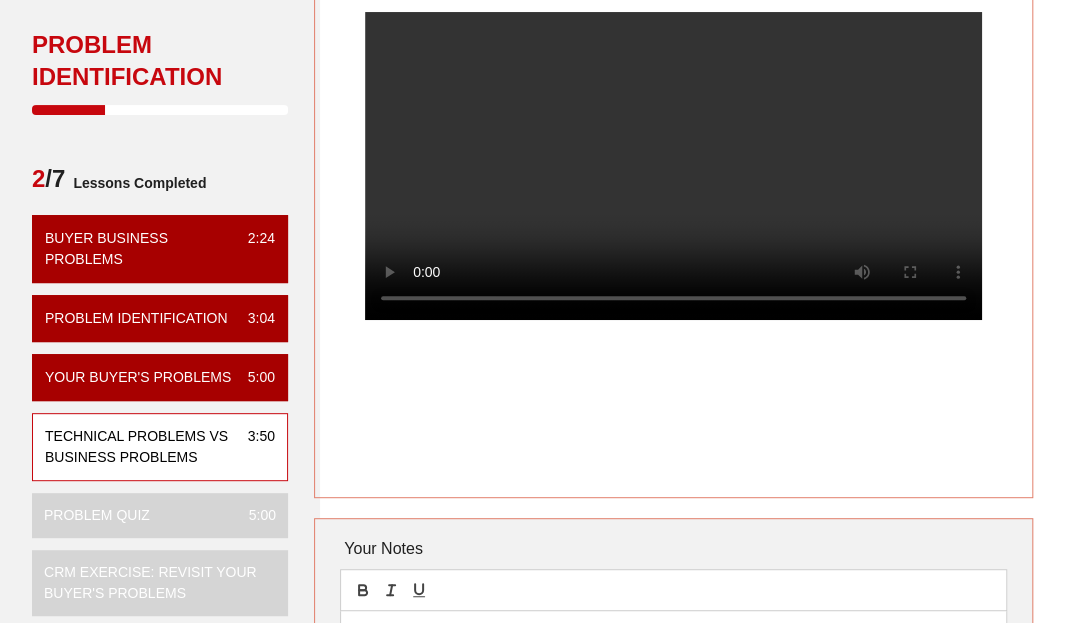 scroll, scrollTop: 158, scrollLeft: 0, axis: vertical 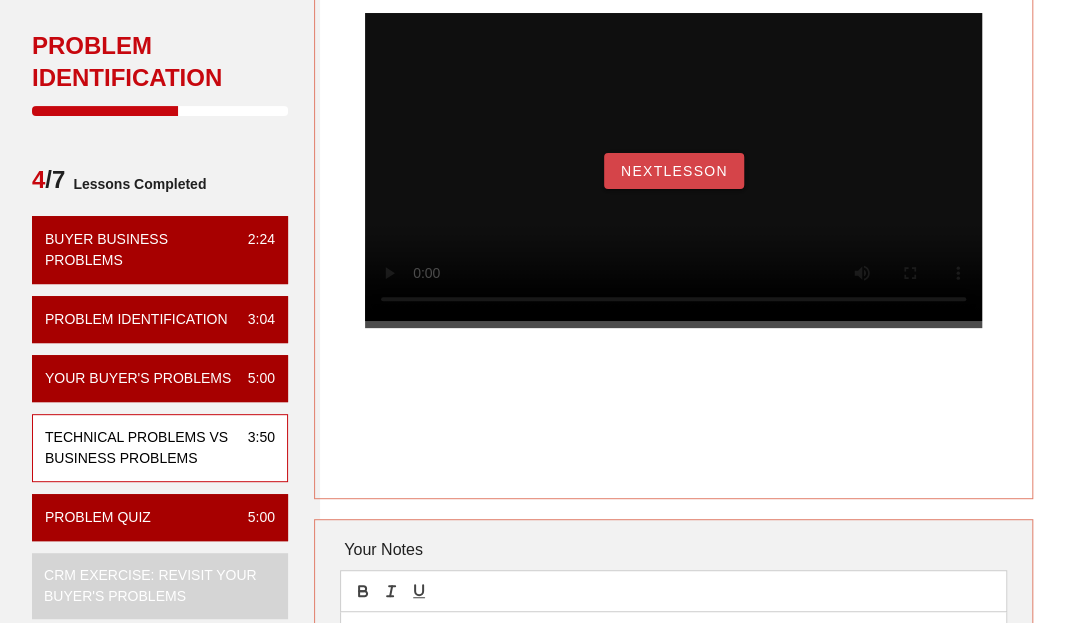 click on "NextLesson" at bounding box center [674, 171] 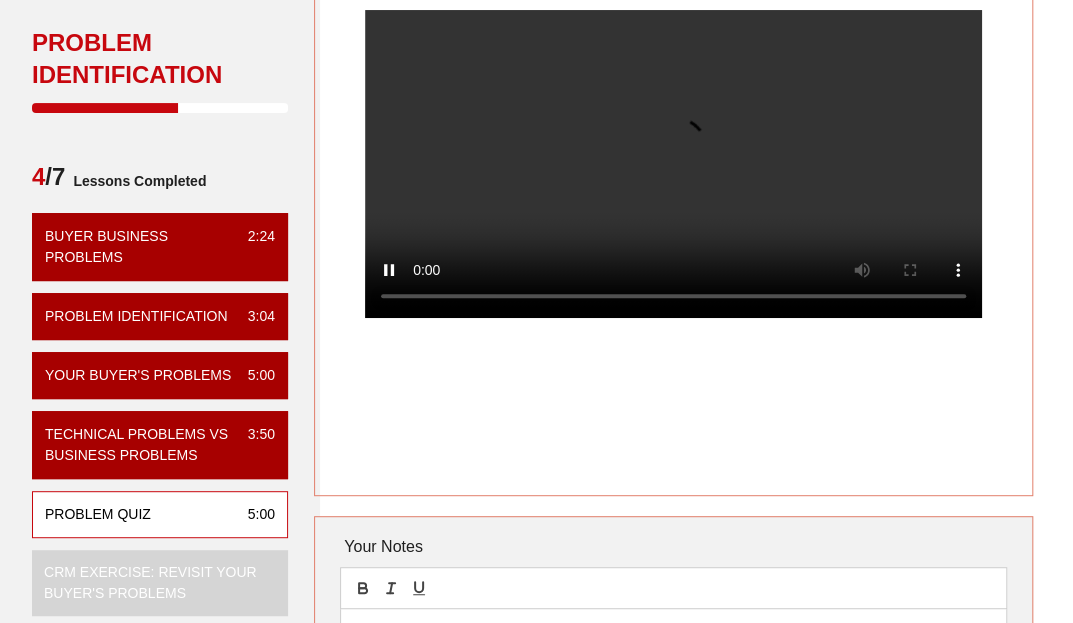 scroll, scrollTop: 160, scrollLeft: 0, axis: vertical 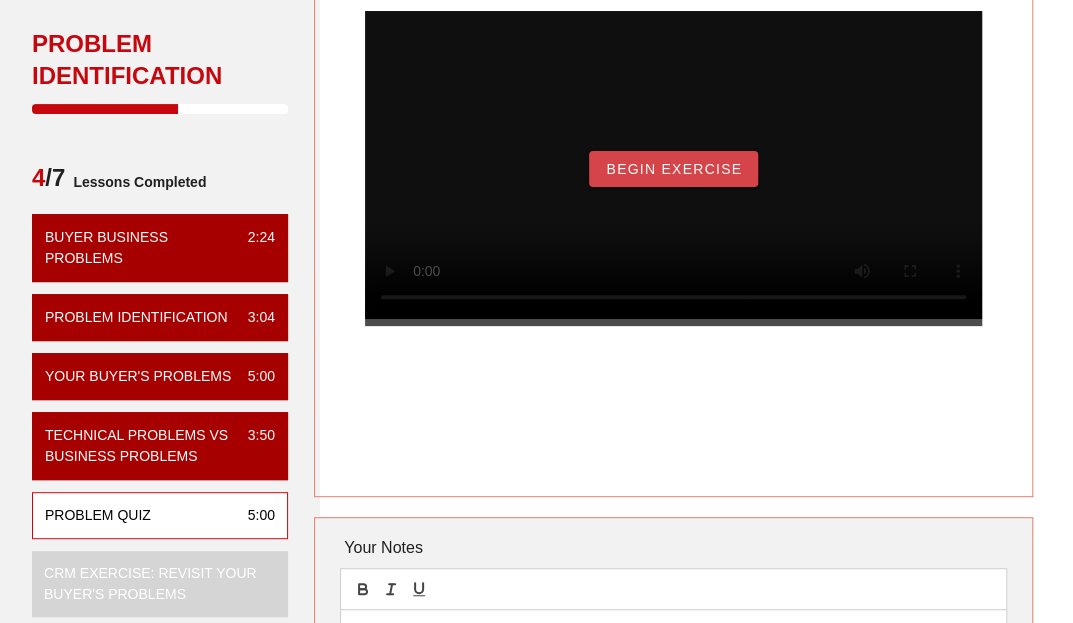 click on "Begin Exercise" at bounding box center (673, 169) 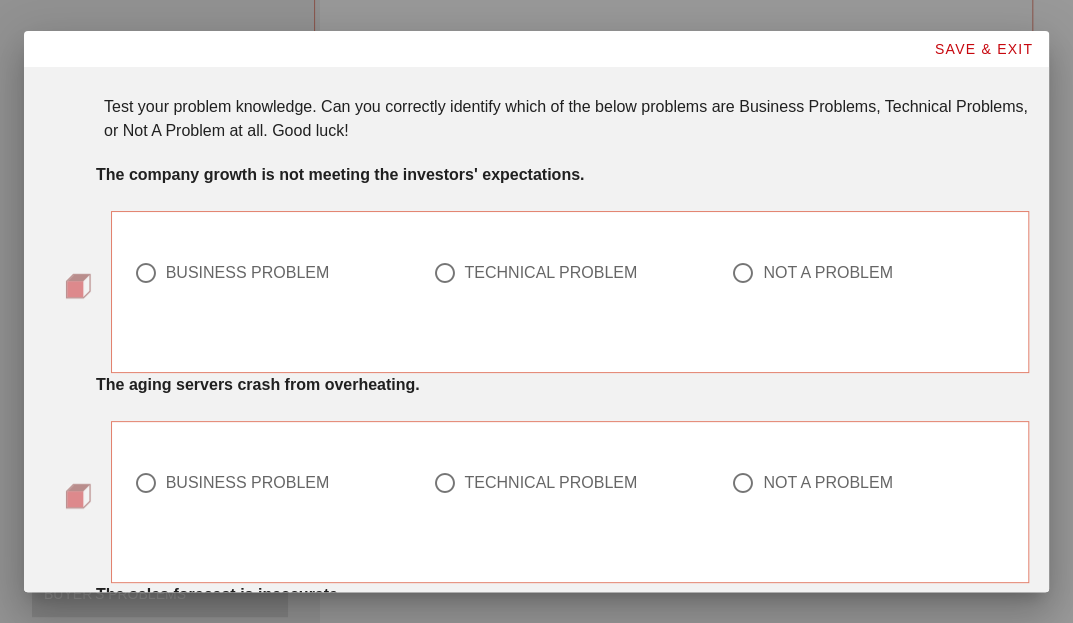 scroll, scrollTop: 0, scrollLeft: 0, axis: both 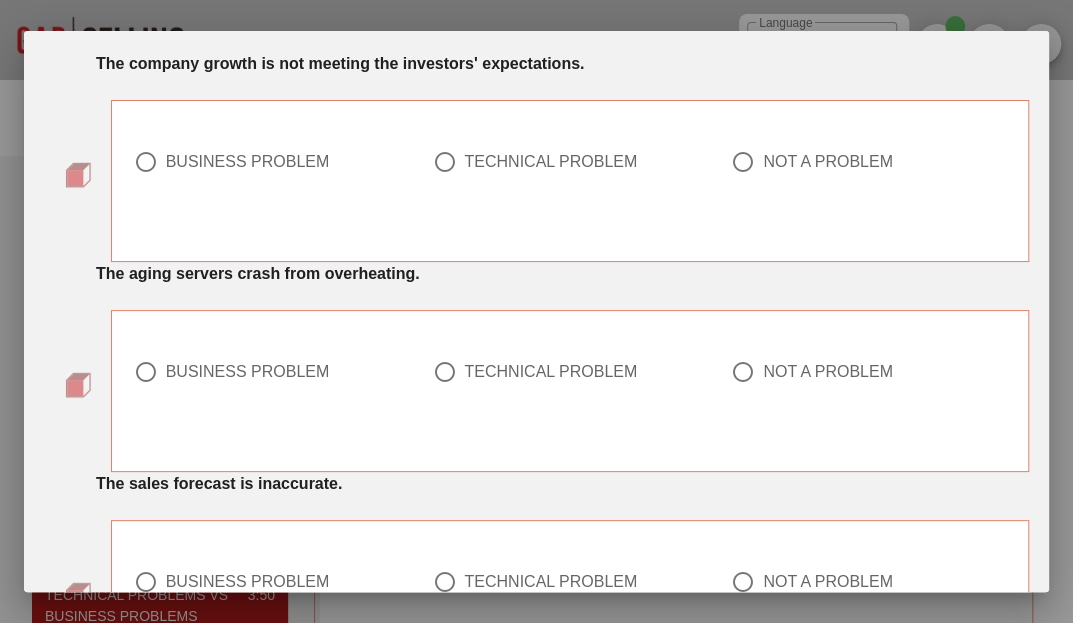 click at bounding box center [146, 162] 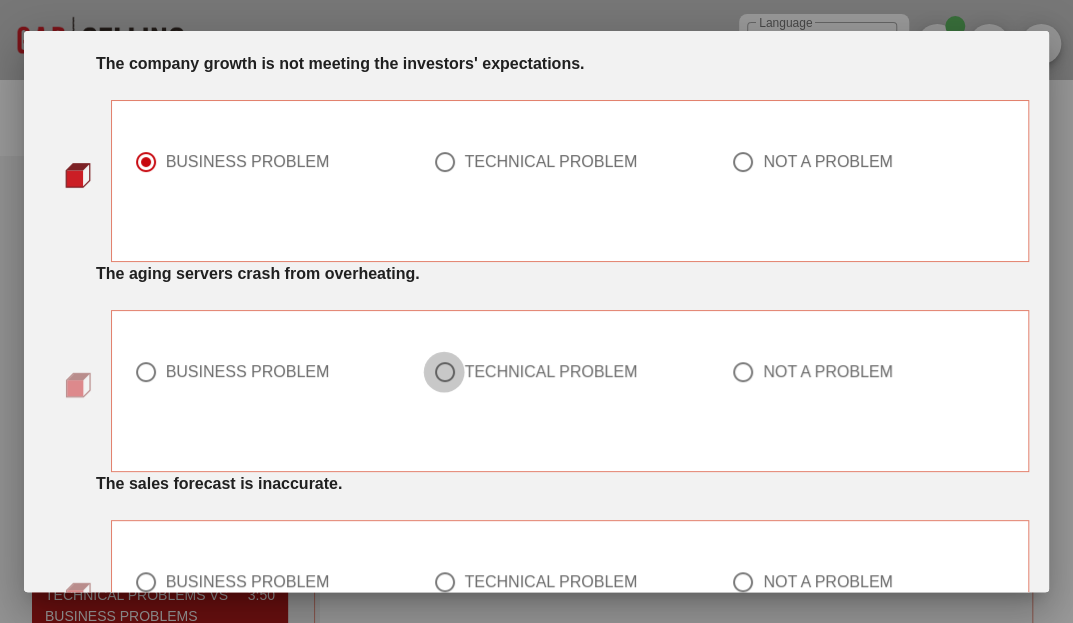 click at bounding box center (444, 372) 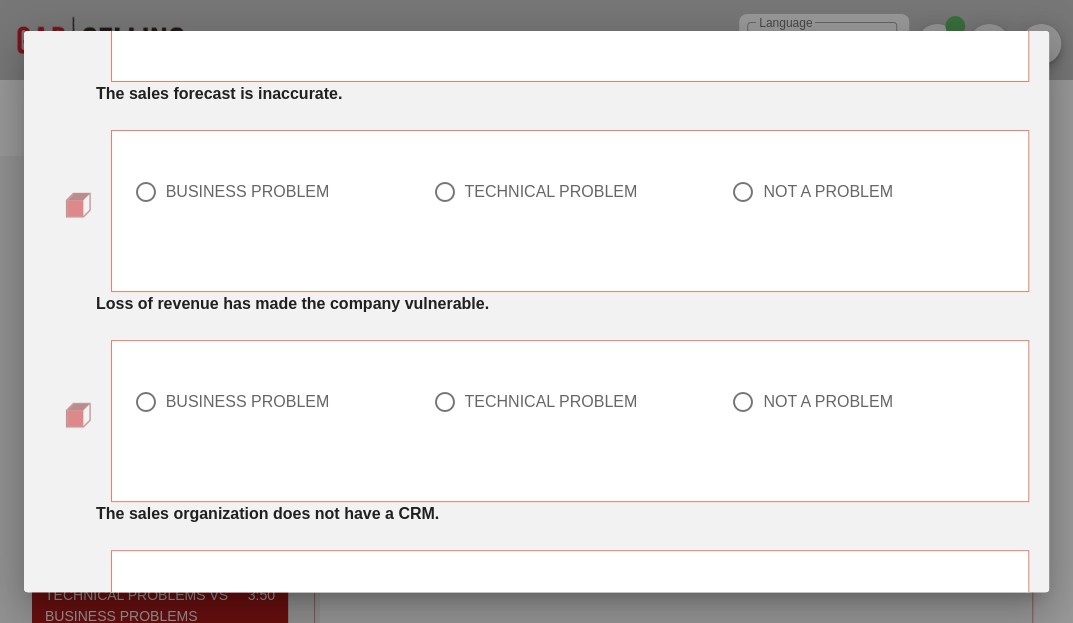 scroll, scrollTop: 500, scrollLeft: 0, axis: vertical 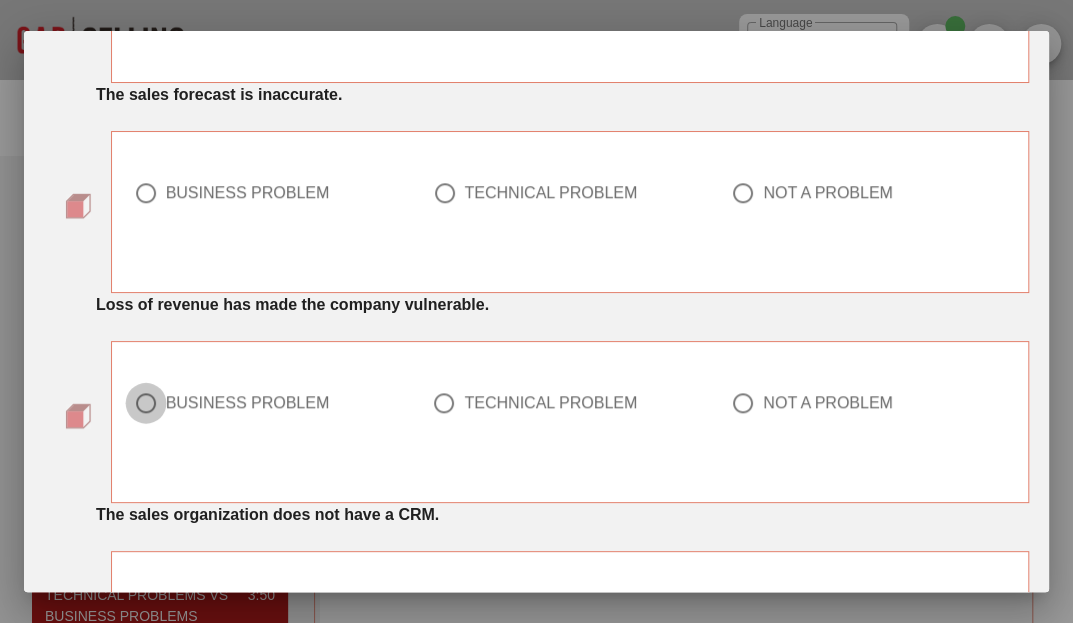 click at bounding box center [146, 403] 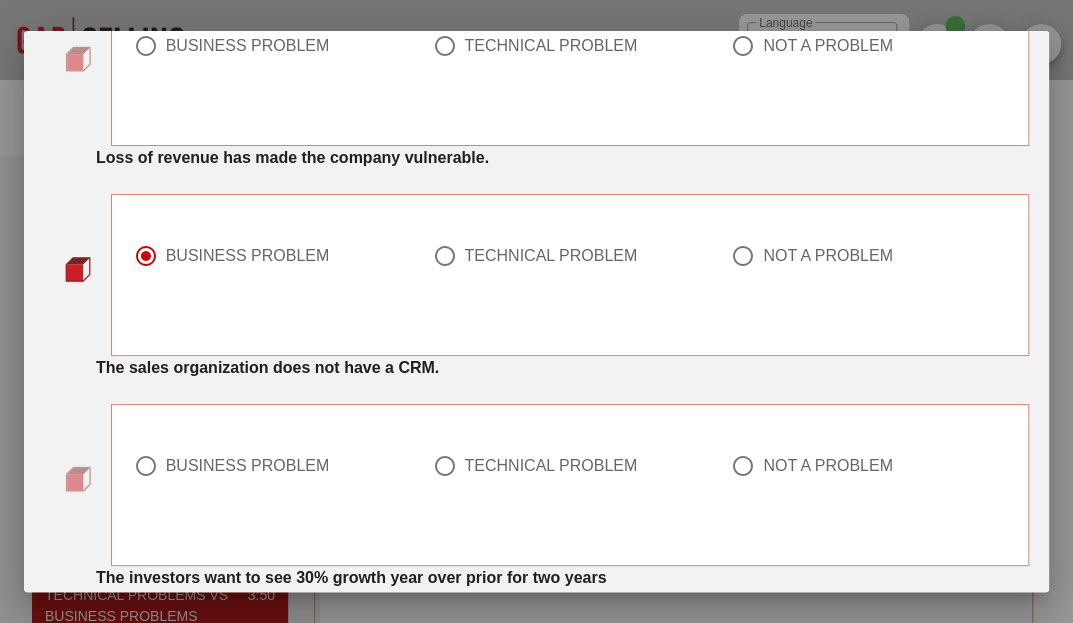 scroll, scrollTop: 644, scrollLeft: 0, axis: vertical 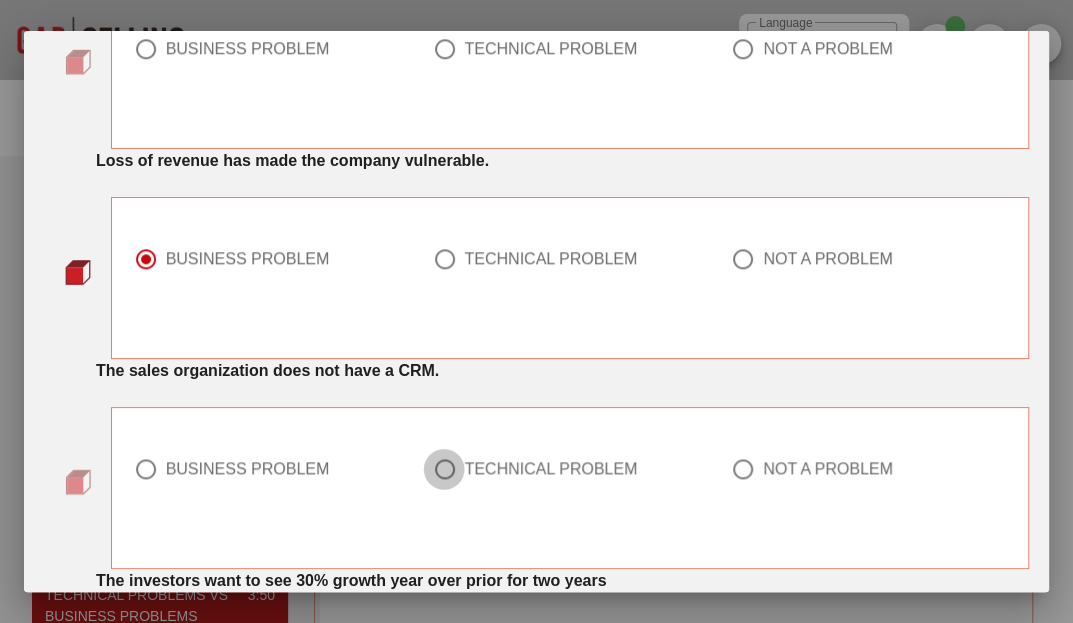 click at bounding box center (444, 469) 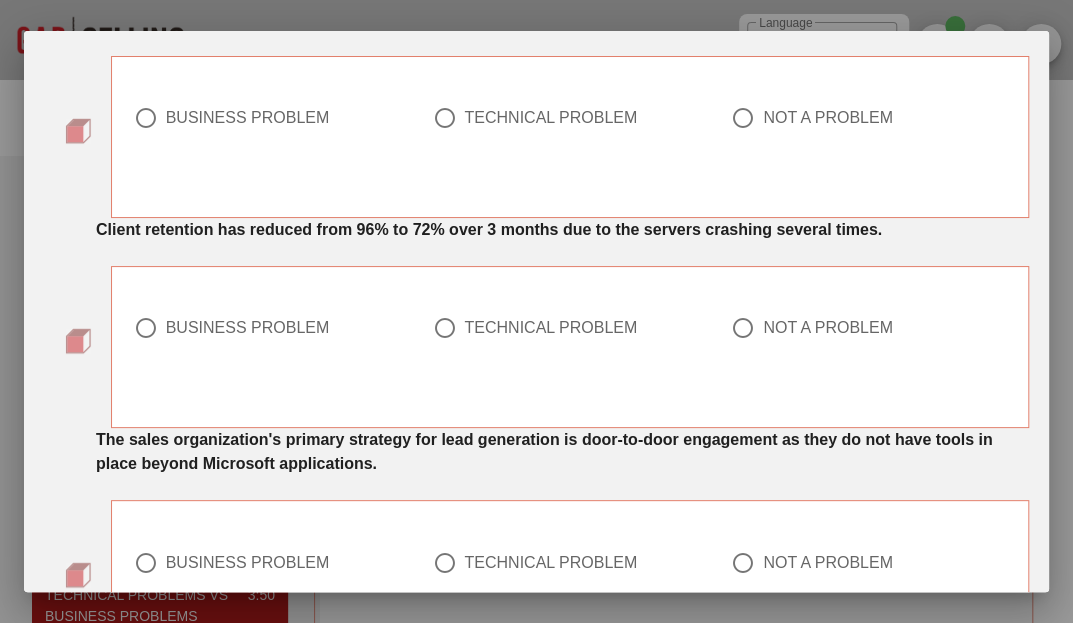 scroll, scrollTop: 1198, scrollLeft: 0, axis: vertical 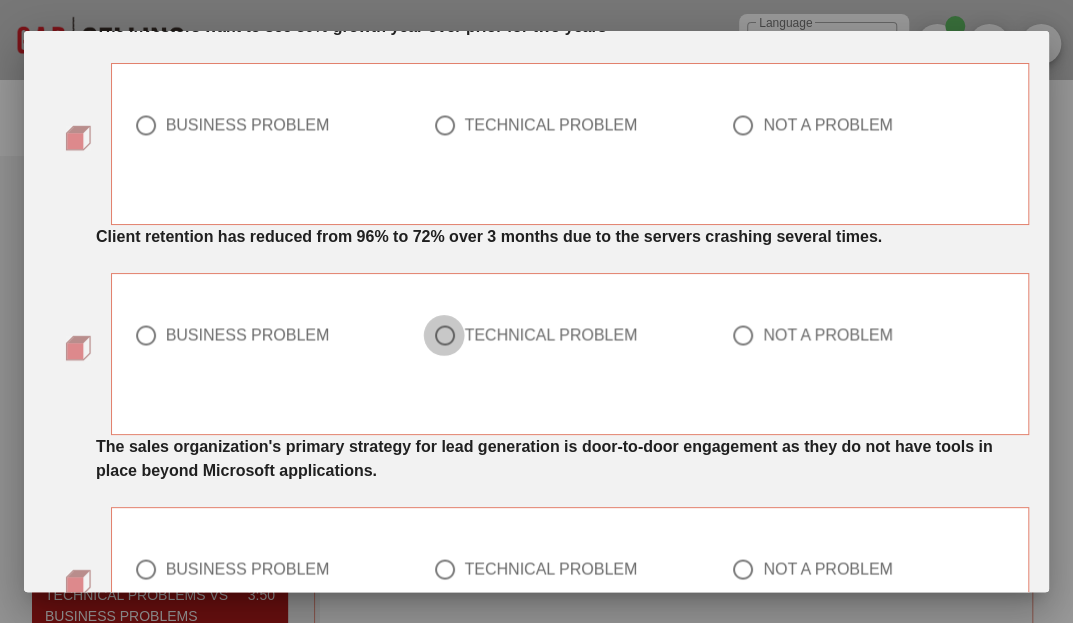 click at bounding box center (444, 335) 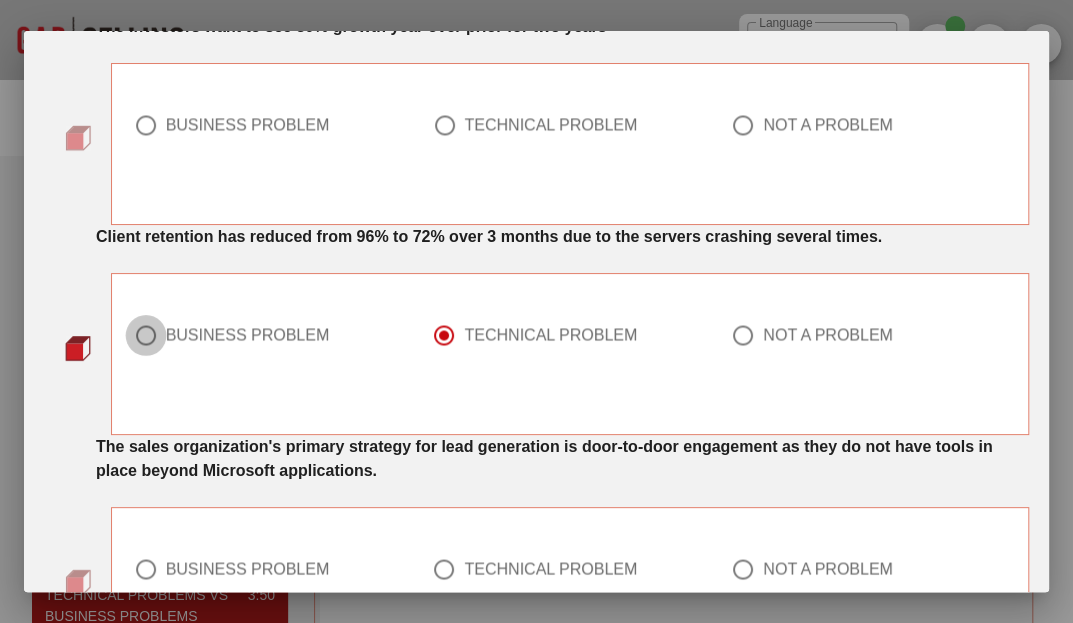 click at bounding box center (146, 335) 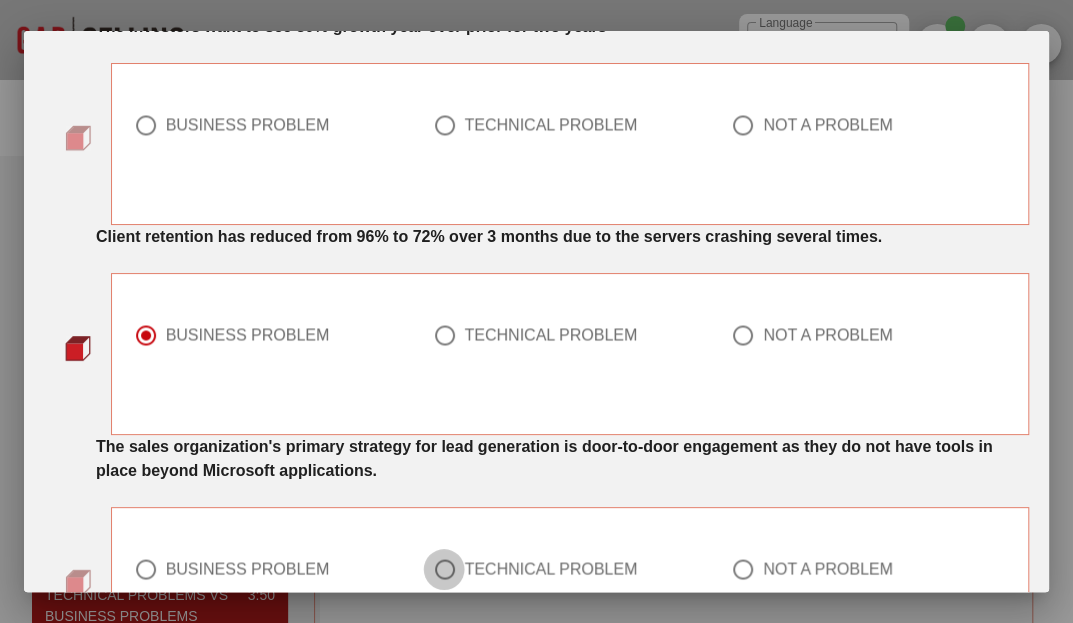 click at bounding box center (444, 569) 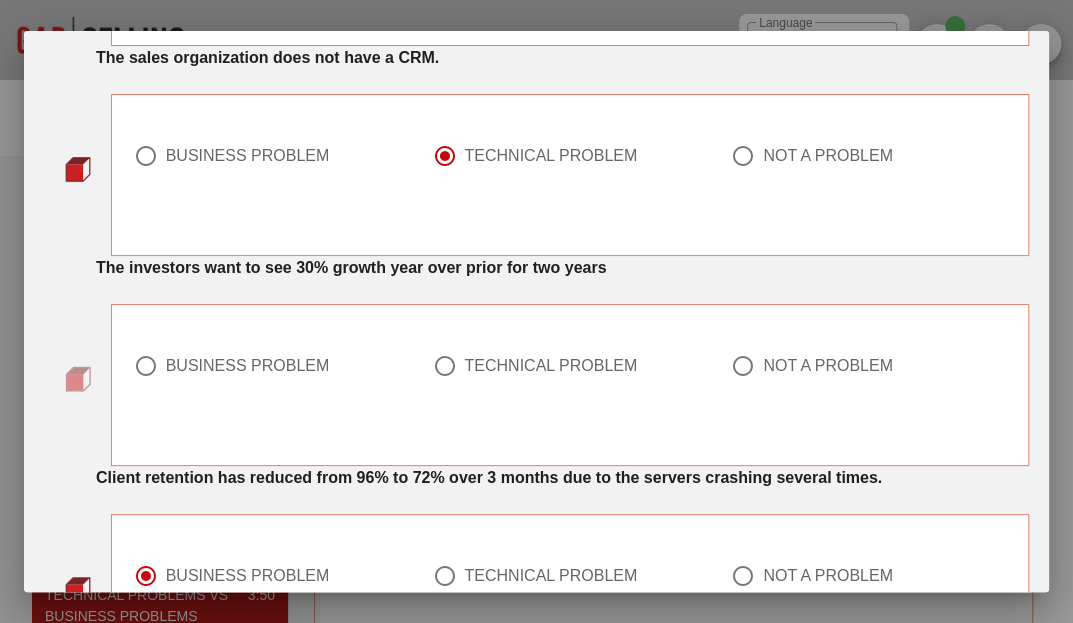 scroll, scrollTop: 956, scrollLeft: 0, axis: vertical 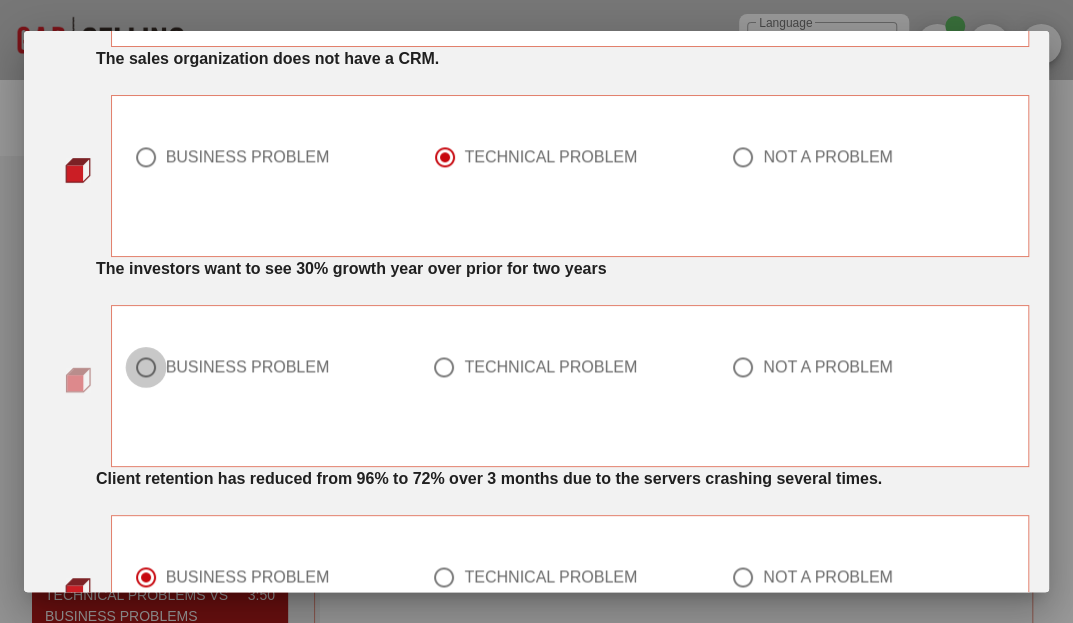 click at bounding box center [146, 367] 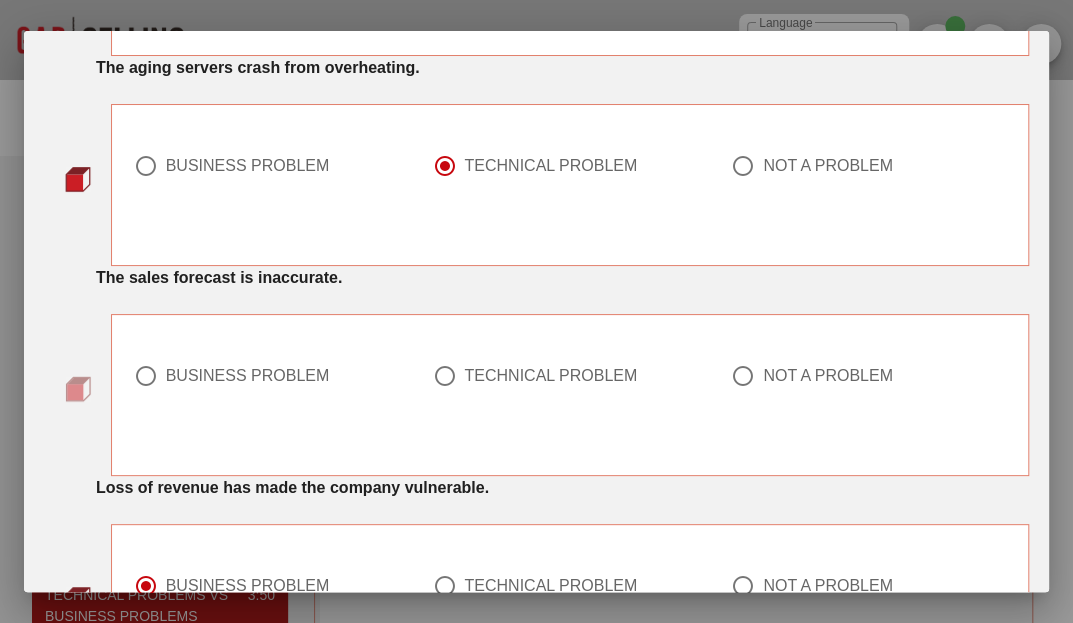 scroll, scrollTop: 316, scrollLeft: 0, axis: vertical 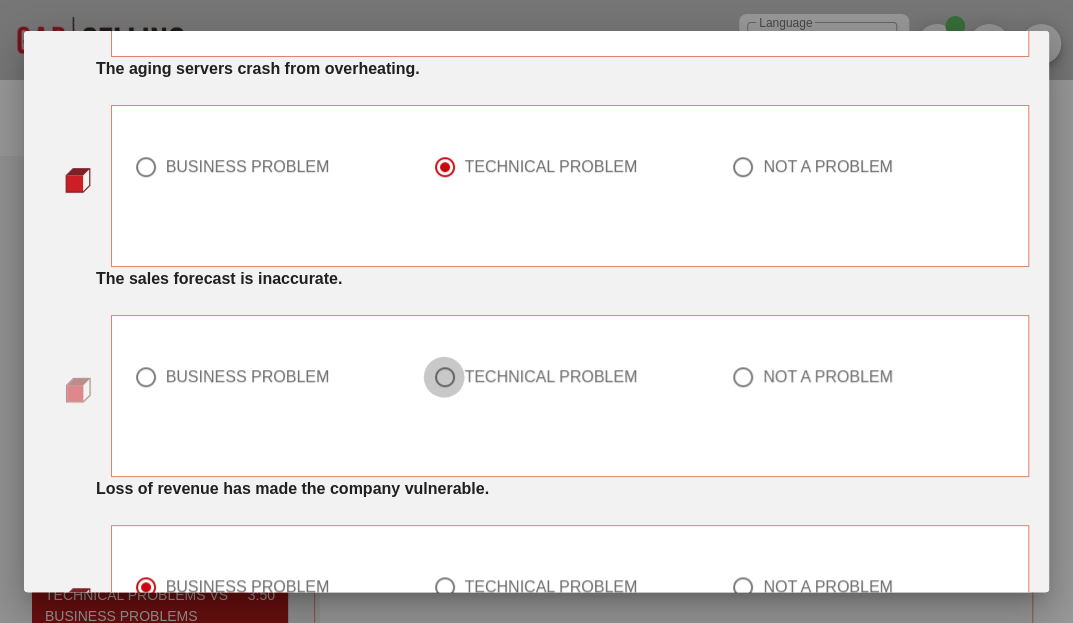 click at bounding box center (444, 377) 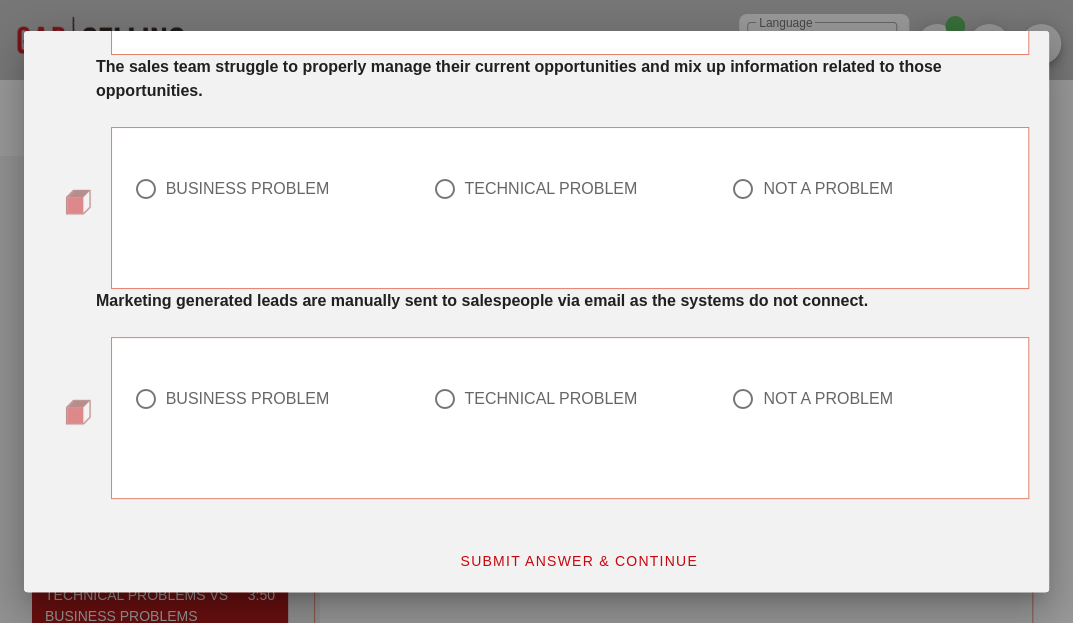 scroll, scrollTop: 1780, scrollLeft: 0, axis: vertical 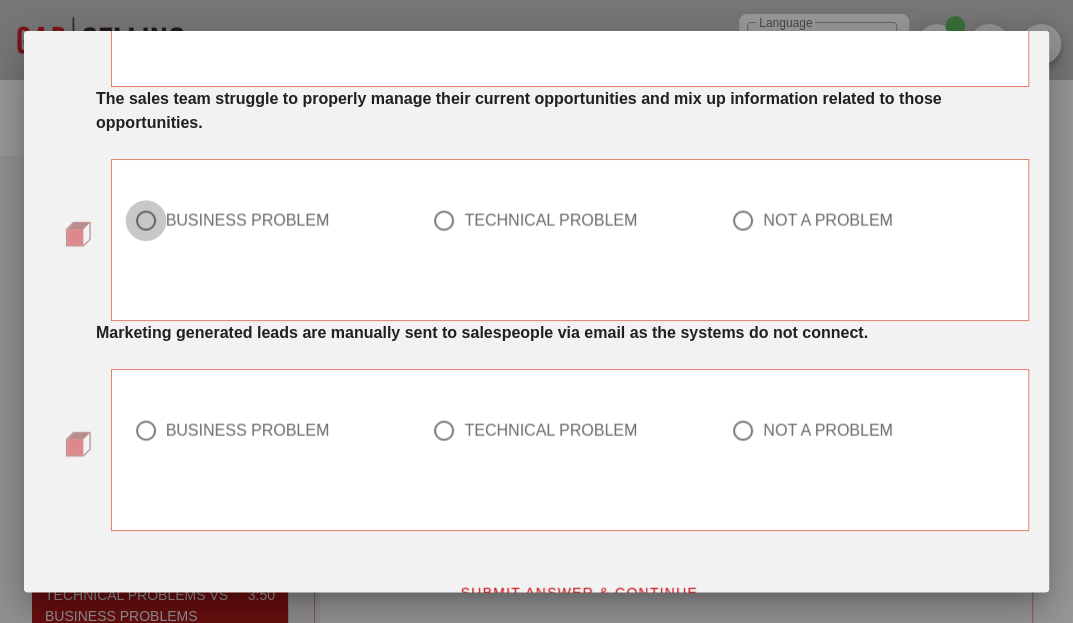 click at bounding box center [146, 221] 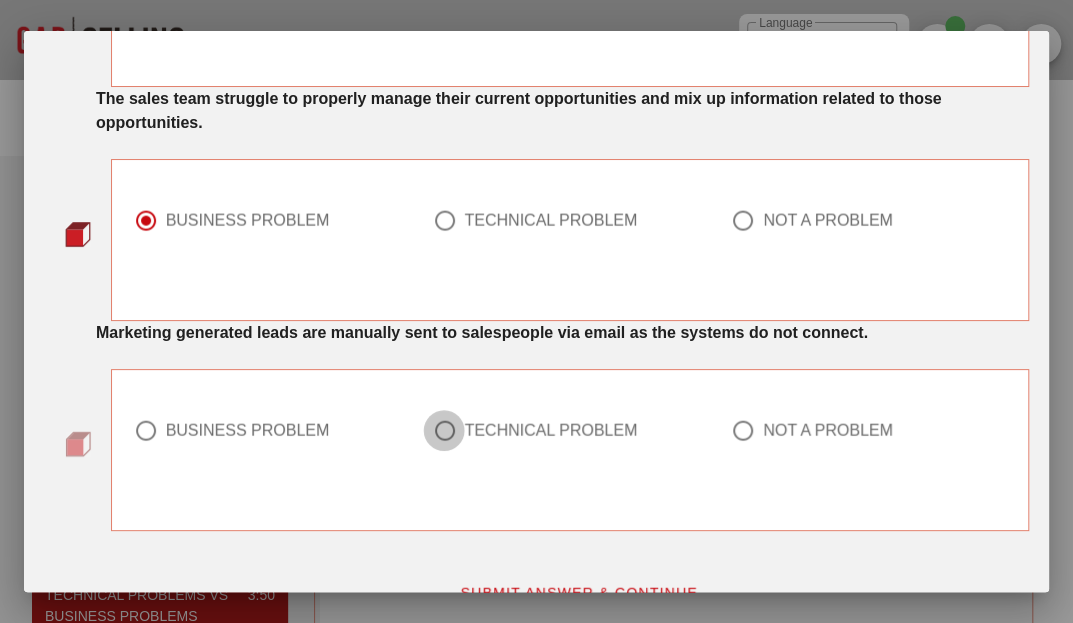 click at bounding box center (444, 431) 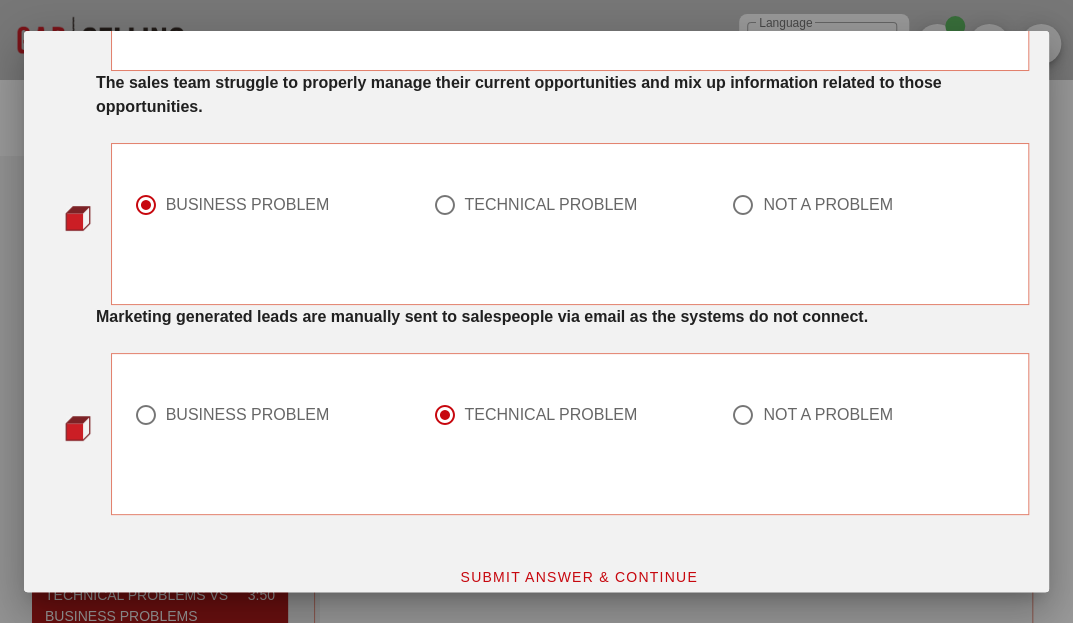 scroll, scrollTop: 1796, scrollLeft: 0, axis: vertical 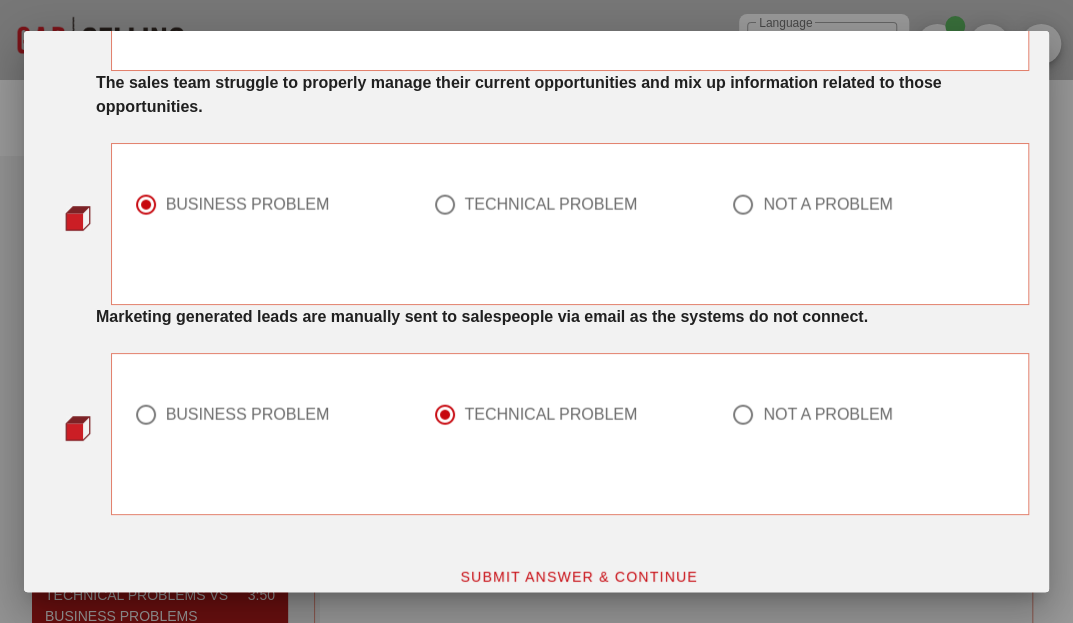 click on "SUBMIT ANSWER & CONTINUE" at bounding box center [578, 577] 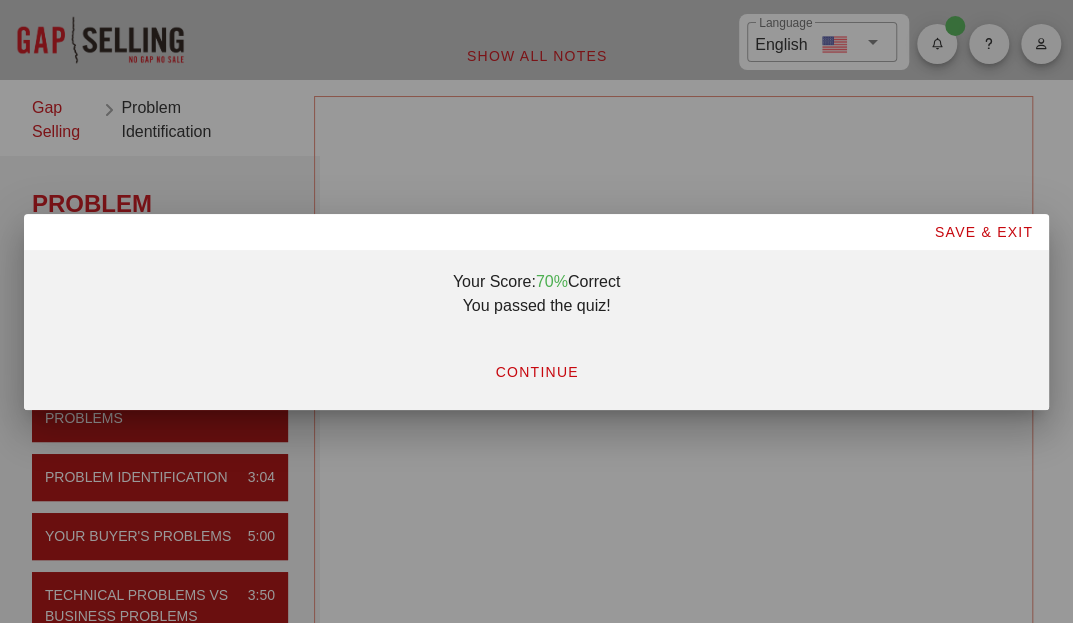 scroll, scrollTop: 0, scrollLeft: 0, axis: both 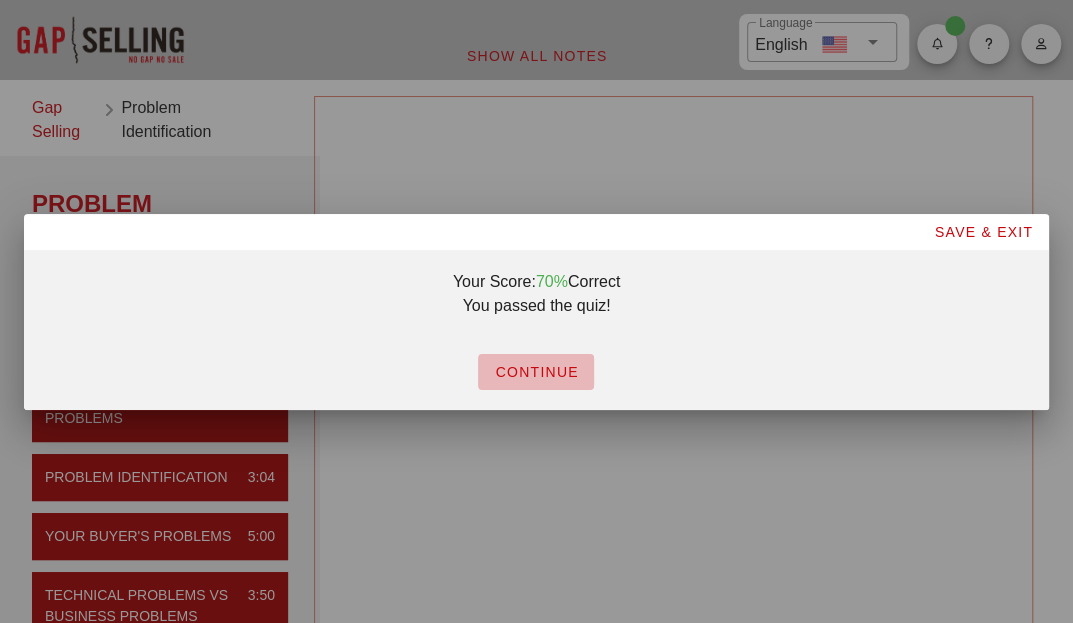 click on "CONTINUE" at bounding box center [536, 372] 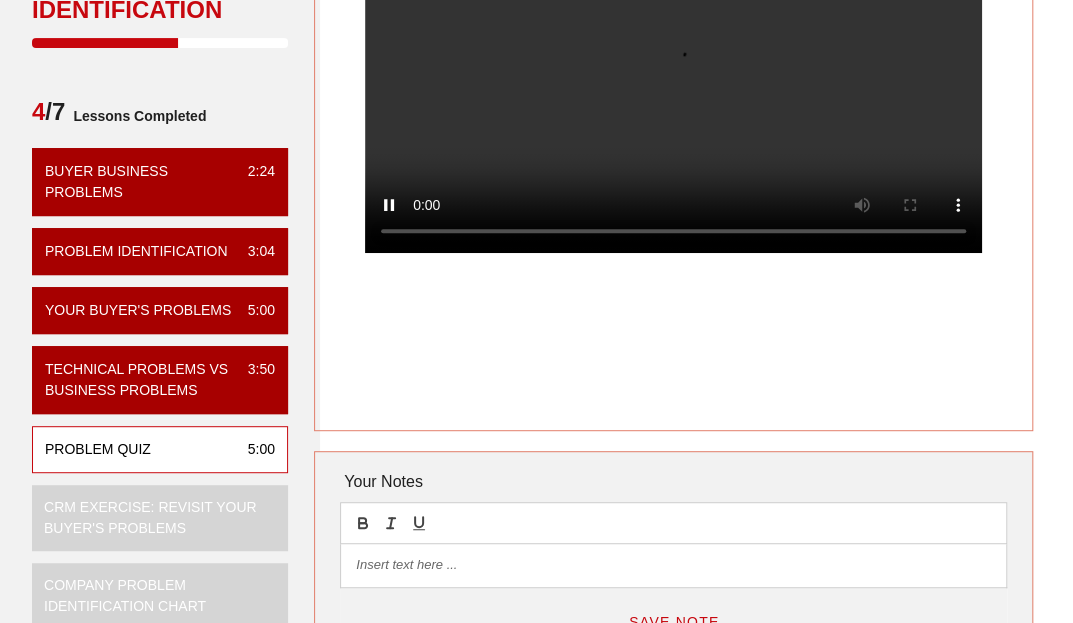 scroll, scrollTop: 225, scrollLeft: 0, axis: vertical 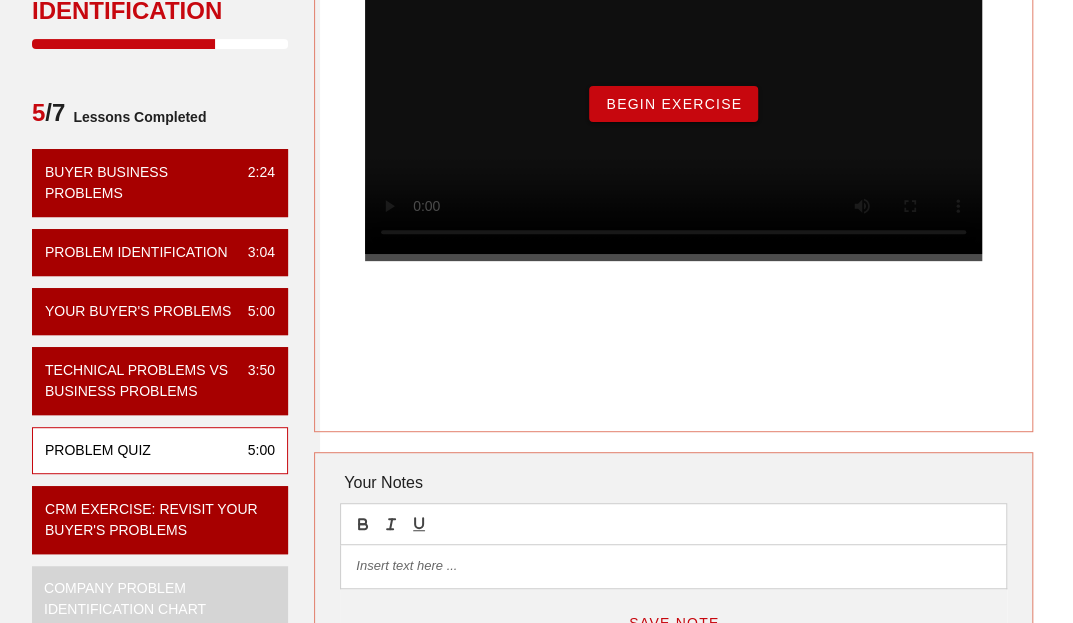 click on "Begin Exercise" at bounding box center [673, 104] 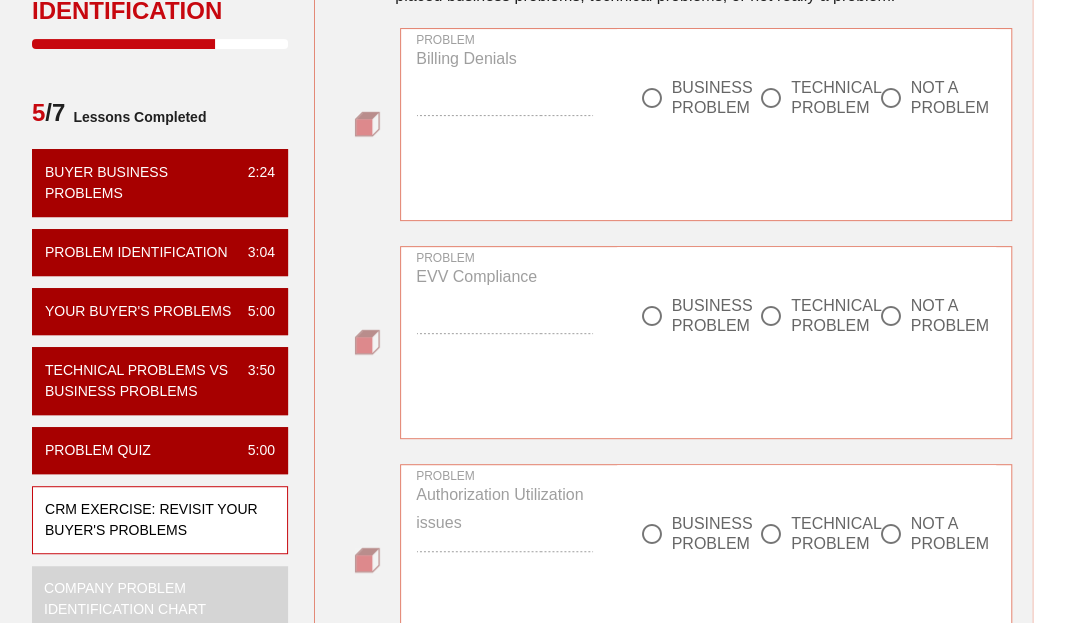 scroll, scrollTop: 0, scrollLeft: 0, axis: both 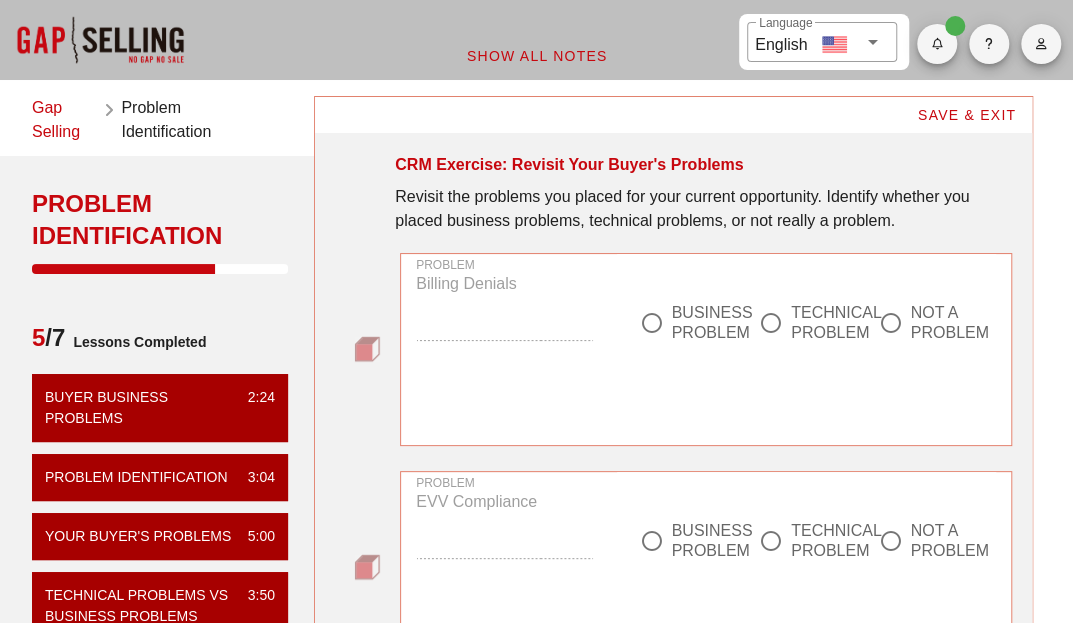 click at bounding box center (651, 323) 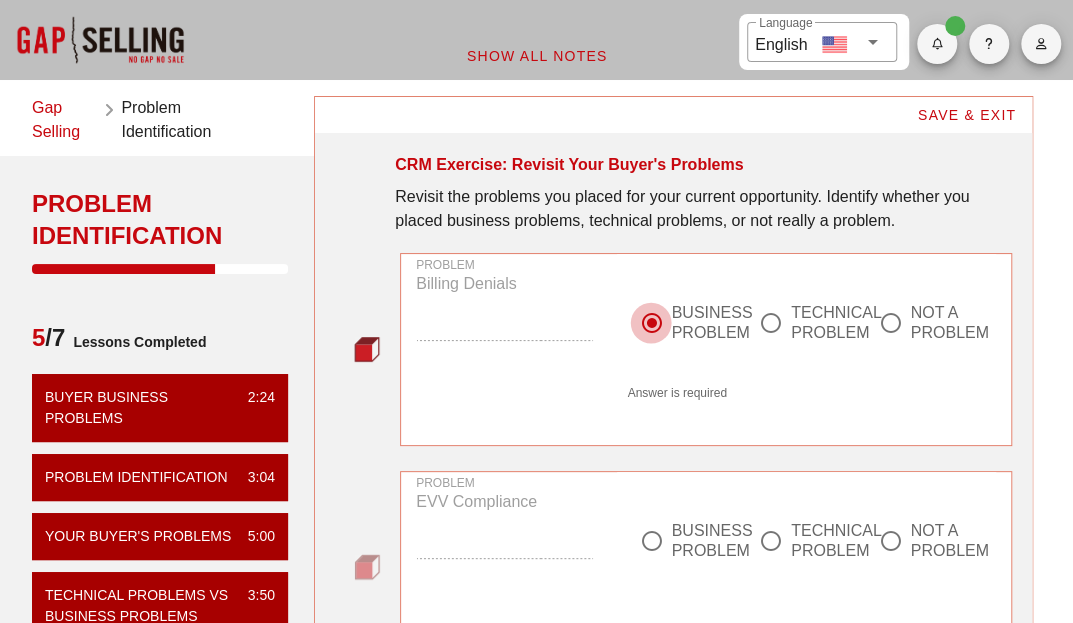 radio on "true" 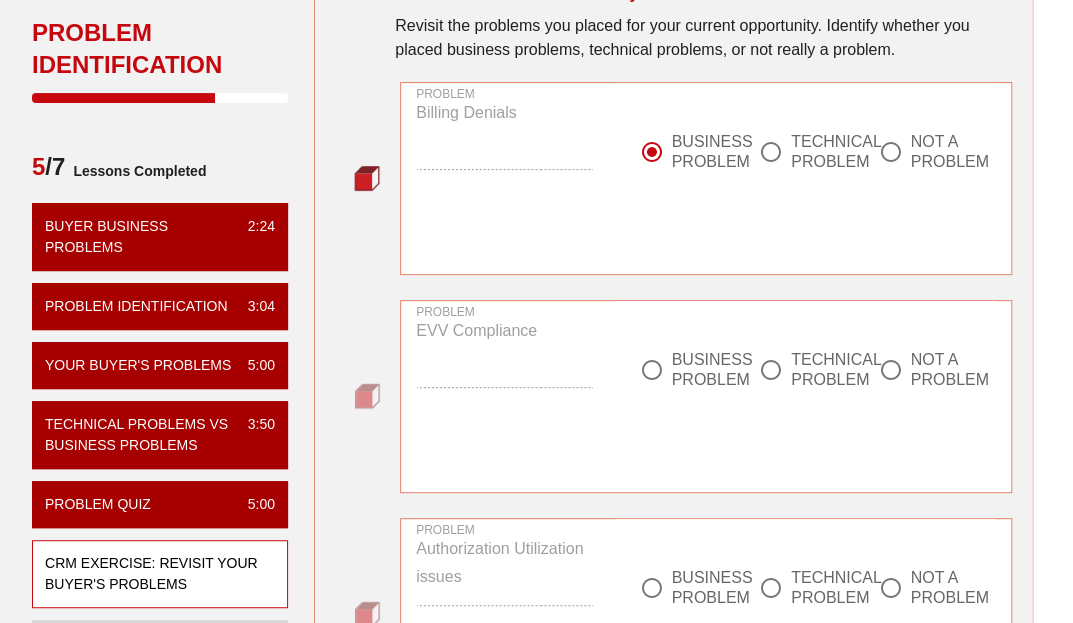 scroll, scrollTop: 158, scrollLeft: 0, axis: vertical 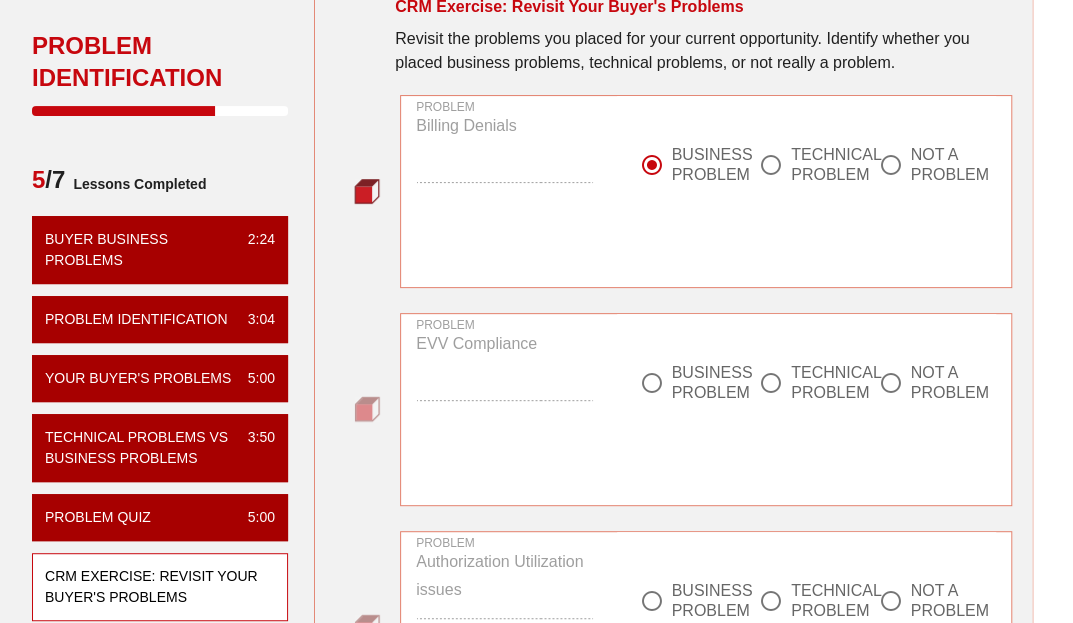 drag, startPoint x: 625, startPoint y: 400, endPoint x: 520, endPoint y: 343, distance: 119.47385 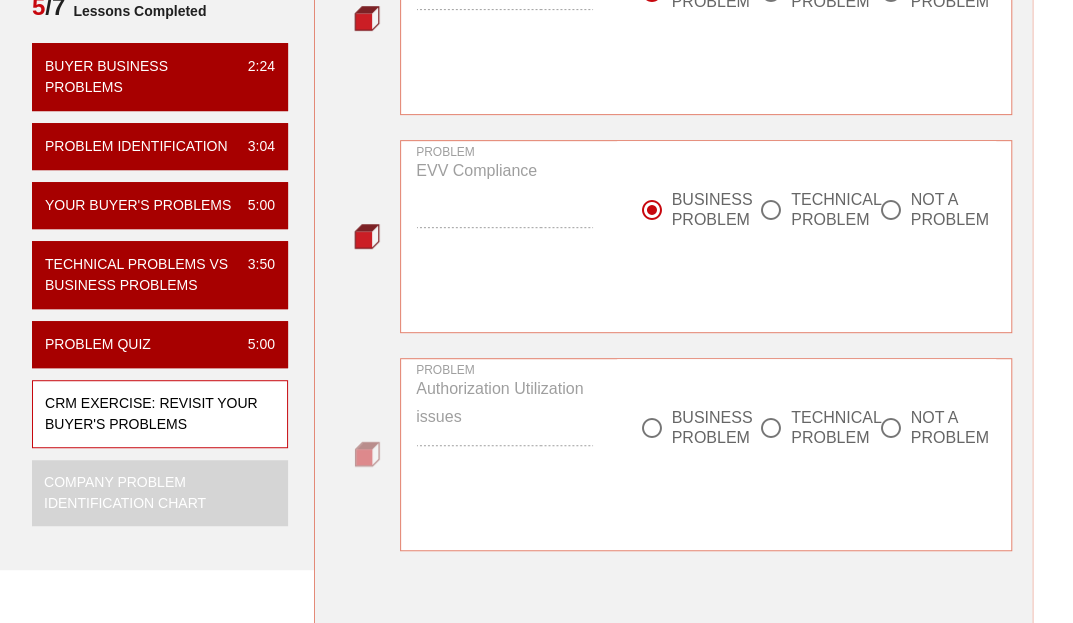 scroll, scrollTop: 328, scrollLeft: 0, axis: vertical 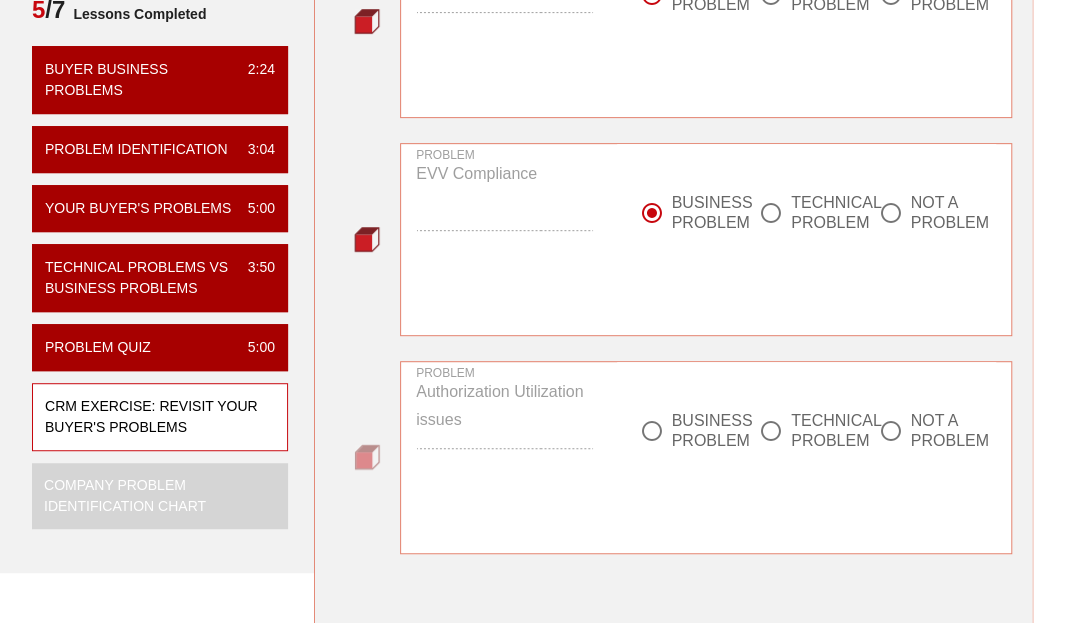 click at bounding box center (651, 431) 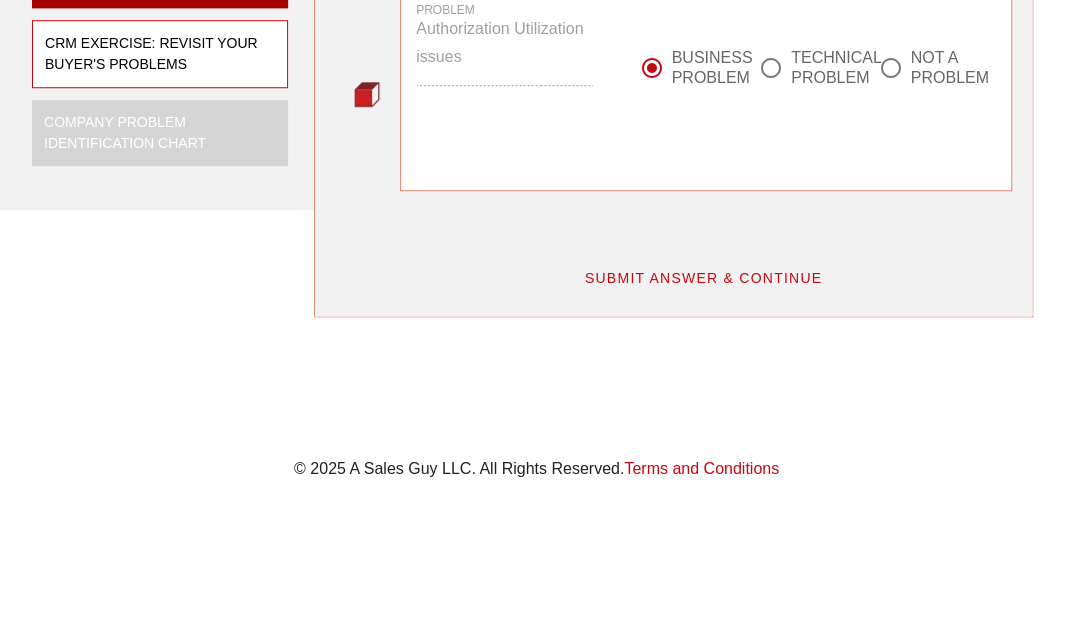 scroll, scrollTop: 652, scrollLeft: 0, axis: vertical 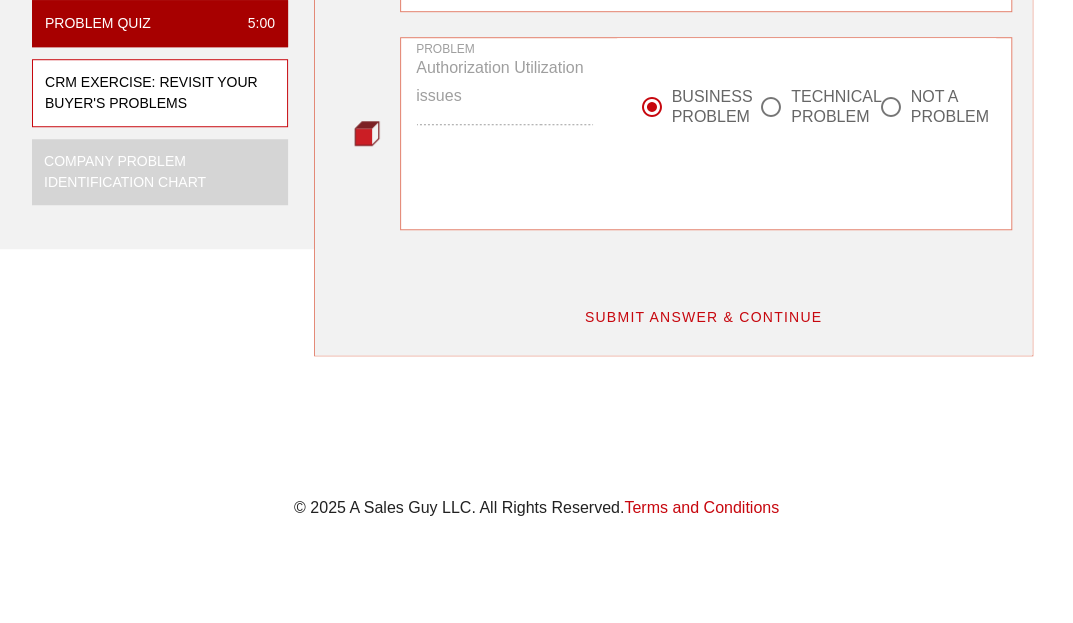click on "SUBMIT ANSWER & CONTINUE" at bounding box center [702, 317] 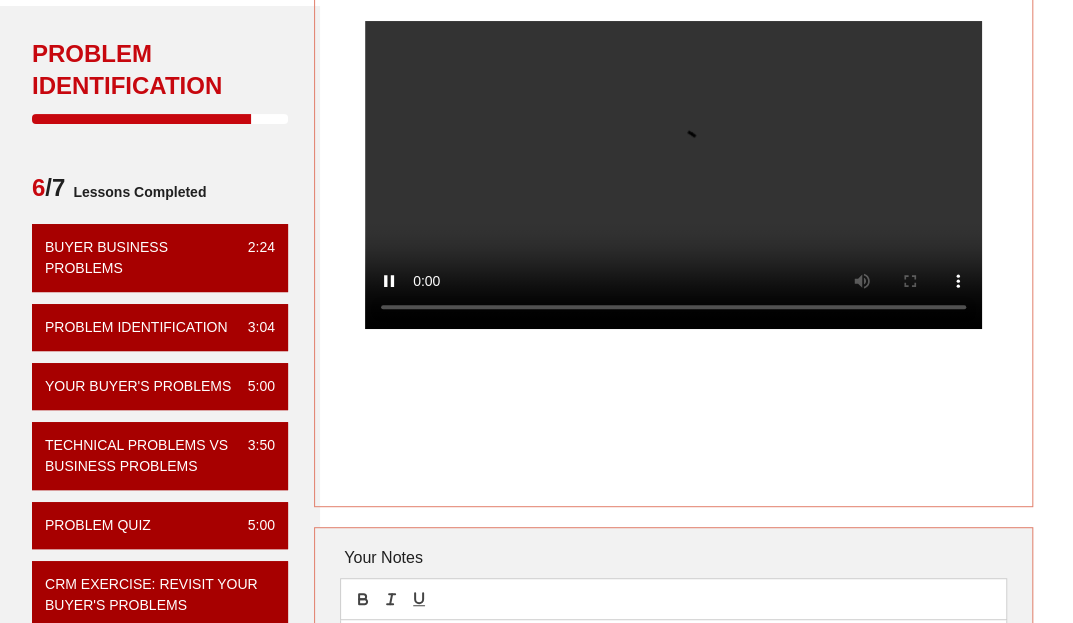 scroll, scrollTop: 147, scrollLeft: 0, axis: vertical 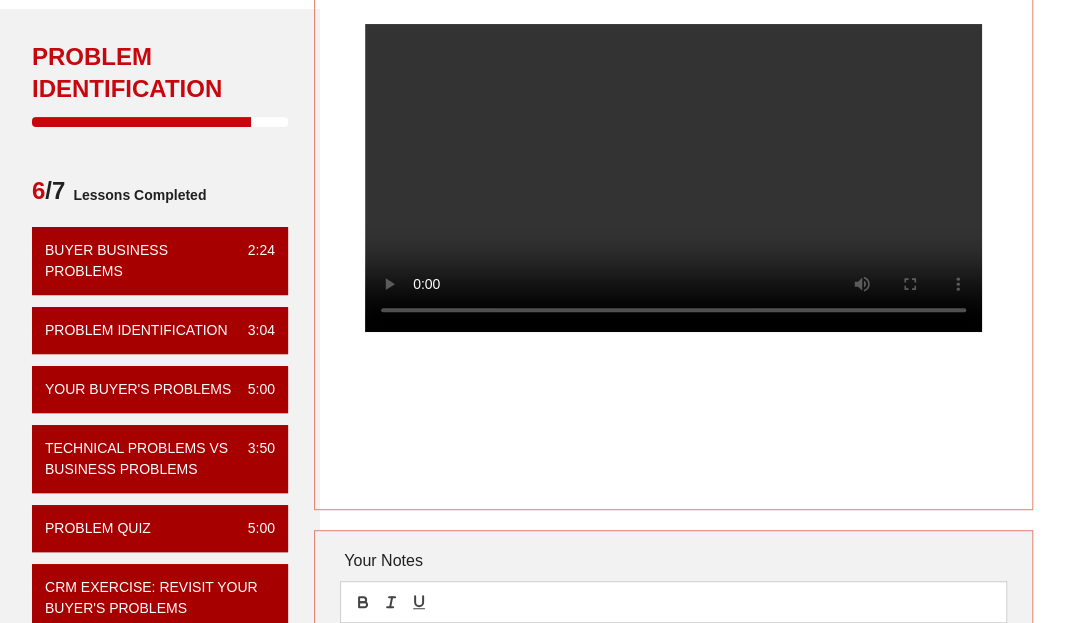 type 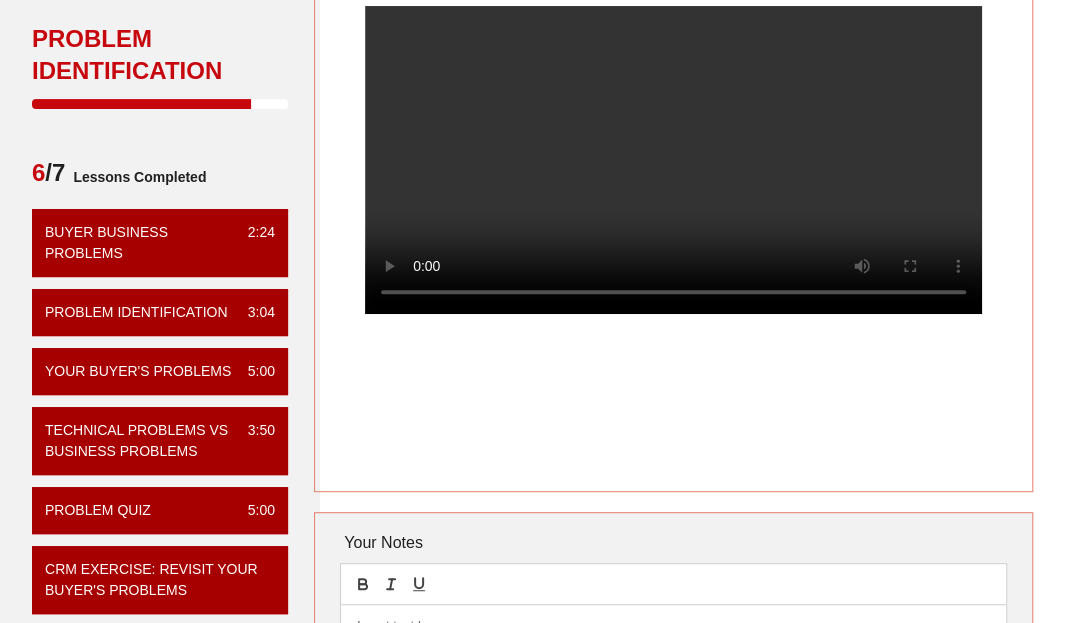 scroll, scrollTop: 164, scrollLeft: 0, axis: vertical 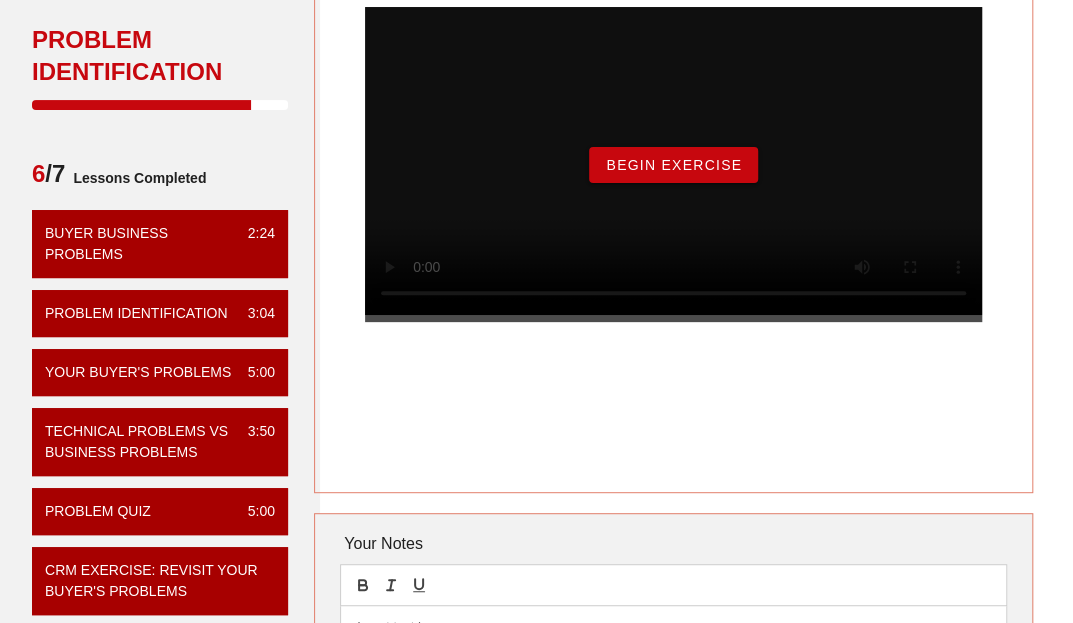 click on "Begin Exercise" at bounding box center [673, 165] 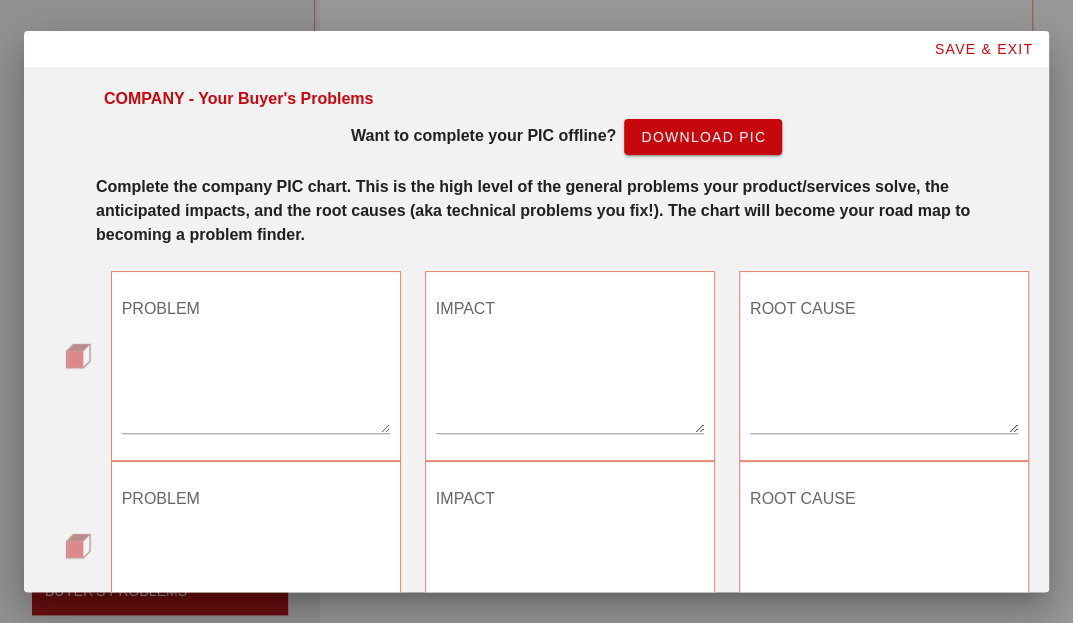 scroll, scrollTop: 0, scrollLeft: 0, axis: both 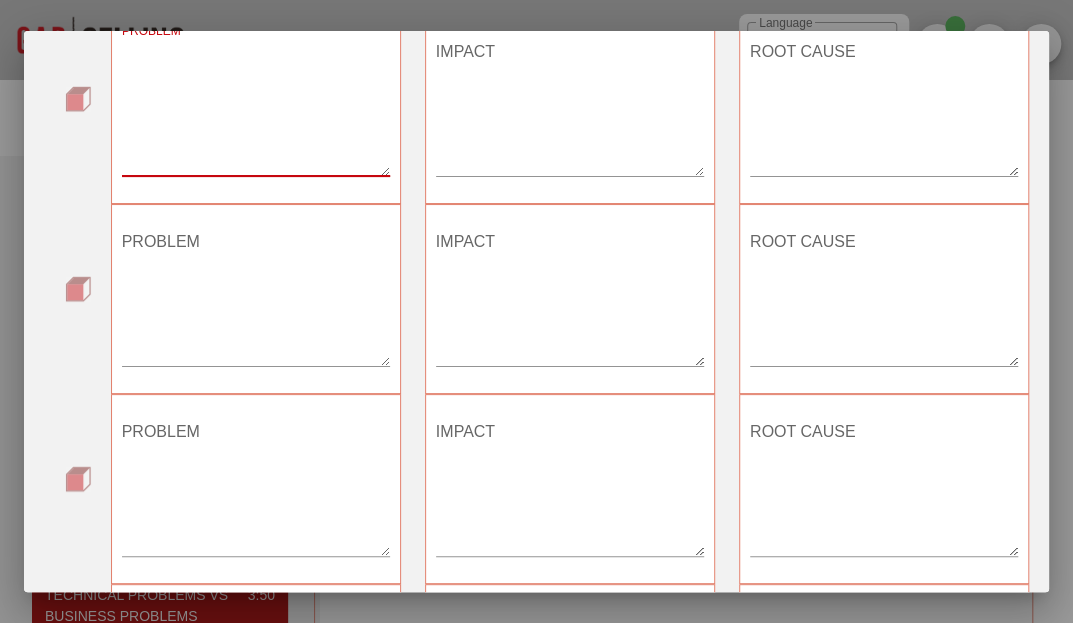 click on "PROBLEM" at bounding box center [256, 106] 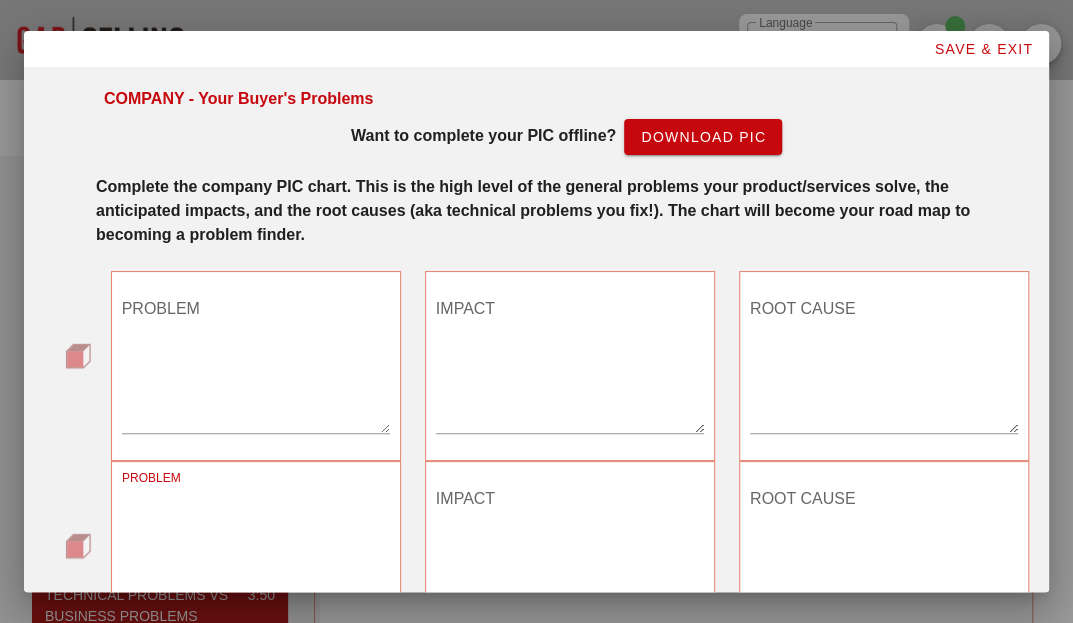 scroll, scrollTop: 3, scrollLeft: 0, axis: vertical 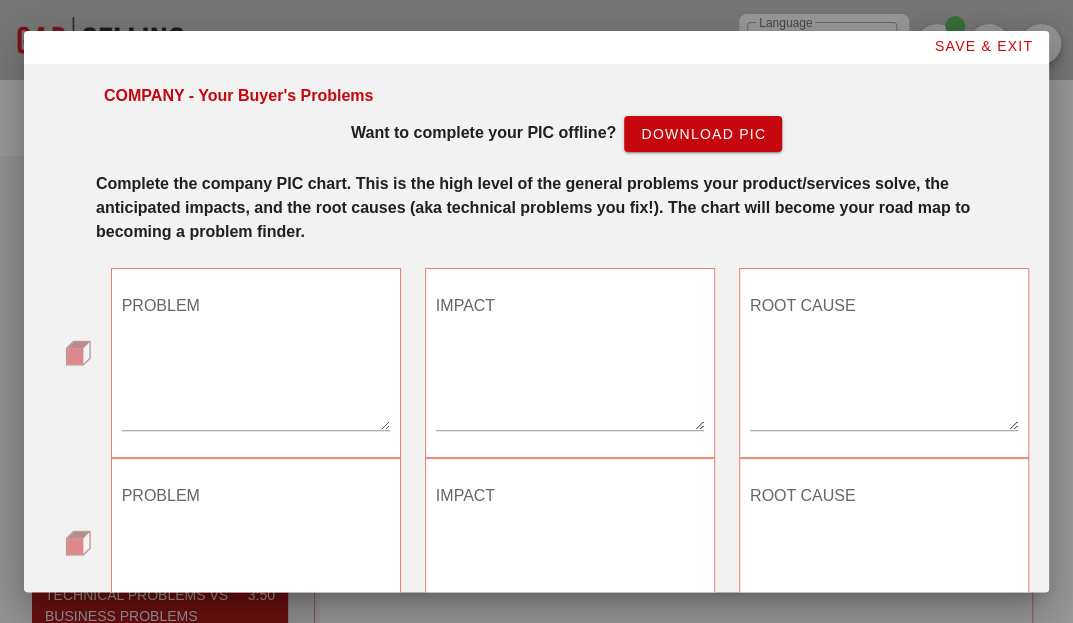click on "PROBLEM" at bounding box center [256, 371] 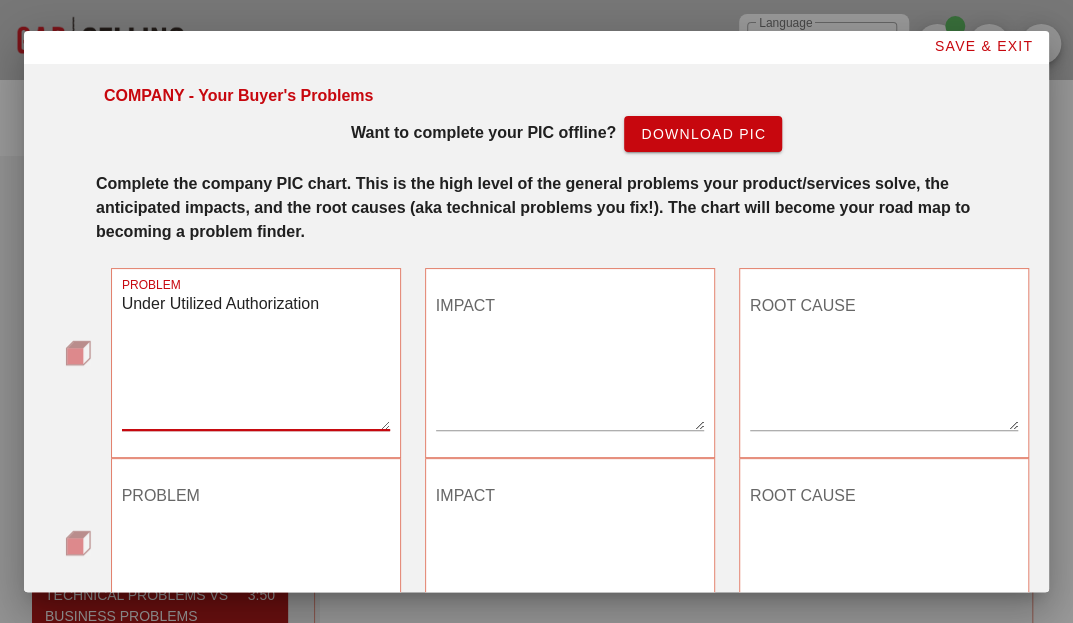 type on "Under Utilized Authorization" 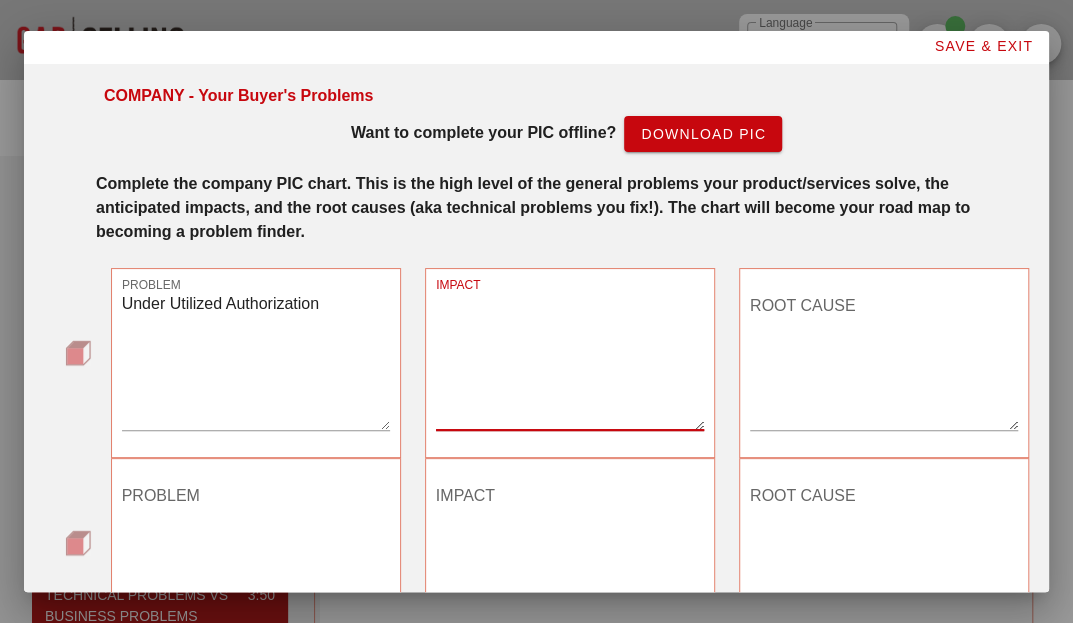 click on "IMPACT" at bounding box center (570, 360) 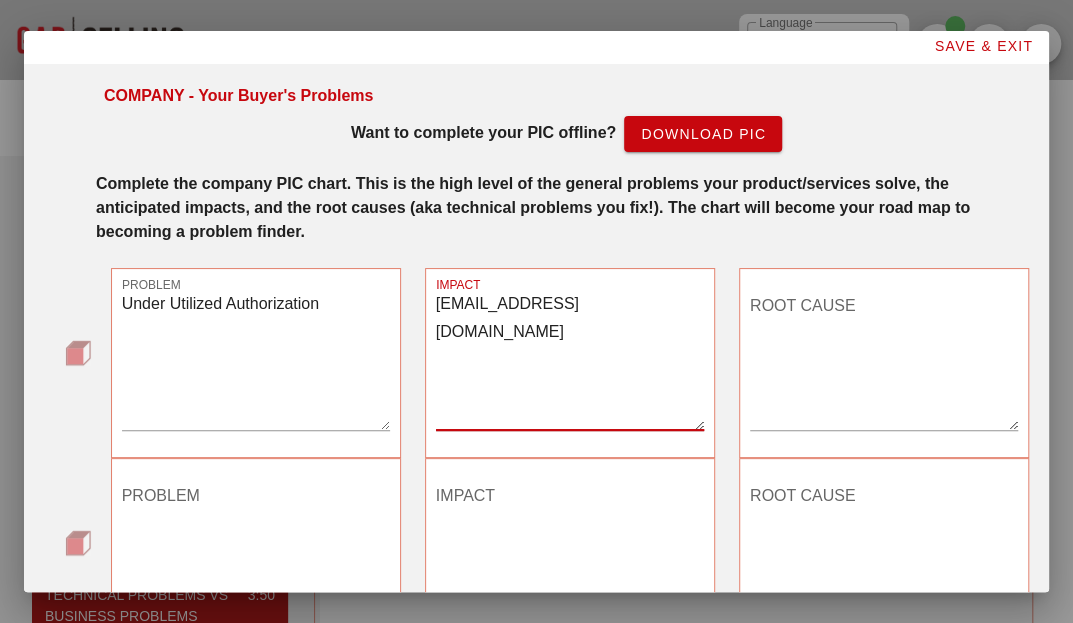 click on "[EMAIL_ADDRESS][DOMAIN_NAME]" at bounding box center (570, 360) 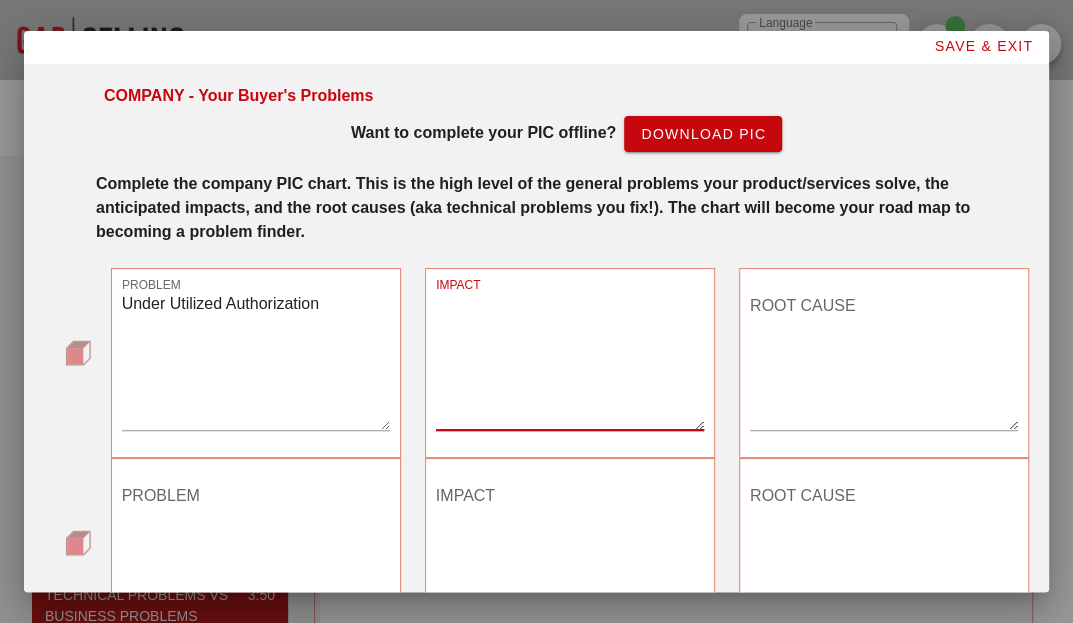 click on "IMPACT" at bounding box center [570, 360] 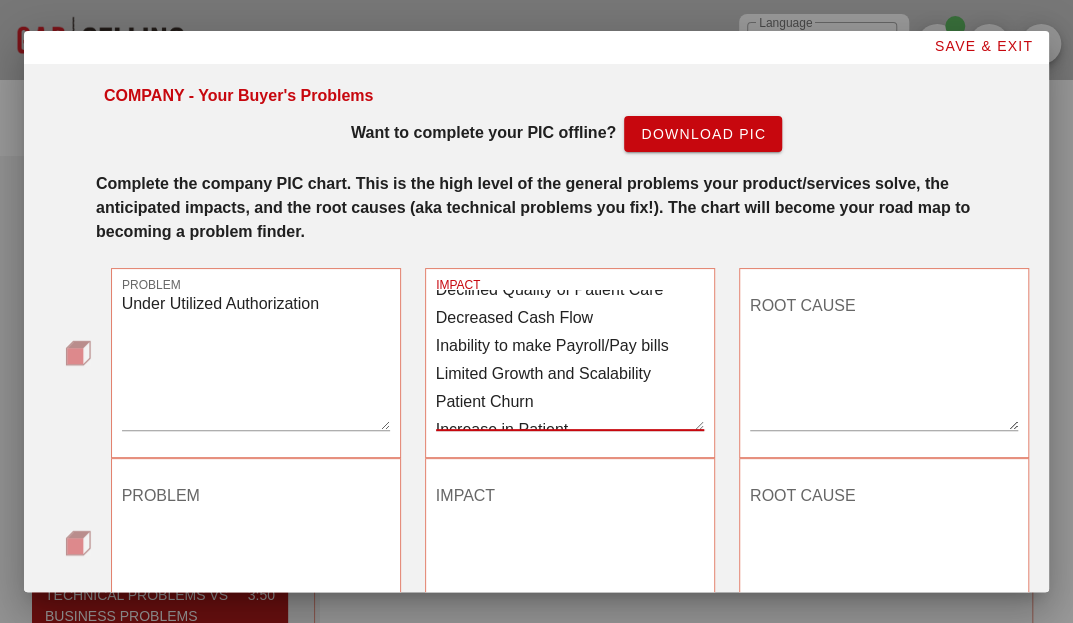 scroll, scrollTop: 0, scrollLeft: 0, axis: both 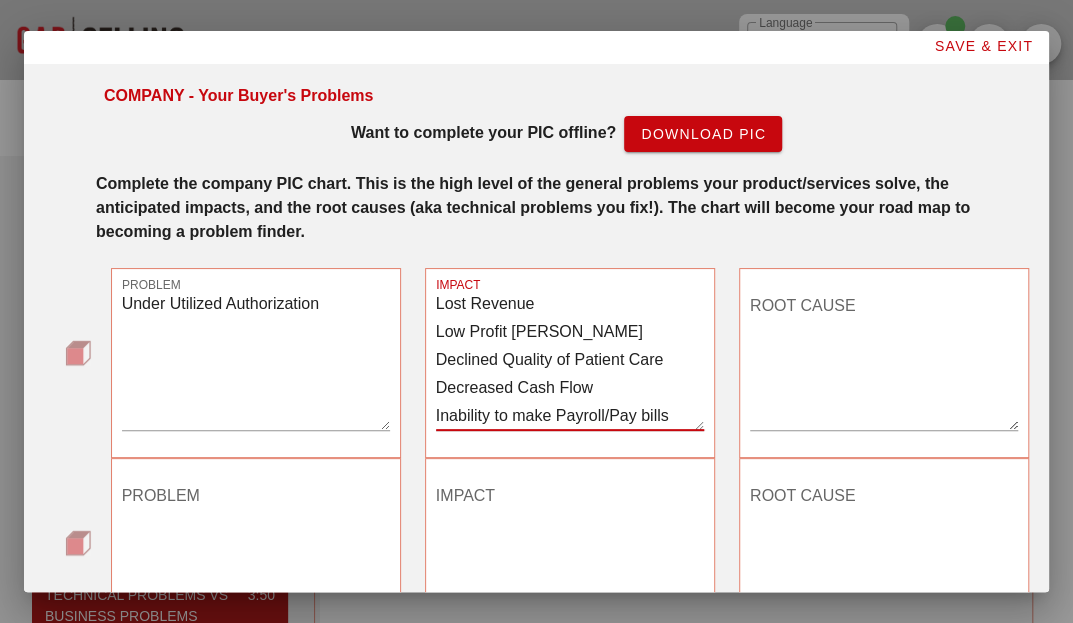 type on "Lost Revenue
Low Profit [PERSON_NAME]
Declined Quality of Patient Care
Decreased Cash Flow
Inability to make Payroll/Pay bills
Limited Growth and Scalability
Patient Churn
Increase in Patient Hospitalization/Other Adverse Event
Decreased Patient Referrals
Decreased Patient Satisfaction
Low Google Review Ratings
Potential Agency Liability for Adverse Event
Missed Opportunity for Caregiver Hours (employee satisfaction)
Possible Reduced Hours on Future Auths" 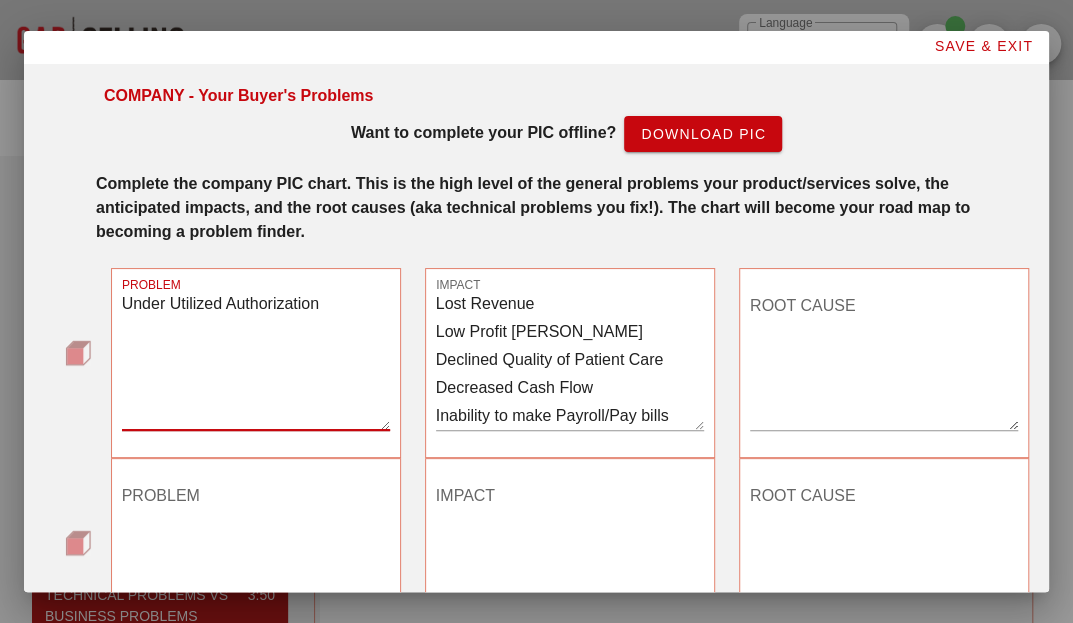 drag, startPoint x: 163, startPoint y: 382, endPoint x: 776, endPoint y: 335, distance: 614.79913 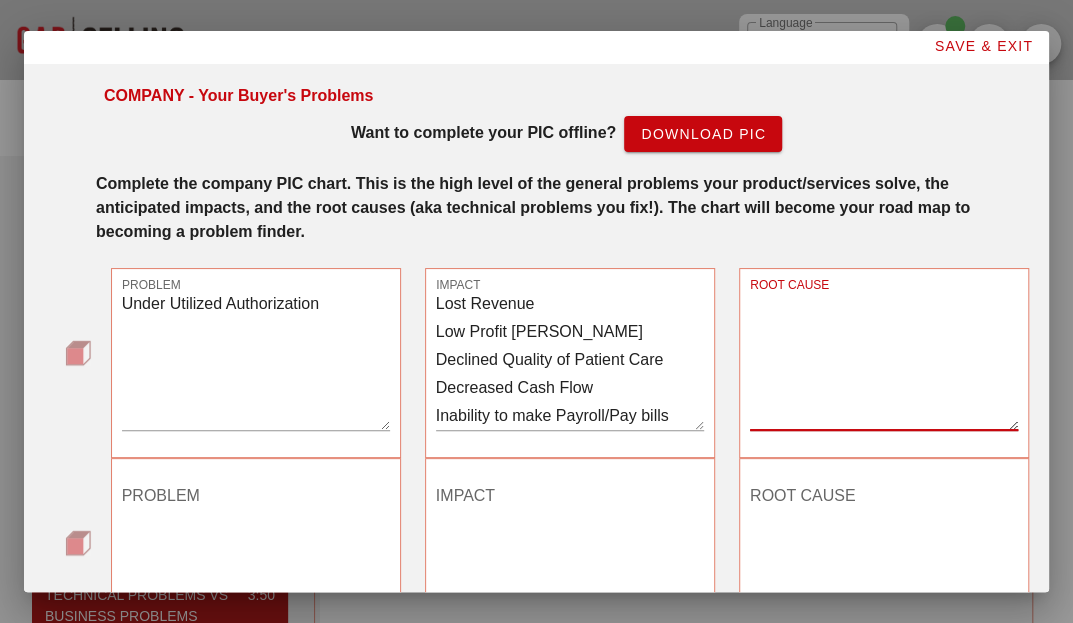 paste on "Limited Utilization Reporting (Scheduled vs Confirmed hours vs.  Billed)
Not Aligning Scheduling to Authorization
Low Caregiver Staffing
Lack of Visibility
Staffing, utilization, authorization, expiration dates, contract terms, scheduling, services applicable
Reactive/Manual tracking
Antiquated Systems /State-Solution
Inefficient Admin Processes
Incorrect data entry tied to auth metrics such as payer name, service code, hours available, units per period
Data Silos created by Disparate systems
Limited use of EVV / Dashboard
Visit cancellation by patient" 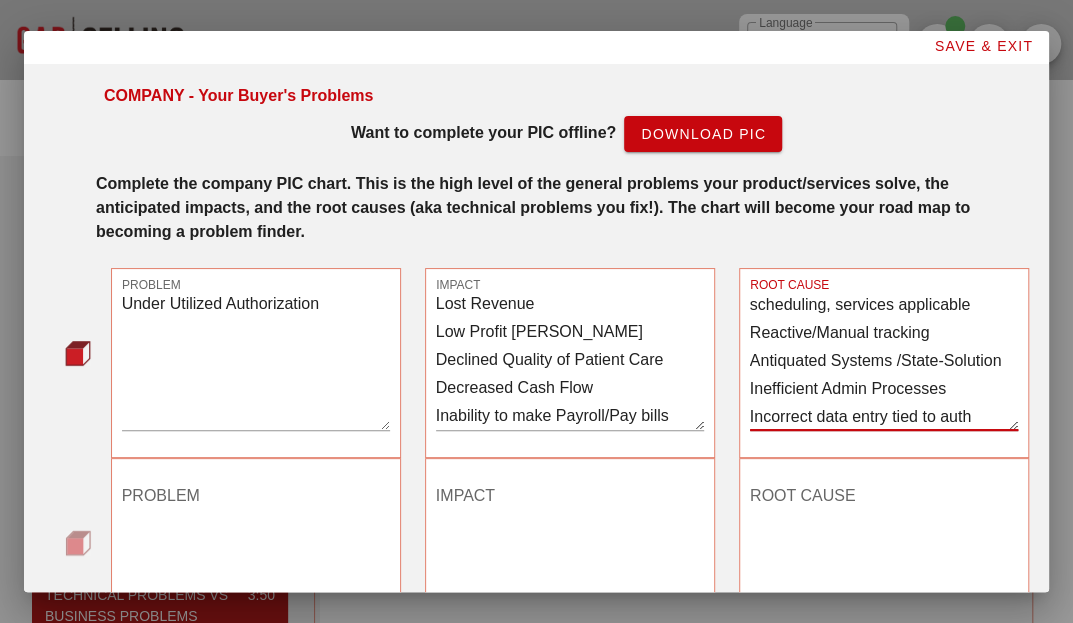 scroll, scrollTop: 0, scrollLeft: 0, axis: both 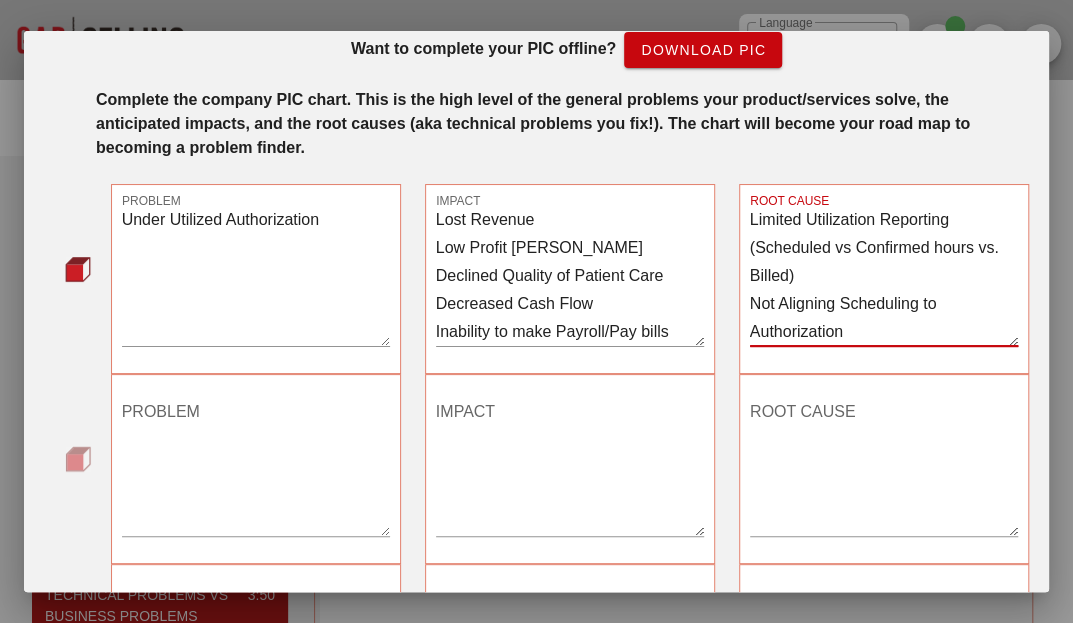 type on "Limited Utilization Reporting (Scheduled vs Confirmed hours vs.  Billed)
Not Aligning Scheduling to Authorization
Low Caregiver Staffing
Lack of Visibility
Staffing, utilization, authorization, expiration dates, contract terms, scheduling, services applicable
Reactive/Manual tracking
Antiquated Systems /State-Solution
Inefficient Admin Processes
Incorrect data entry tied to auth metrics such as payer name, service code, hours available, units per period
Data Silos created by Disparate systems
Limited use of EVV / Dashboard
Visit cancellation by patient" 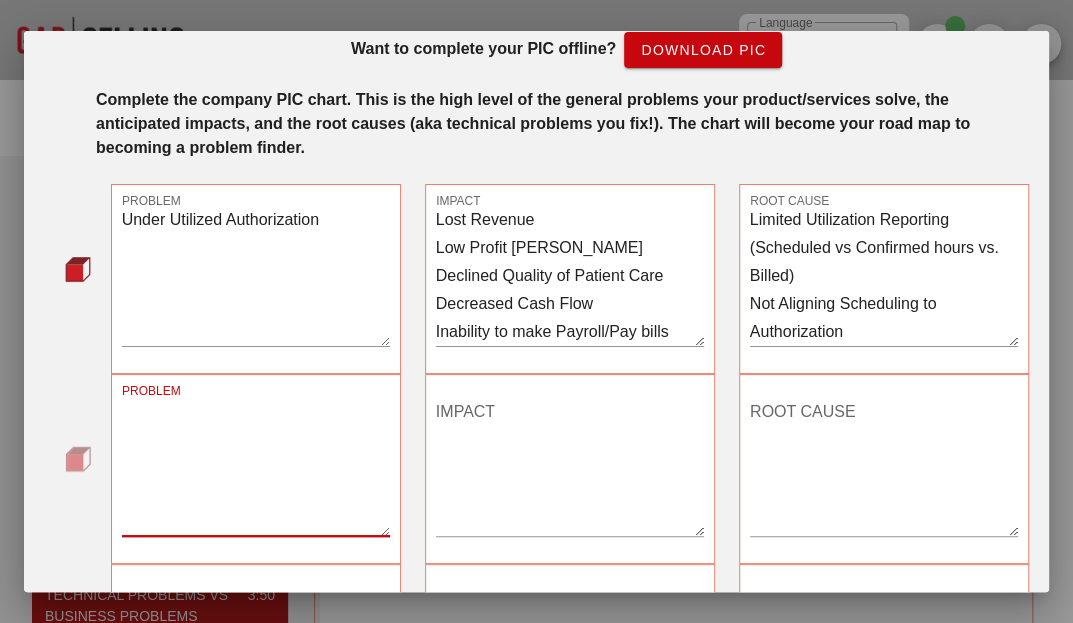 click on "PROBLEM" at bounding box center [256, 466] 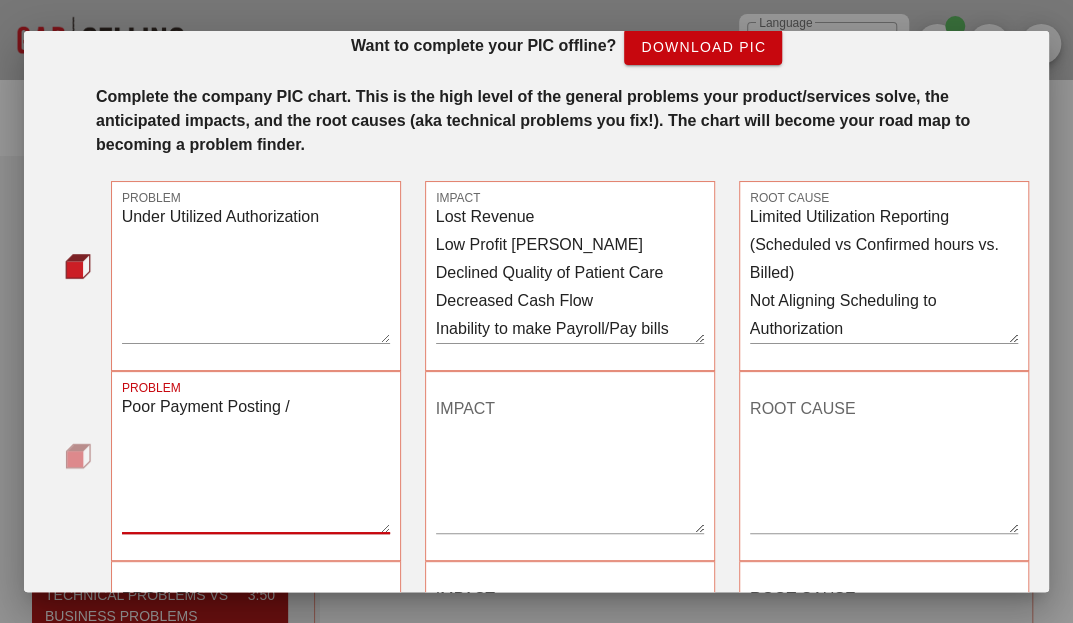 scroll, scrollTop: 89, scrollLeft: 0, axis: vertical 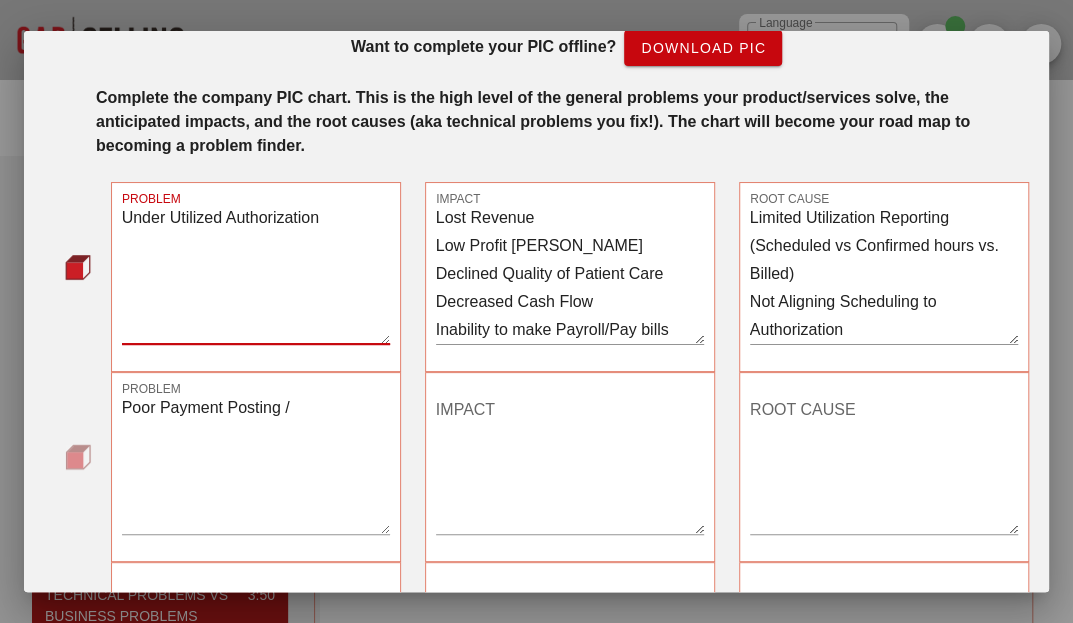 drag, startPoint x: 190, startPoint y: 447, endPoint x: 152, endPoint y: 260, distance: 190.8219 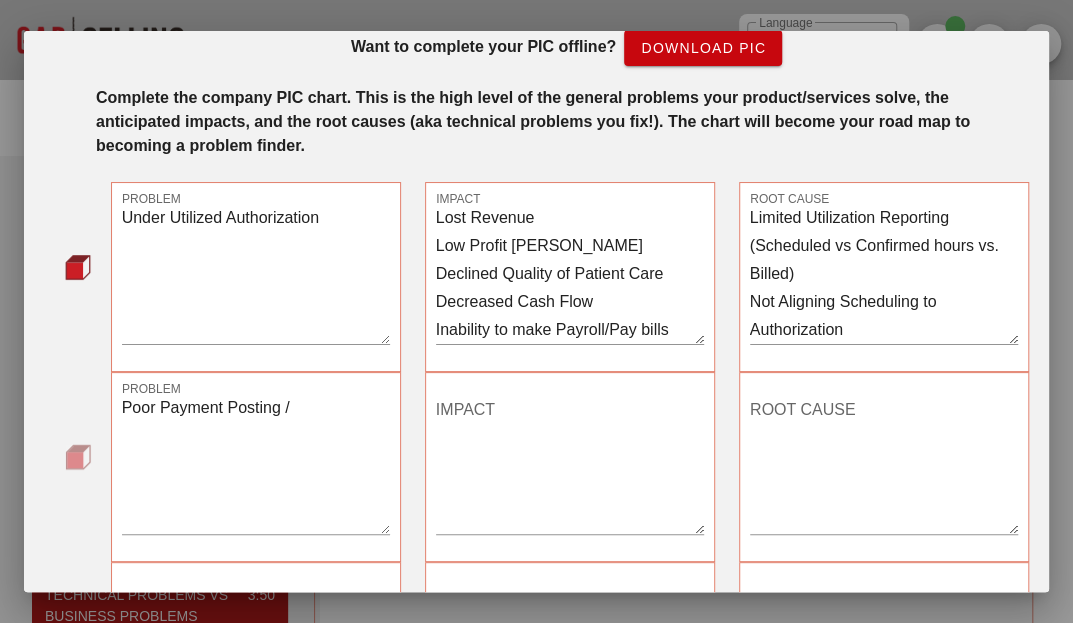 click on "Poor Payment Posting /" at bounding box center (256, 464) 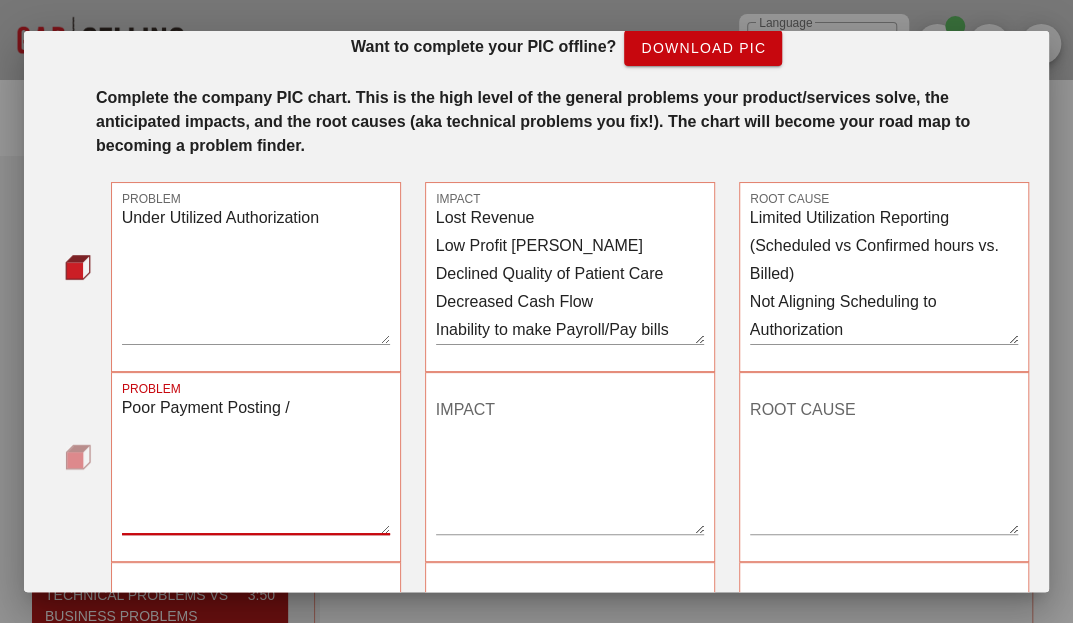 click on "Poor Payment Posting /" at bounding box center [256, 464] 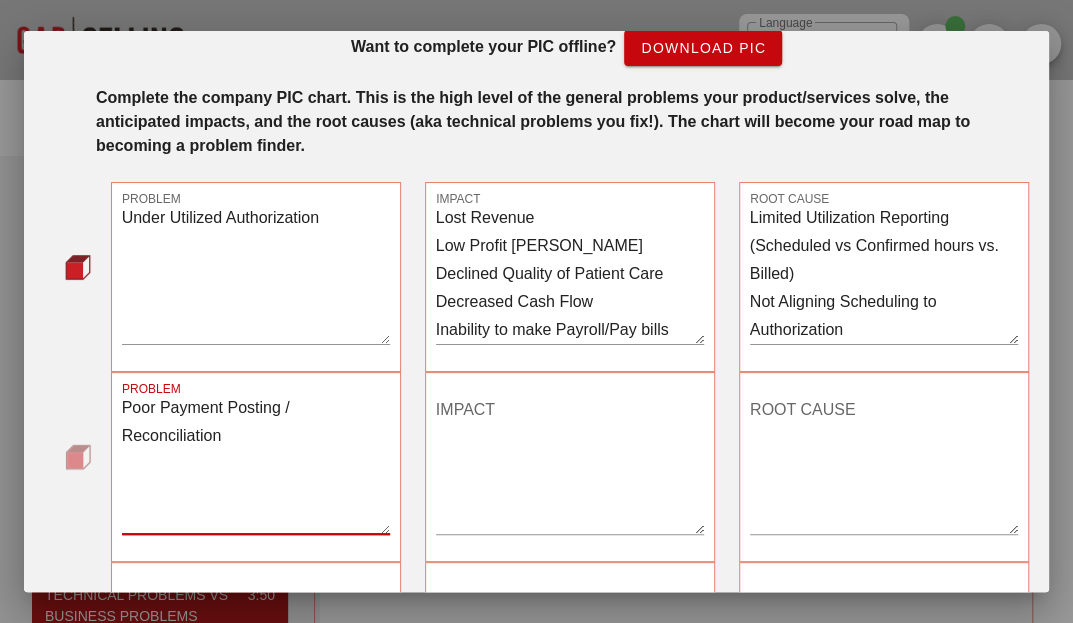 type on "Poor Payment Posting / Reconciliation" 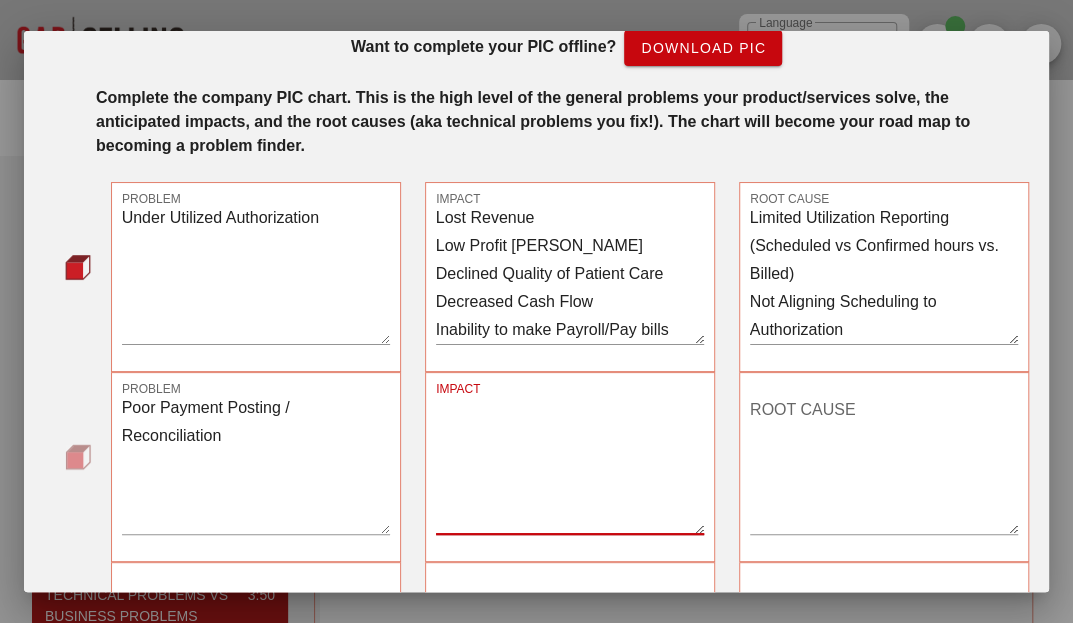 click on "IMPACT" at bounding box center [570, 464] 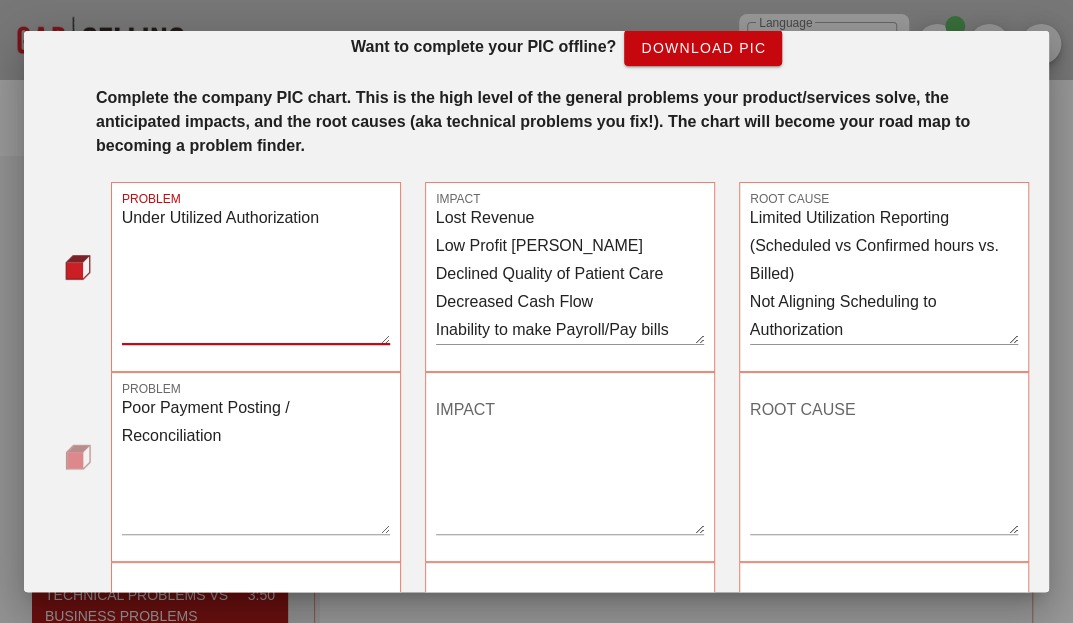 click on "Under Utilized Authorization" at bounding box center [256, 274] 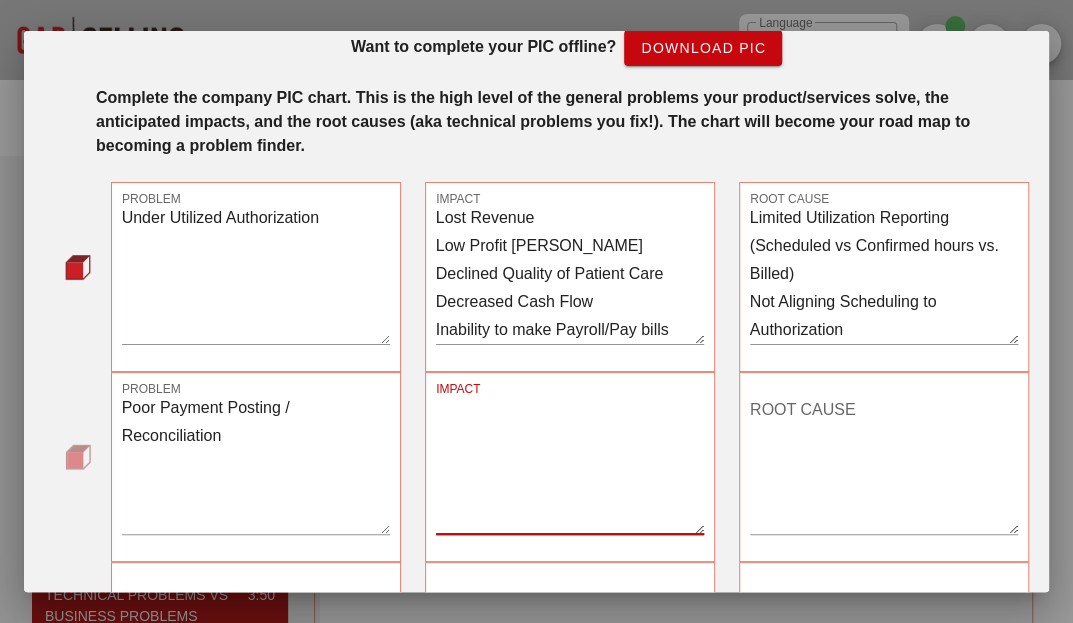 paste on "Unknown revenue loss
Unrecognized revenue
[MEDICAL_DATA]
Reduced margins
Unable to pay staff
Owners having to dip into cash reserves
Owners having to float business
Existential threat to business
High Cost of Revenue Acquisition
Potential compliance issue for overpayments
Poor visibility into rate issues (over/under – billing" 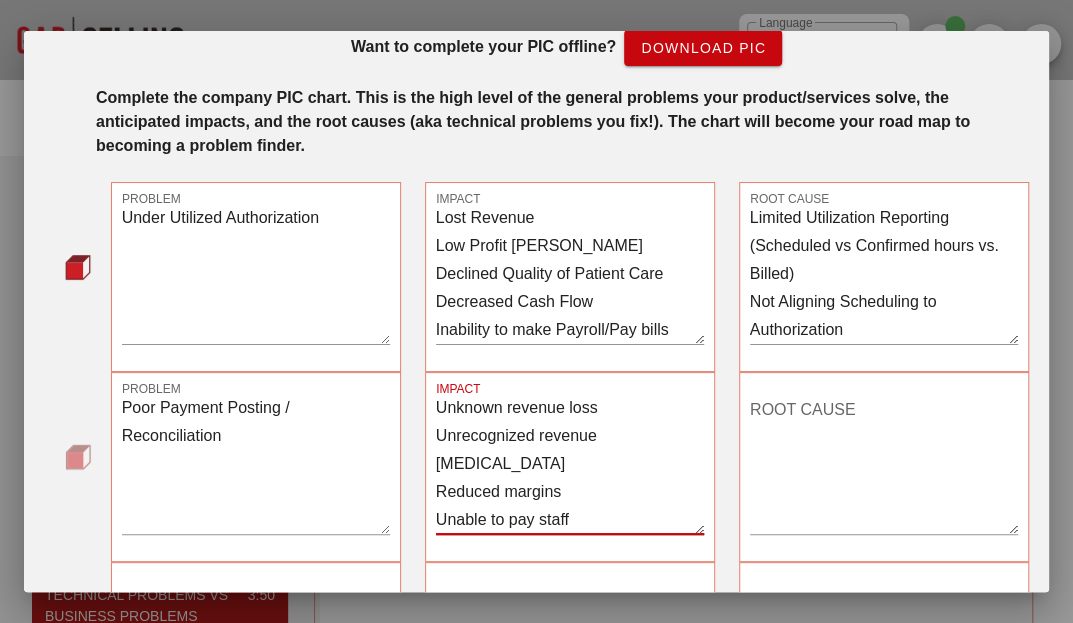 scroll, scrollTop: 247, scrollLeft: 0, axis: vertical 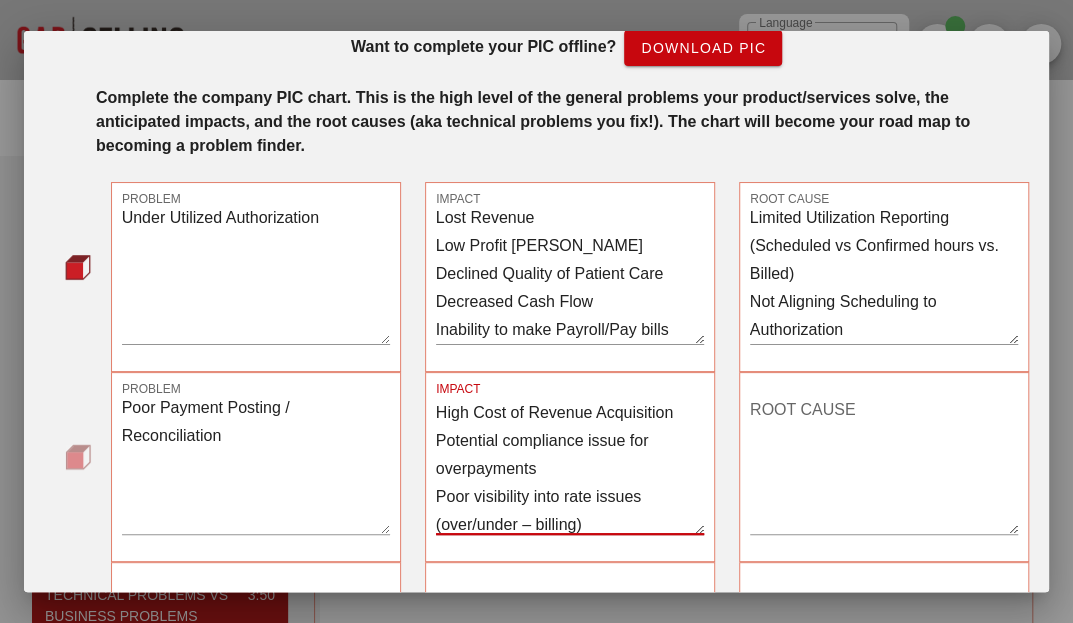 type on "Unknown revenue loss
Unrecognized revenue
[MEDICAL_DATA]
Reduced margins
Unable to pay staff
Owners having to dip into cash reserves
Owners having to float business
Existential threat to business
High Cost of Revenue Acquisition
Potential compliance issue for overpayments
Poor visibility into rate issues (over/under – billing)" 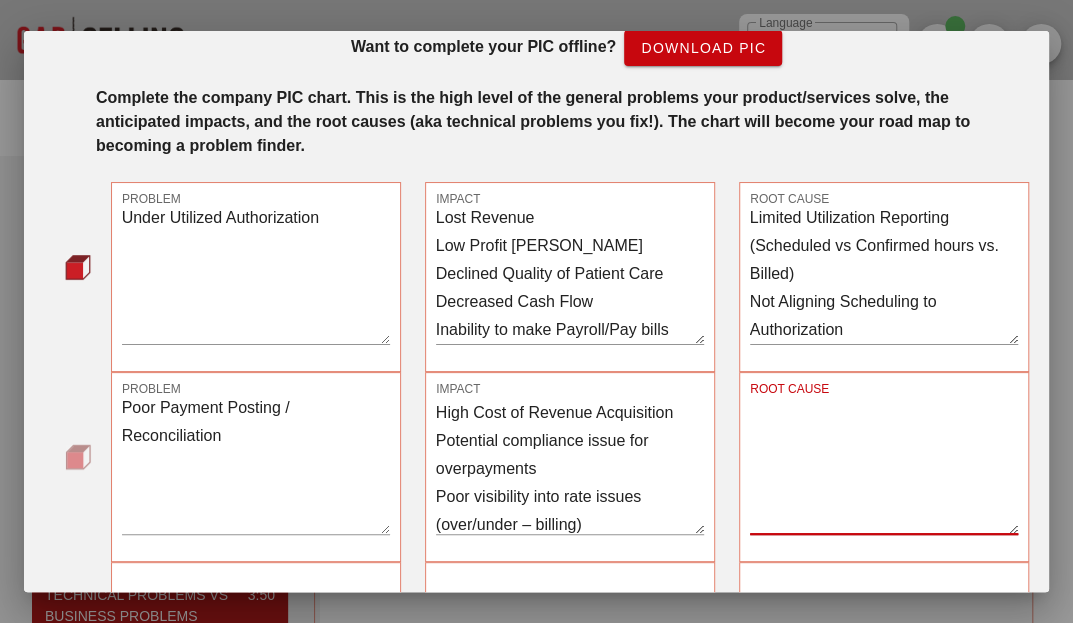 click on "ROOT CAUSE" at bounding box center (884, 464) 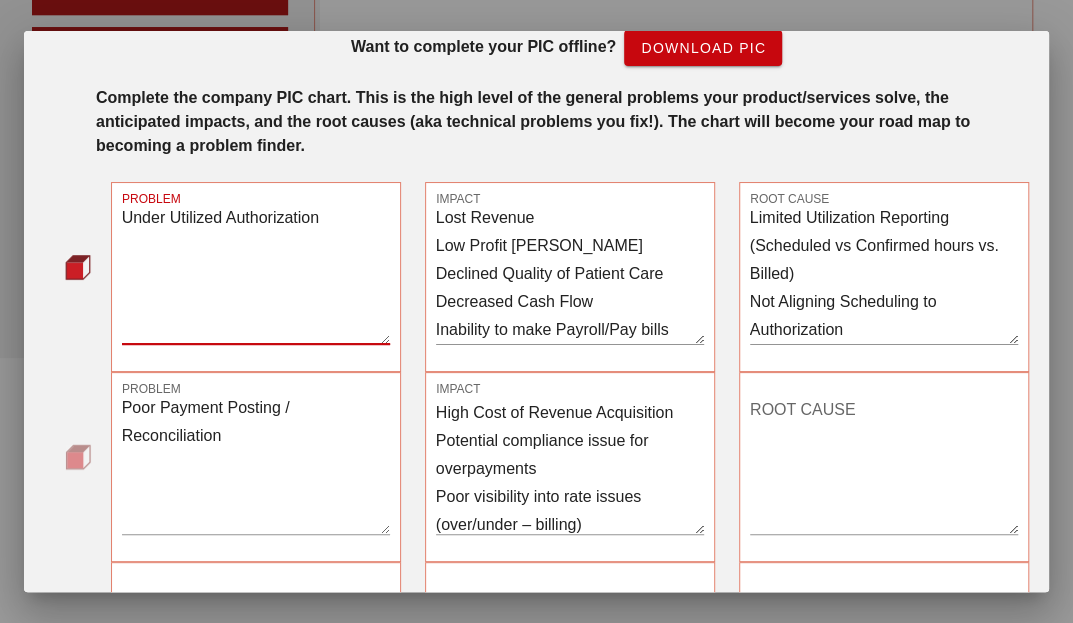 click on "Under Utilized Authorization" at bounding box center (256, 274) 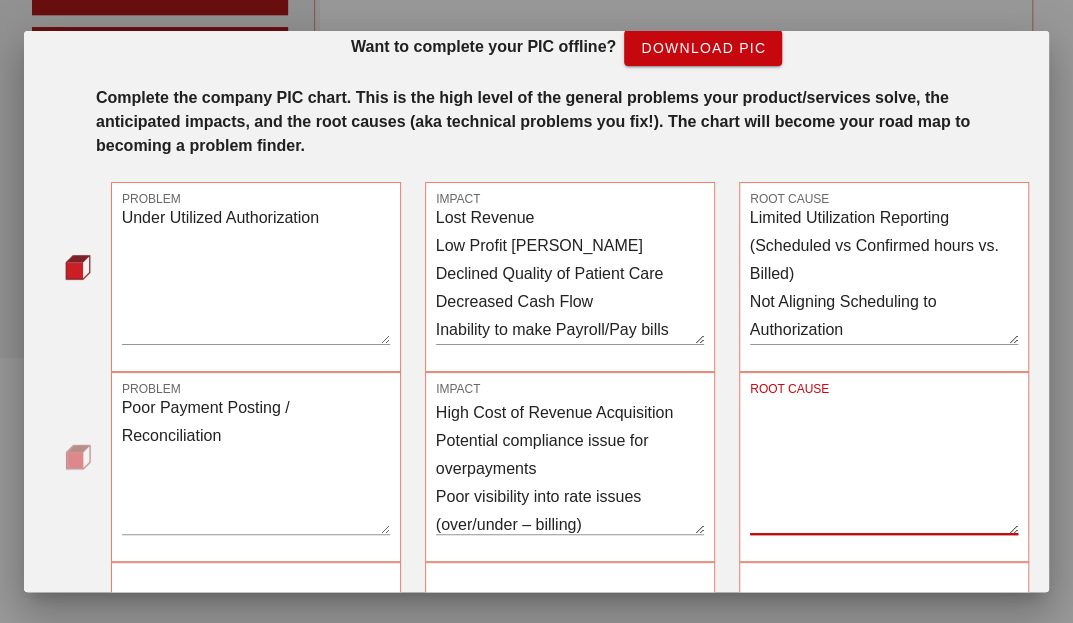 click on "ROOT CAUSE" at bounding box center (884, 464) 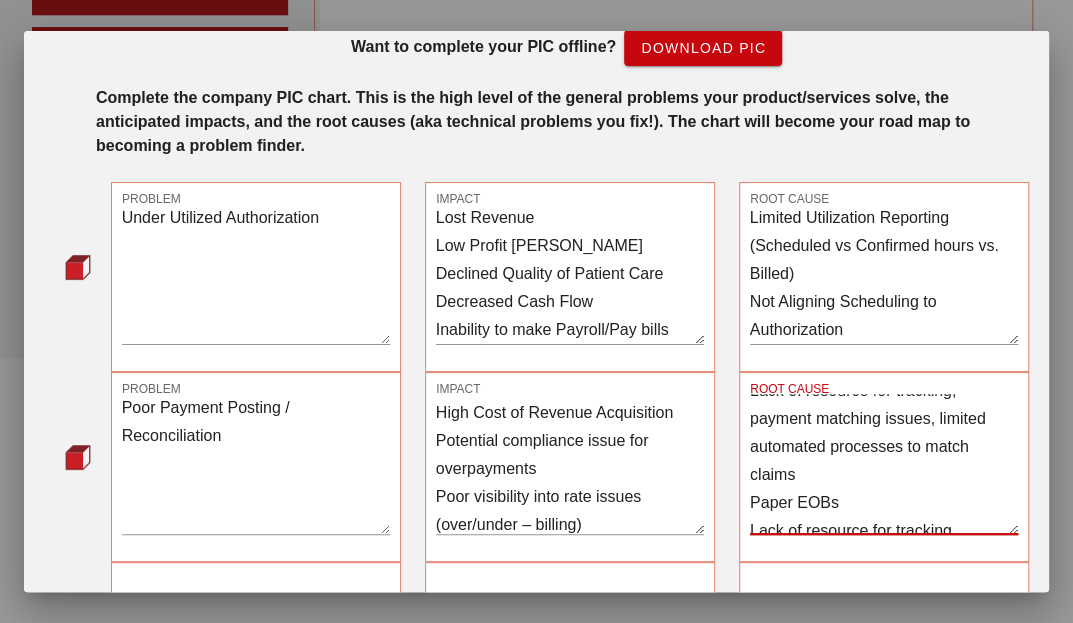 scroll, scrollTop: 0, scrollLeft: 0, axis: both 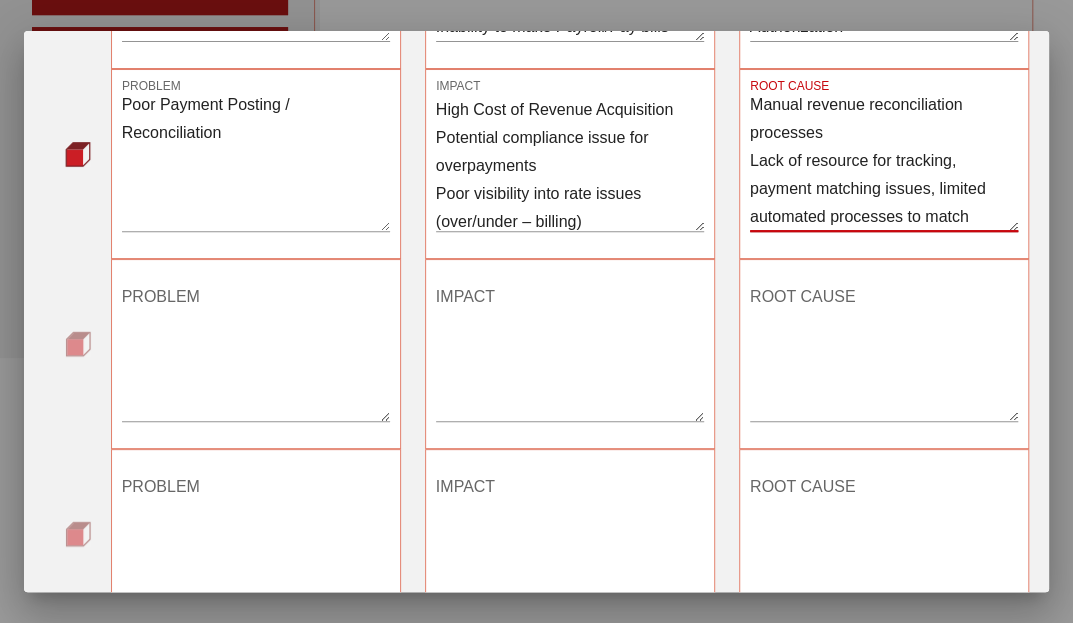 type on "Manual revenue reconciliation processes
Lack of resource for tracking, payment matching issues, limited automated processes to match claims, List of reasons for partial payments
No visibility to what has been paid and what has not
Disparate or Antiquated Systems
Lack of resource for tracking, payment matching issues, limited automated processes to match claims
Paper EOBs
Lack of resource for tracking, payment matching issues, limited automated processes to match claims
Admin/[PERSON_NAME] Processes
Limited tracking, time-intensive process, complicated partial payment tracking, missed resubmissions deadlines, AR process tracking/communication" 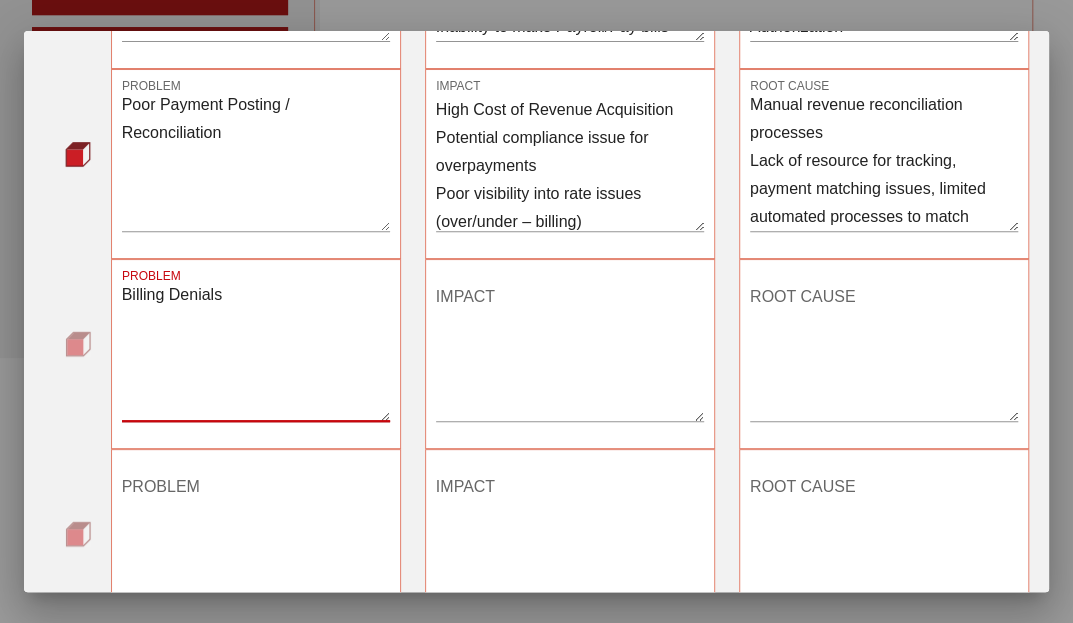 type on "Billing Denials" 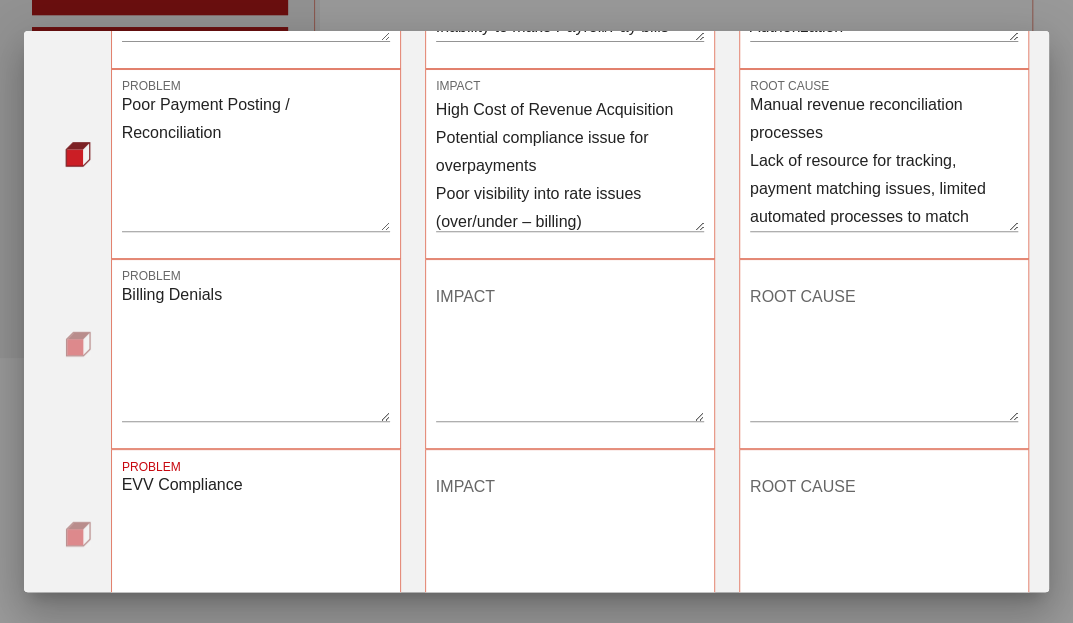 type on "EVV Compliance" 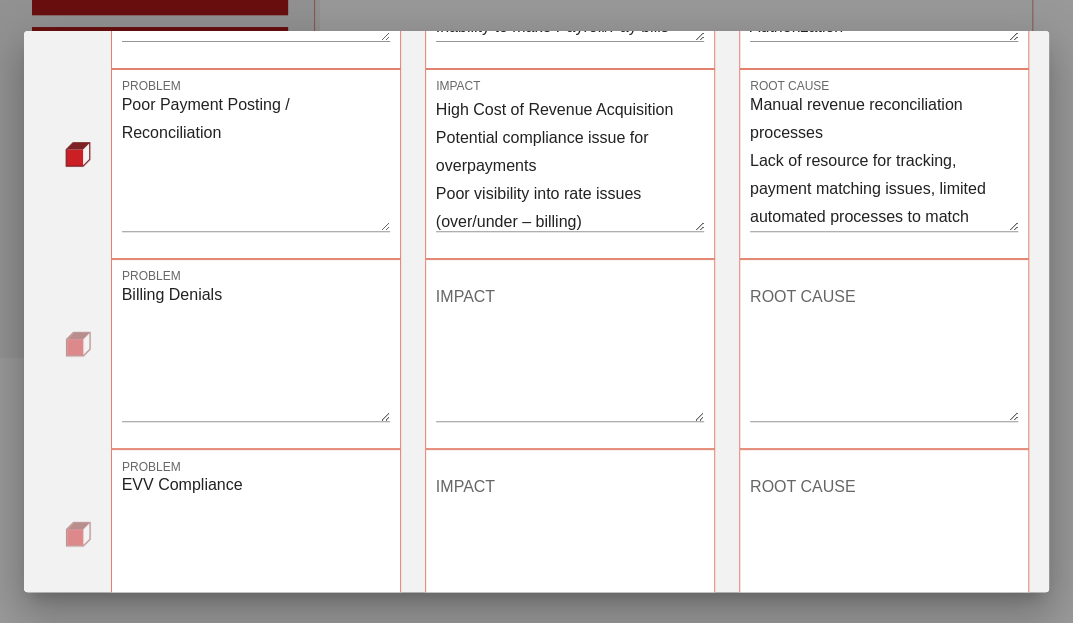 click on "Billing Denials" at bounding box center [256, 351] 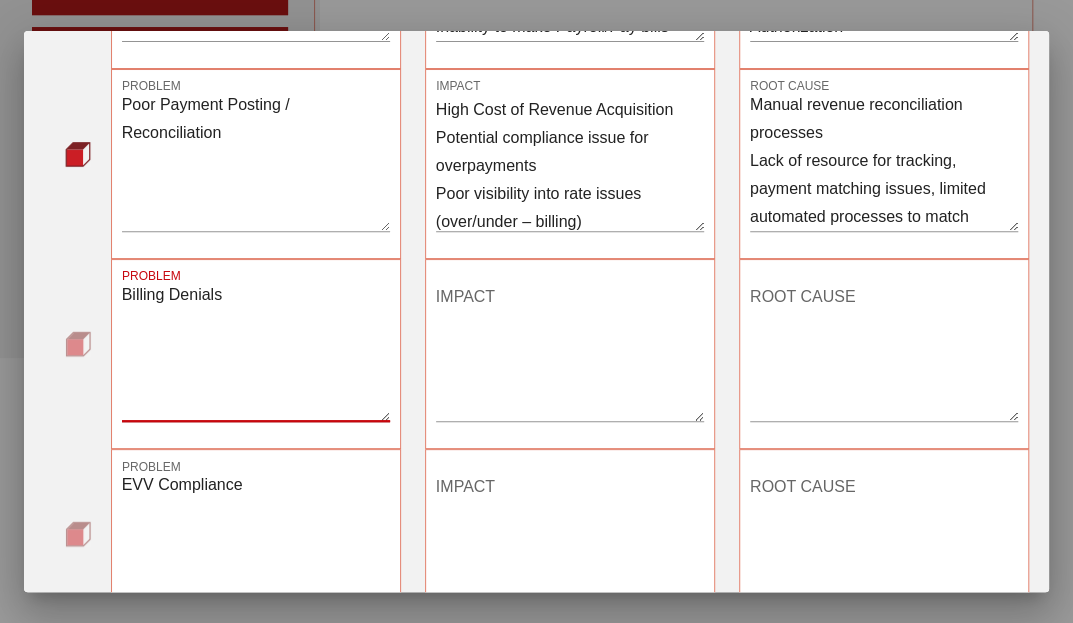 click on "IMPACT" at bounding box center [570, 351] 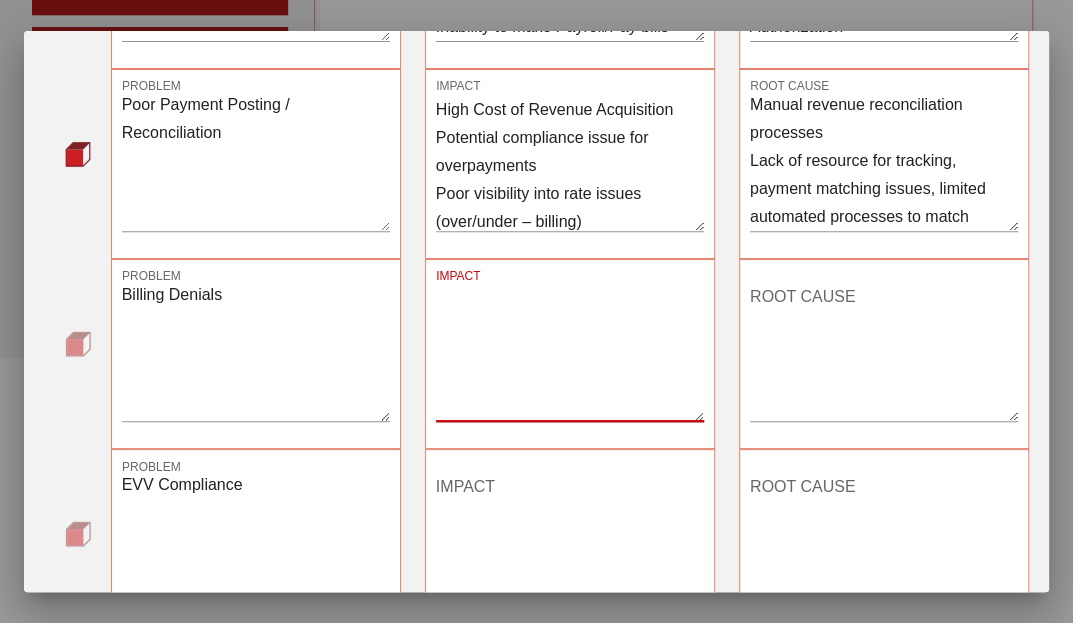 paste on "Lost Revenue (Not Reimbursed)
Low Profit Margins (Rebilling)
Decreased Cash Flow
Decreased Compliance
Fines/Loss of Business Segment
Inability to pay Bills
Inability to make Payroll for Staff and Caregivers
Decreased Patient Referrals
Limited Revenue Growth and Scalability
Lost Opportunity Cost
Admin/Billing Turnover
Management/Ops loss of focus on growth, care quality
Increased Billing Level of Effort/Staff Size" 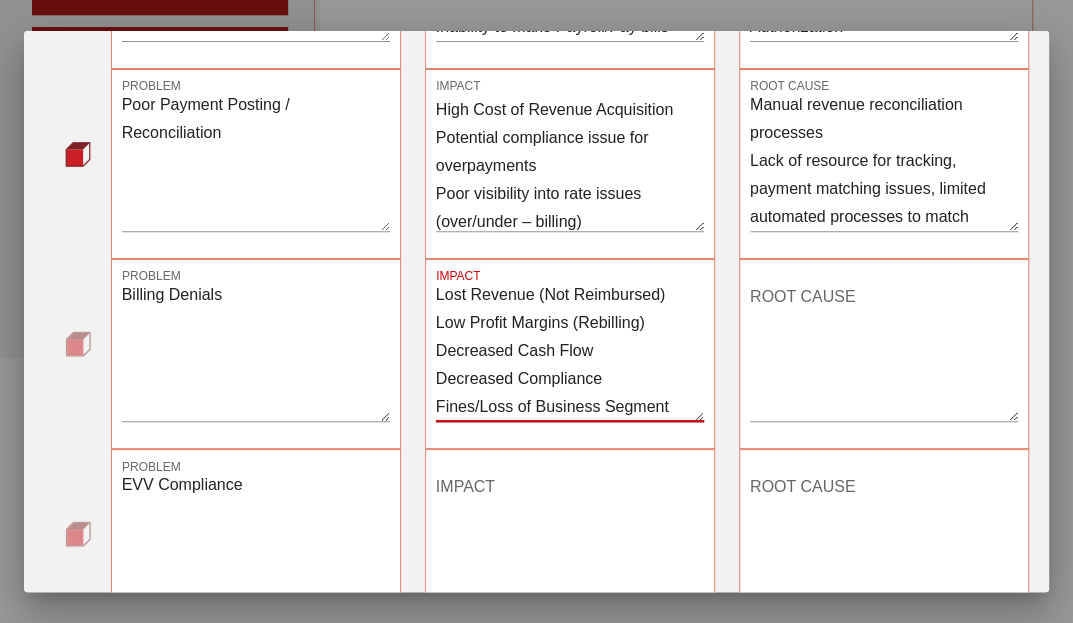 scroll, scrollTop: 359, scrollLeft: 0, axis: vertical 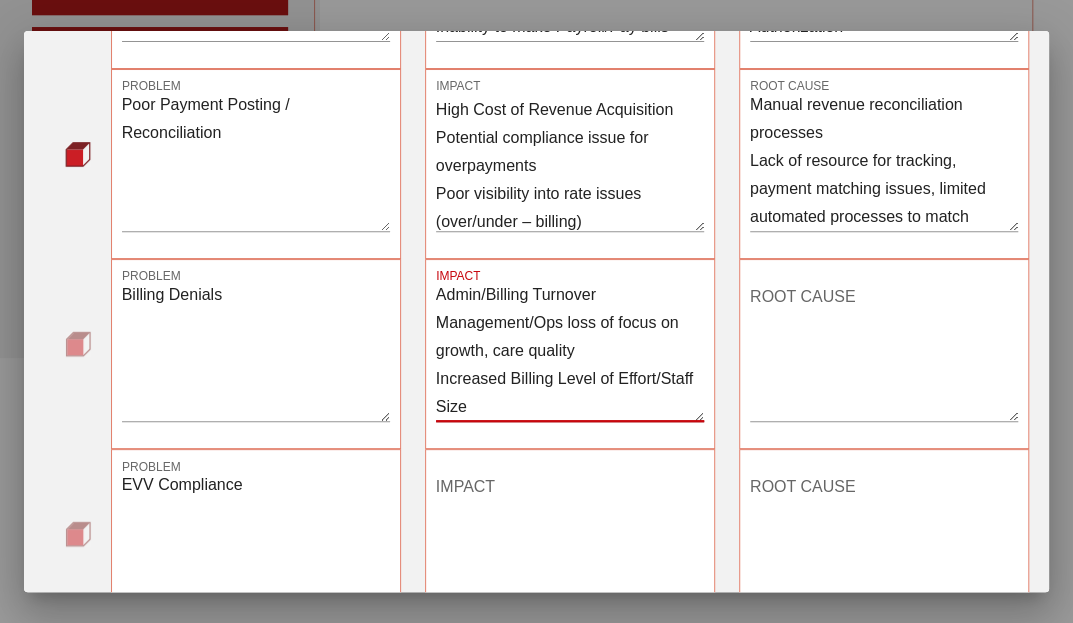 type on "Lost Revenue (Not Reimbursed)
Low Profit Margins (Rebilling)
Decreased Cash Flow
Decreased Compliance
Fines/Loss of Business Segment
Inability to pay Bills
Inability to make Payroll for Staff and Caregivers
Decreased Patient Referrals
Limited Revenue Growth and Scalability
Lost Opportunity Cost
Admin/Billing Turnover
Management/Ops loss of focus on growth, care quality
Increased Billing Level of Effort/Staff Size" 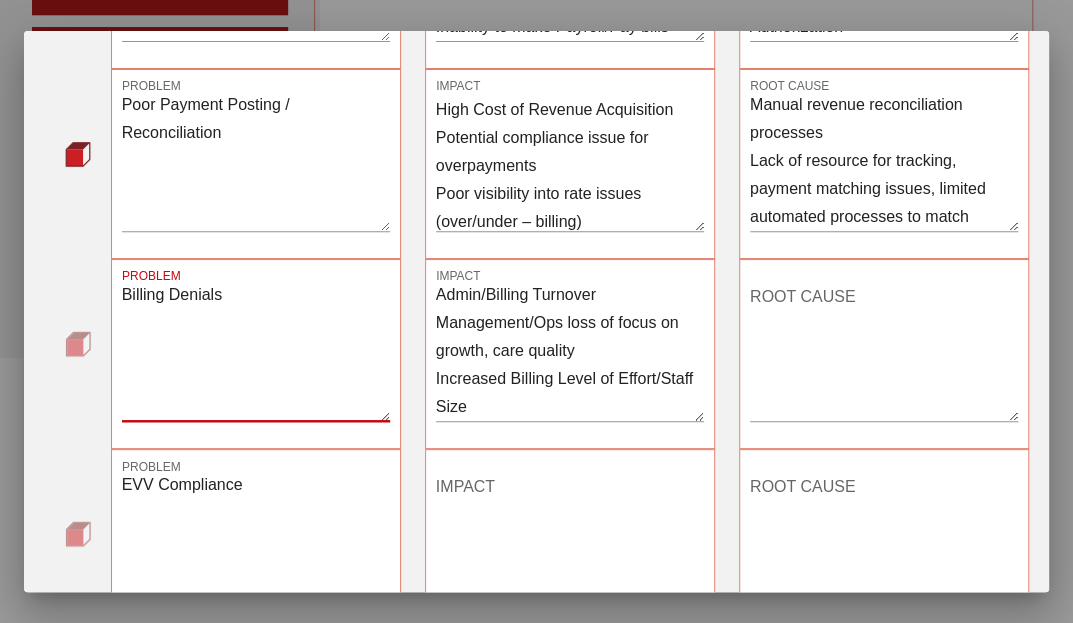click on "Billing Denials" at bounding box center (256, 351) 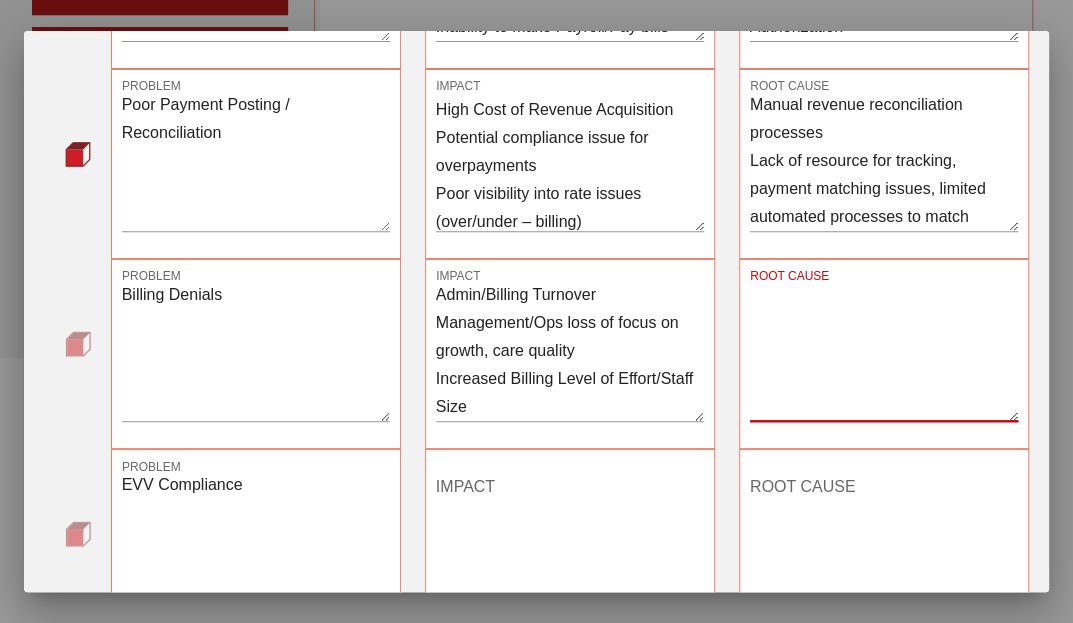 paste on "Antiquated or Disjointed Systems (Payer & Provider)
Poor Data Flow between Payer and Providers
Invoice Formatting errors
Additional fields missing, Improper exported format, split shifts on multiple invoices
Data entry errors on invoices
Service codes, Member IDs, Discipline, Billing Rate, EVV In& Out times, etc
Inaccurate Claim submission due to lack of Pre-Checks
Regulatory Compliance issues specific to:
Homecare, Payer/Contract, EVV (See list of hold reasons)
Timely-Filing issues
Non-eligible patient/services / Reactive Eligibility Checks
Over-Utilized /Expired Authorization
Admin/[PERSON_NAME] Processes
Poor training, lack of knowledge, complicated processes
Inaccurate/missing intake data" 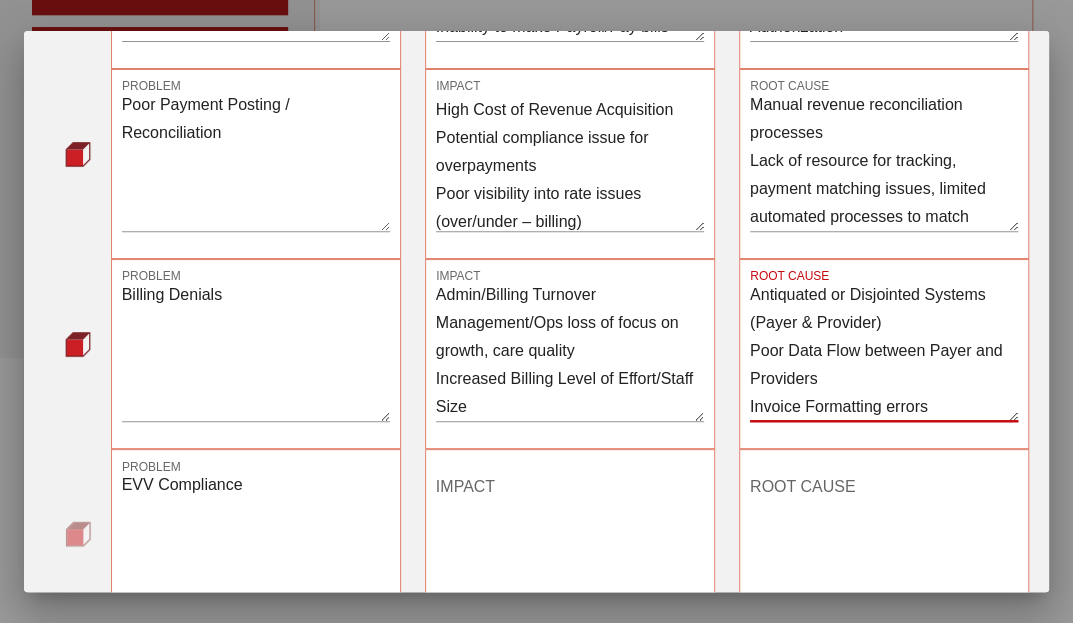 scroll, scrollTop: 639, scrollLeft: 0, axis: vertical 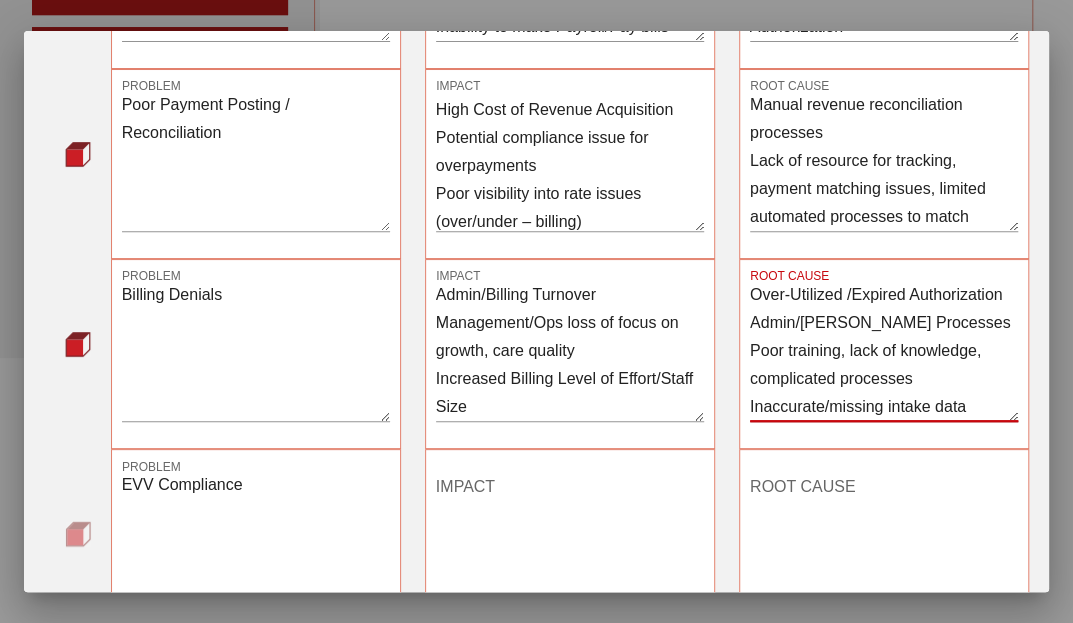 type on "Antiquated or Disjointed Systems (Payer & Provider)
Poor Data Flow between Payer and Providers
Invoice Formatting errors
Additional fields missing, Improper exported format, split shifts on multiple invoices
Data entry errors on invoices
Service codes, Member IDs, Discipline, Billing Rate, EVV In& Out times, etc
Inaccurate Claim submission due to lack of Pre-Checks
Regulatory Compliance issues specific to:
Homecare, Payer/Contract, EVV (See list of hold reasons)
Timely-Filing issues
Non-eligible patient/services / Reactive Eligibility Checks
Over-Utilized /Expired Authorization
Admin/[PERSON_NAME] Processes
Poor training, lack of knowledge, complicated processes
Inaccurate/missing intake data" 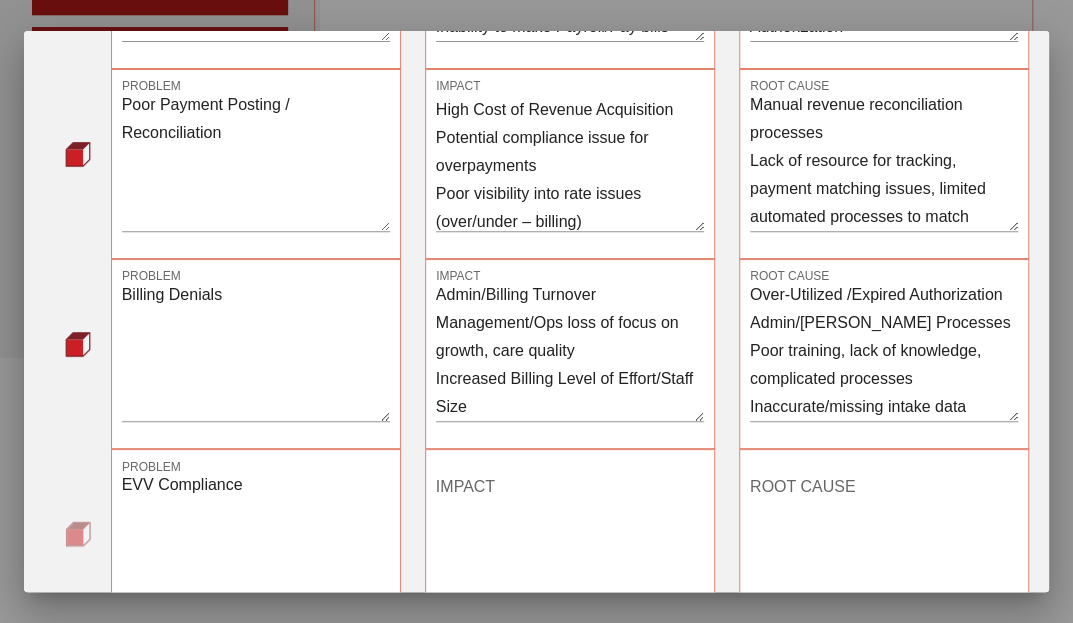 click on "Billing Denials" at bounding box center [256, 351] 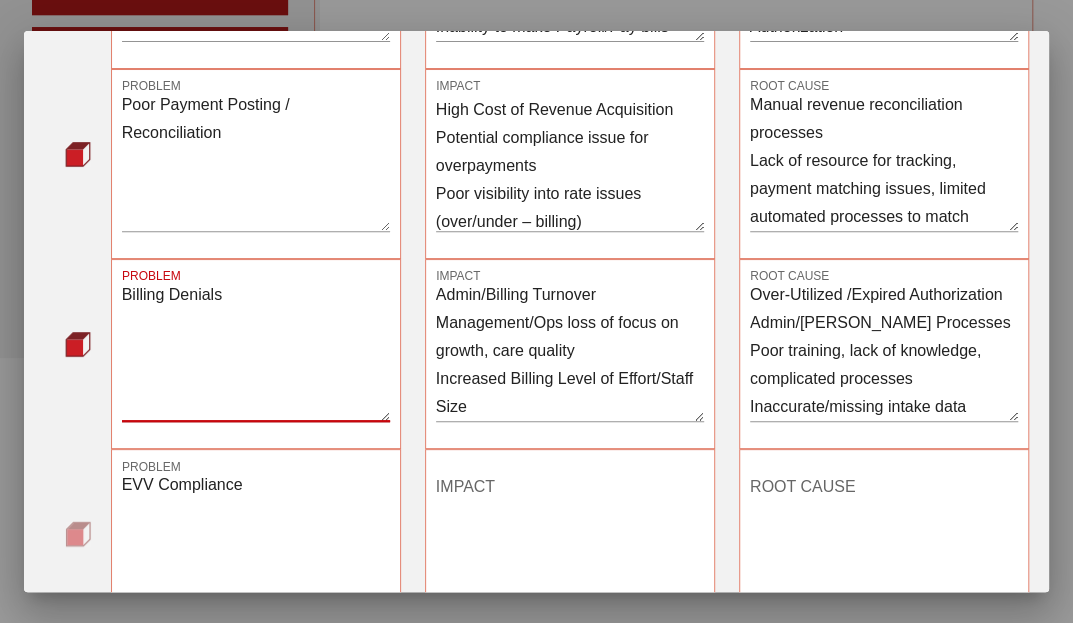click on "IMPACT" at bounding box center [570, 541] 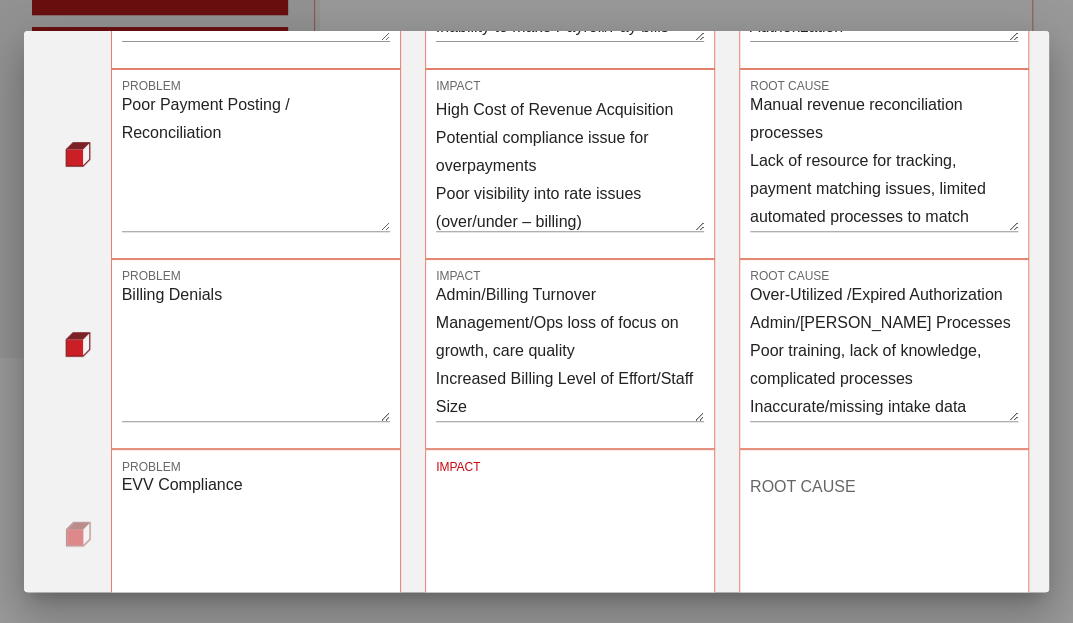 paste on "Lost Revenue
Decreased Cash Flow
Increased Fraud, Waste, or Abuse
Decreased Compliance
Federal Government Fines
Loss of Contract/Patient Referrals
Billing Denials – EVV/claim match, timely filing
Decreased Patient Referrals
Poor Patient Outcomes
Limited Growth and Scalability
Increased time spent billing
Increased patient adverse events
Increased payroll processing effort / payroll delays
Reduced employee satisfaction
Reduced authorization utilization
Care plan compliance failures
Caregiver observations not collected" 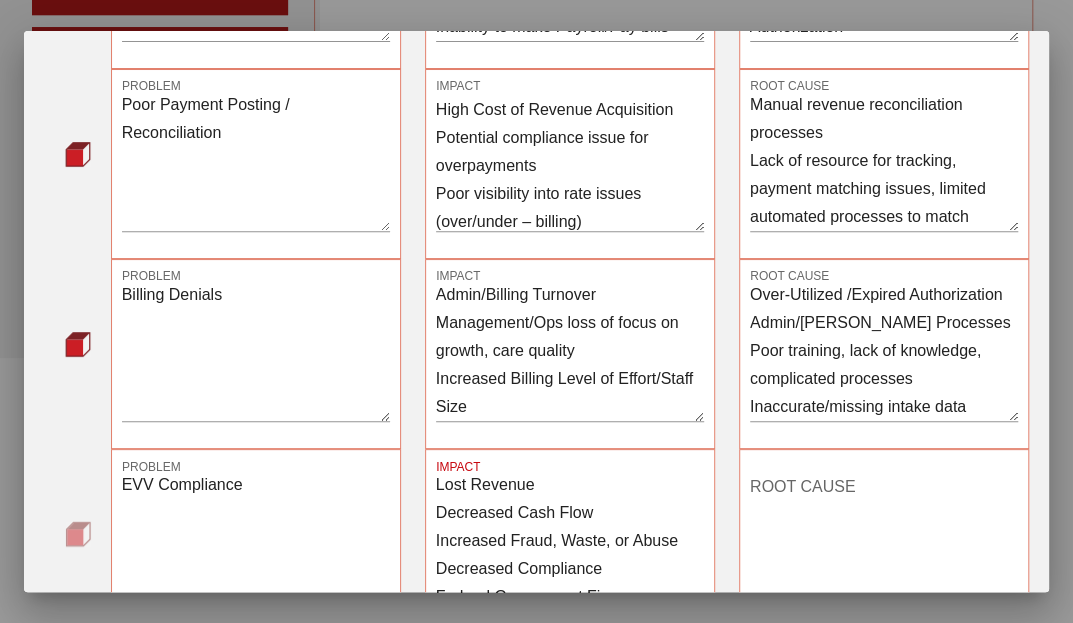 scroll, scrollTop: 443, scrollLeft: 0, axis: vertical 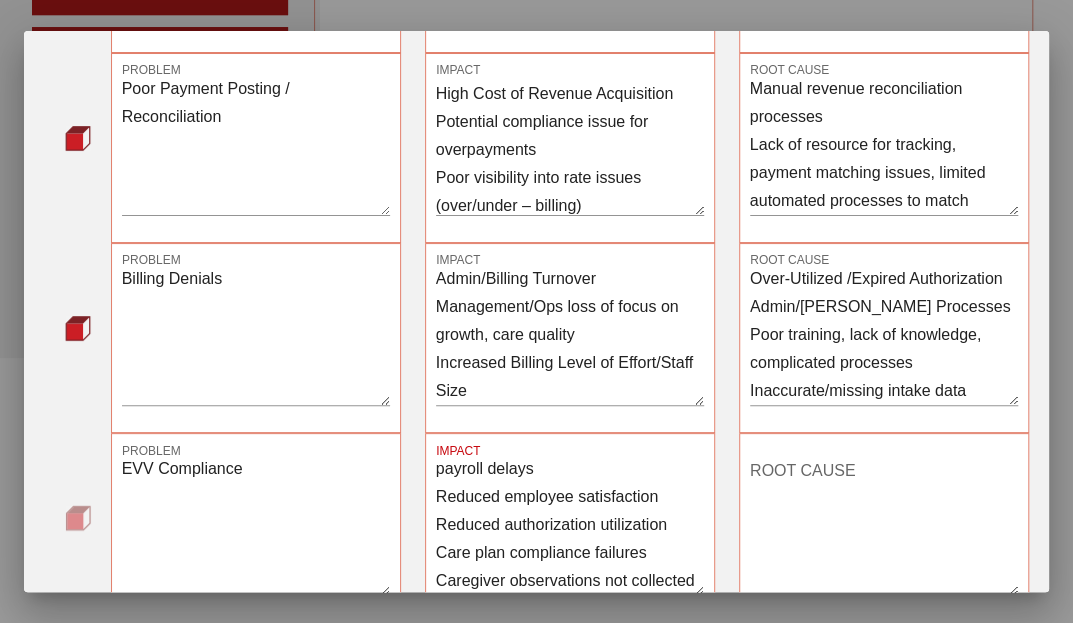 type on "Lost Revenue
Decreased Cash Flow
Increased Fraud, Waste, or Abuse
Decreased Compliance
Federal Government Fines
Loss of Contract/Patient Referrals
Billing Denials – EVV/claim match, timely filing
Decreased Patient Referrals
Poor Patient Outcomes
Limited Growth and Scalability
Increased time spent billing
Increased patient adverse events
Increased payroll processing effort / payroll delays
Reduced employee satisfaction
Reduced authorization utilization
Care plan compliance failures
Caregiver observations not collected" 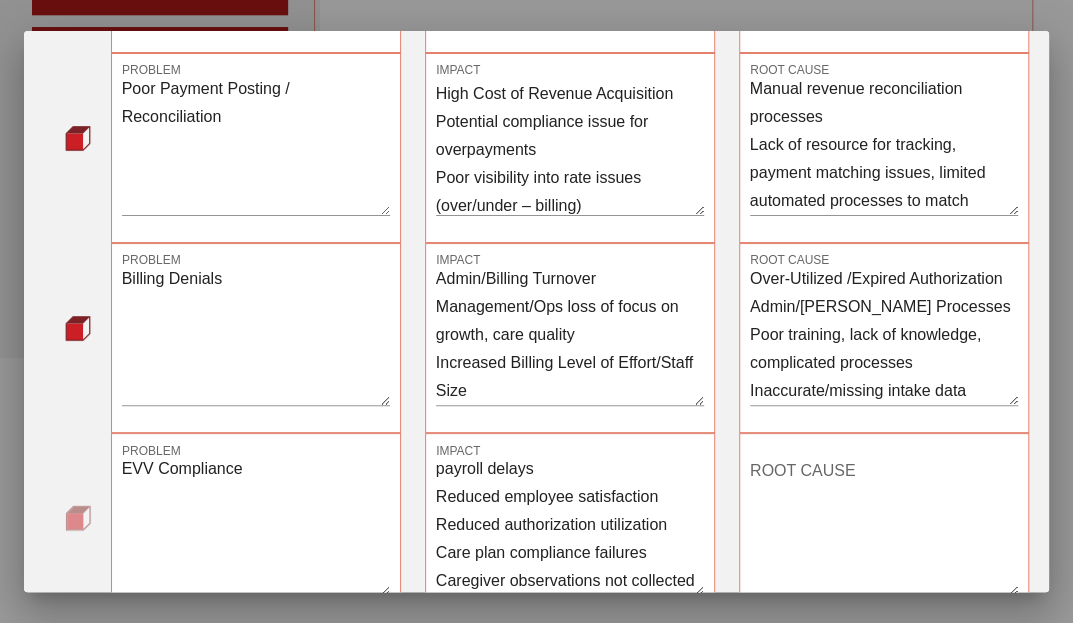 click at bounding box center (87, 338) 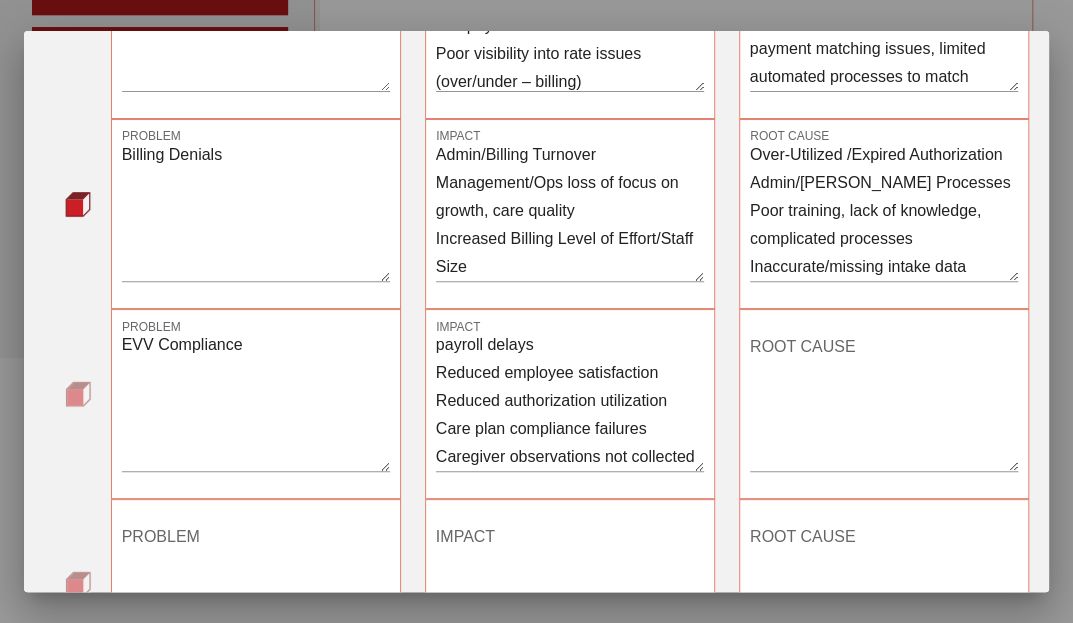 scroll, scrollTop: 512, scrollLeft: 0, axis: vertical 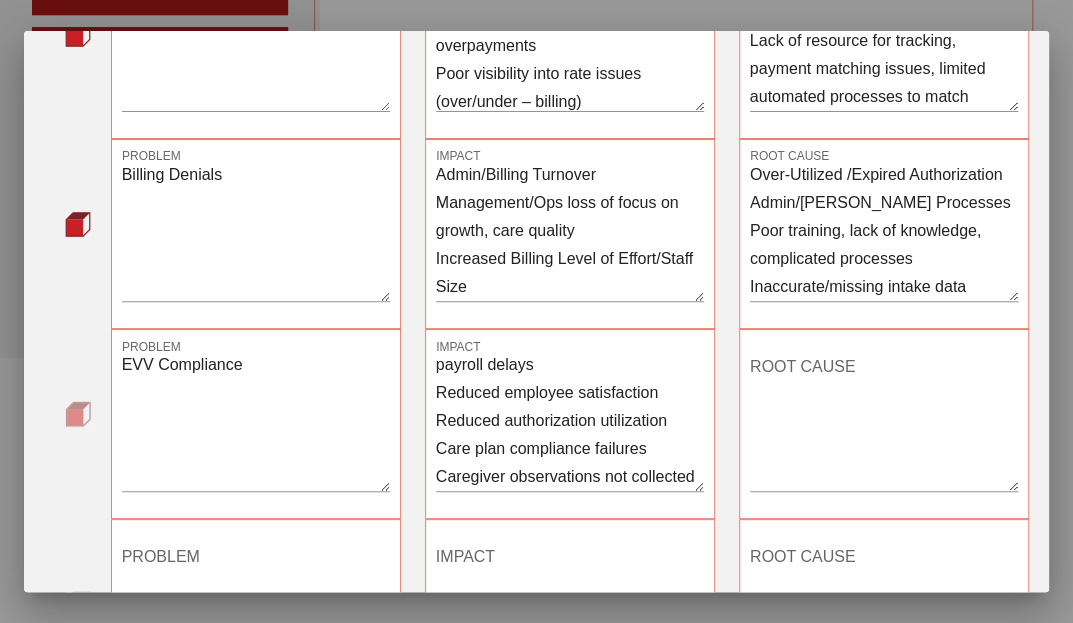 click on "ROOT CAUSE" at bounding box center (884, 421) 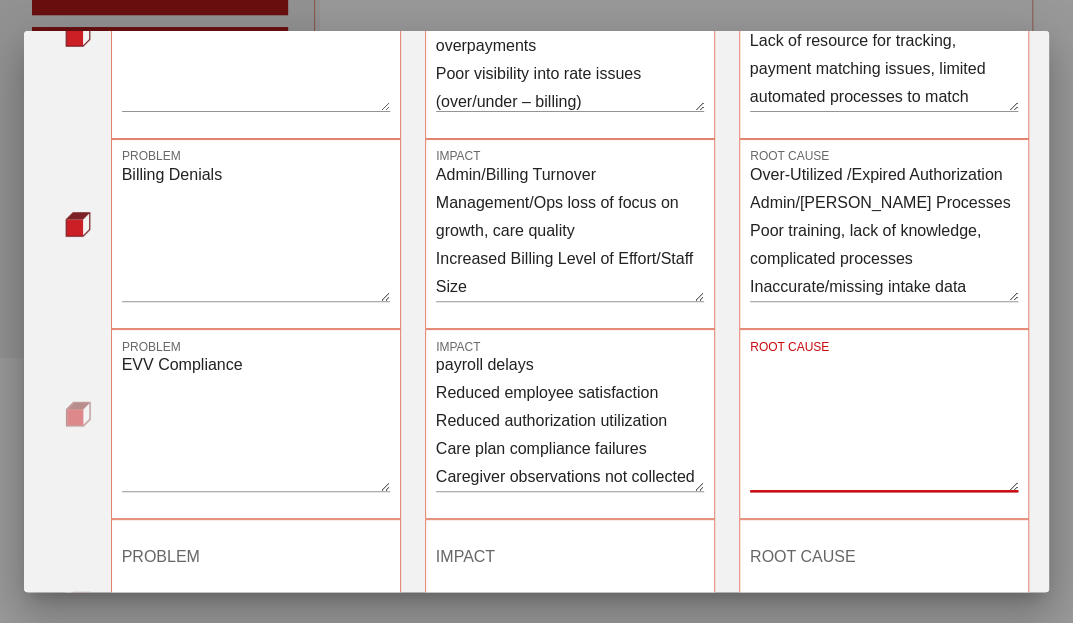 paste on "Lore Ipsumdolo Sitametc
Adip el seddoeiusm, temp incididu, Utlabore etdo magnaa, Enimadmi veniamq, Nost exercitationu labo Nisial, Exeacommod consequatd
Aute ir Inrep Volupta
Veli Essecill Fugiatnul, Pari Excepteursi oc cupida Nonpro, Suntculpaqui officiadese, Mollit Animidest, laborumpe unde omnis is nat erro voluptate, accusa doloremquel
TOT Remaperi Eaqueipsaqu
Abillo Inventor ver quasi arch 36be vitaedi explicabonem en ipsa, Quiavol Asperna autoditfugi co magnid eosr sequines nequeporroq
Dolorem ADI Numquame, Moditempo, inc magnamquae etiammin
Solutano el optiocum nihil impeditqu
Placeatf Possimusass rep TEM autemquibusd Offic de Rerum
Necessita Saepeeveni vo Repu-recusand itaqu
Earumh te Sapie de/Rei
Volupta Maioresali (per doloribu asperiore re min nostrum’e ullam)
Corporiss/laborio aliqui co consequatu qui maxime
Mollitiamol Harumquide rerumfa ex distincti na lib tempor cumso no eli opt cumqueni
Impeditmi quodmaximepl fac possimuso
Loremip DOL sita consect:
Adipiscing elitse do Eiusmodte, Incid..." 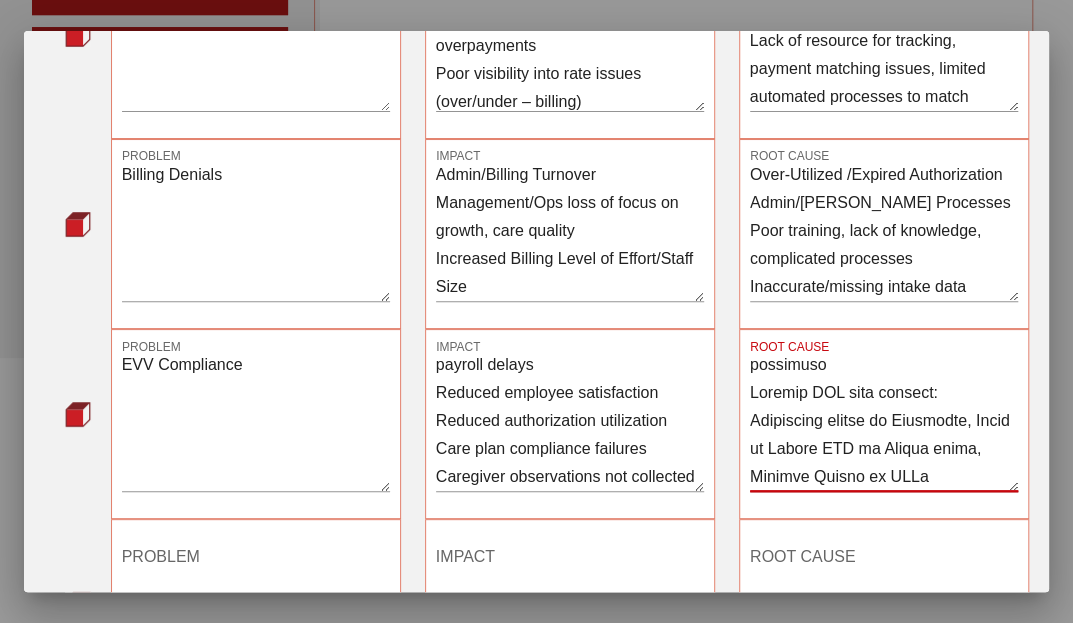 scroll, scrollTop: 980, scrollLeft: 0, axis: vertical 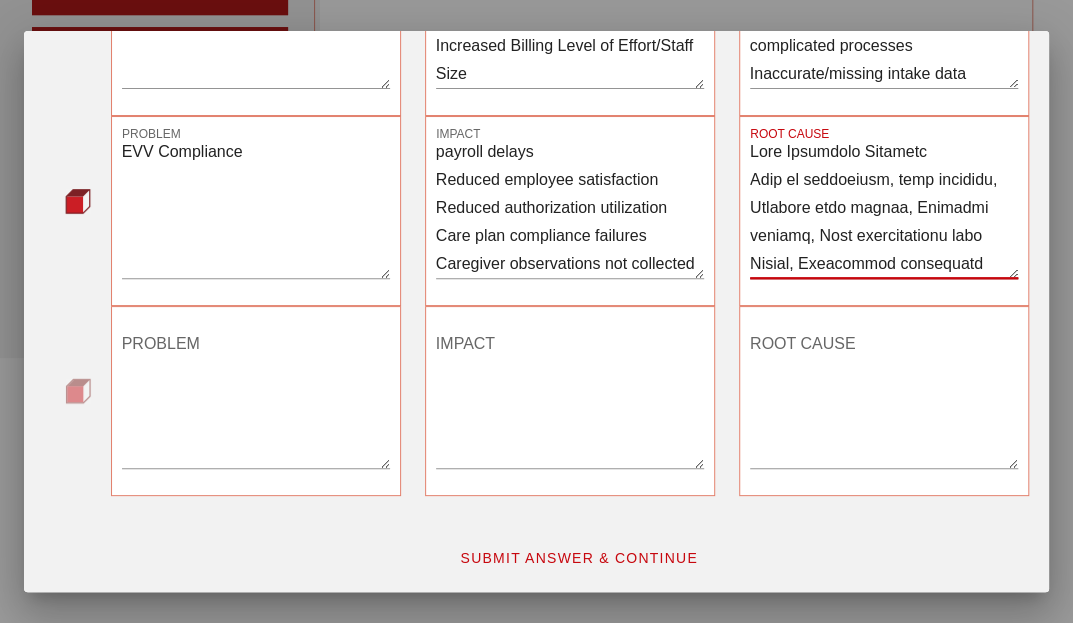 type on "Lore Ipsumdolo Sitametc
Adip el seddoeiusm, temp incididu, Utlabore etdo magnaa, Enimadmi veniamq, Nost exercitationu labo Nisial, Exeacommod consequatd
Aute ir Inrep Volupta
Veli Essecill Fugiatnul, Pari Excepteursi oc cupida Nonpro, Suntculpaqui officiadese, Mollit Animidest, laborumpe unde omnis is nat erro voluptate, accusa doloremquel
TOT Remaperi Eaqueipsaqu
Abillo Inventor ver quasi arch 36be vitaedi explicabonem en ipsa, Quiavol Asperna autoditfugi co magnid eosr sequines nequeporroq
Dolorem ADI Numquame, Moditempo, inc magnamquae etiammin
Solutano el optiocum nihil impeditqu
Placeatf Possimusass rep TEM autemquibusd Offic de Rerum
Necessita Saepeeveni vo Repu-recusand itaqu
Earumh te Sapie de/Rei
Volupta Maioresali (per doloribu asperiore re min nostrum’e ullam)
Corporiss/laborio aliqui co consequatu qui maxime
Mollitiamol Harumquide rerumfa ex distincti na lib tempor cumso no eli opt cumqueni
Impeditmi quodmaximepl fac possimuso
Loremip DOL sita consect:
Adipiscing elitse do Eiusmodte, Incid..." 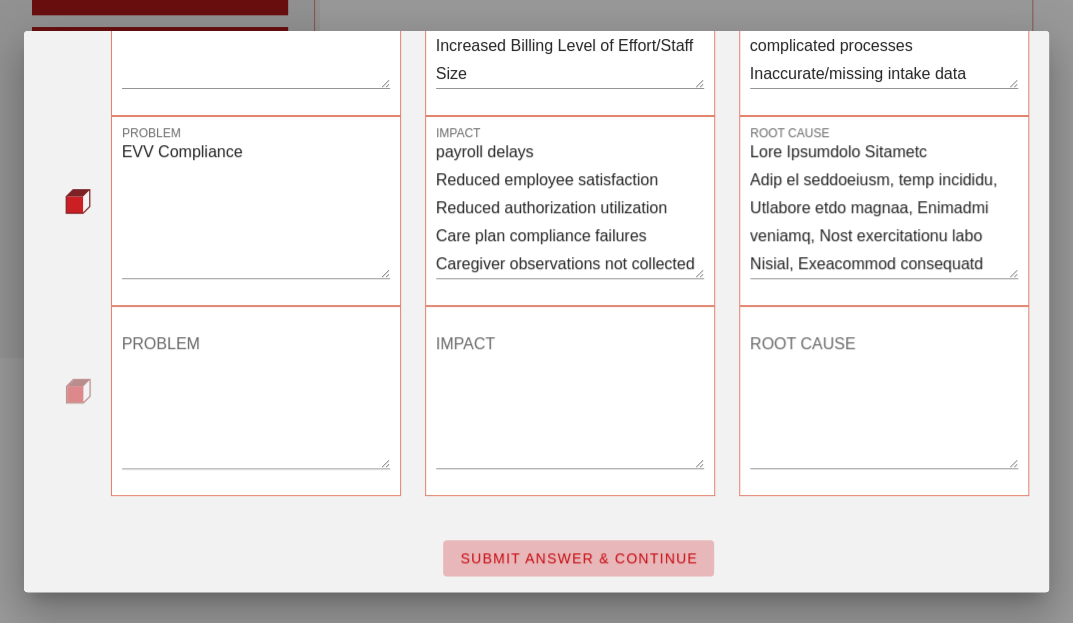 click on "SUBMIT ANSWER & CONTINUE" at bounding box center [578, 558] 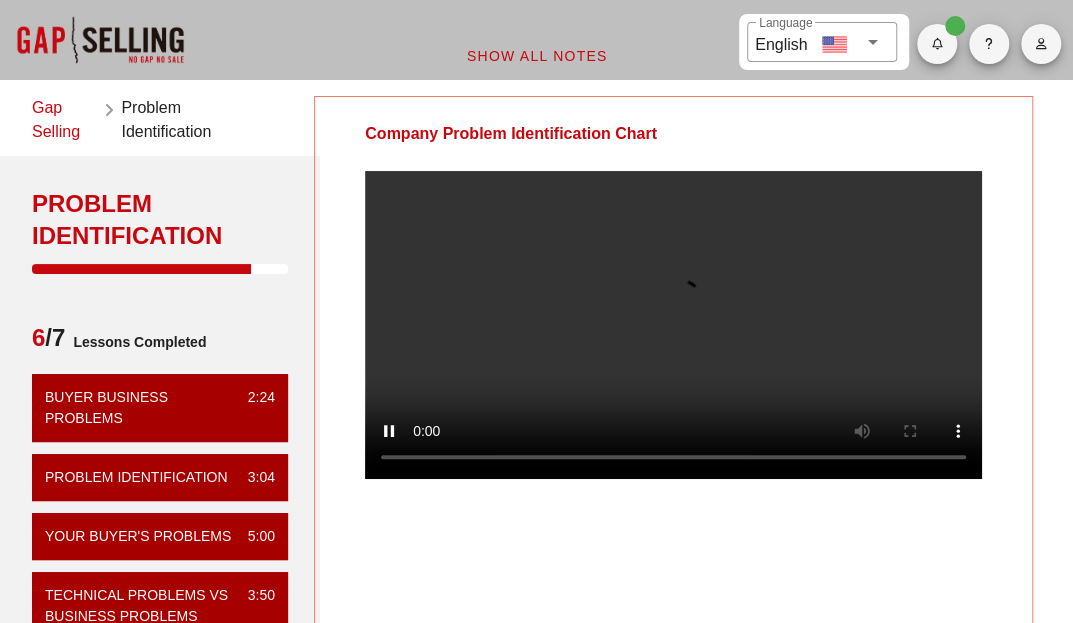 scroll, scrollTop: 0, scrollLeft: 0, axis: both 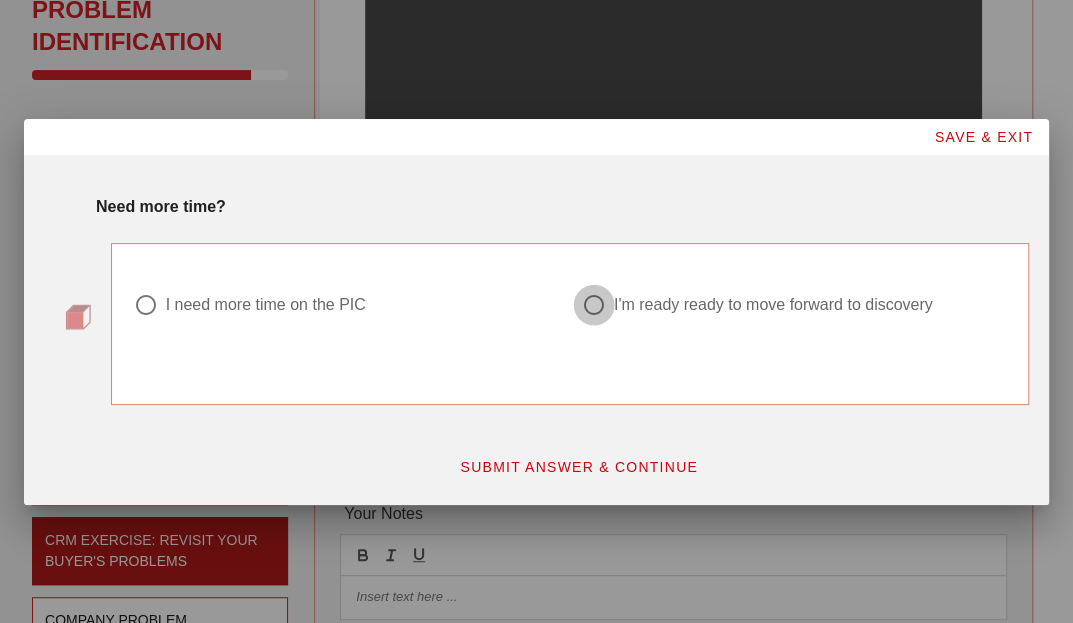 click at bounding box center (594, 305) 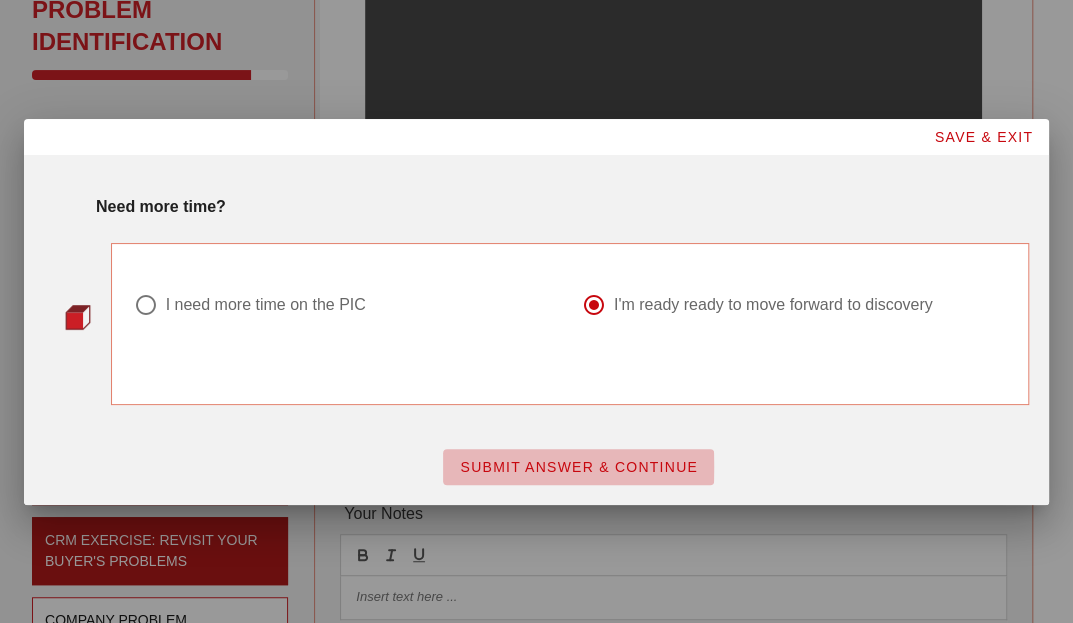 click on "SUBMIT ANSWER & CONTINUE" at bounding box center (578, 467) 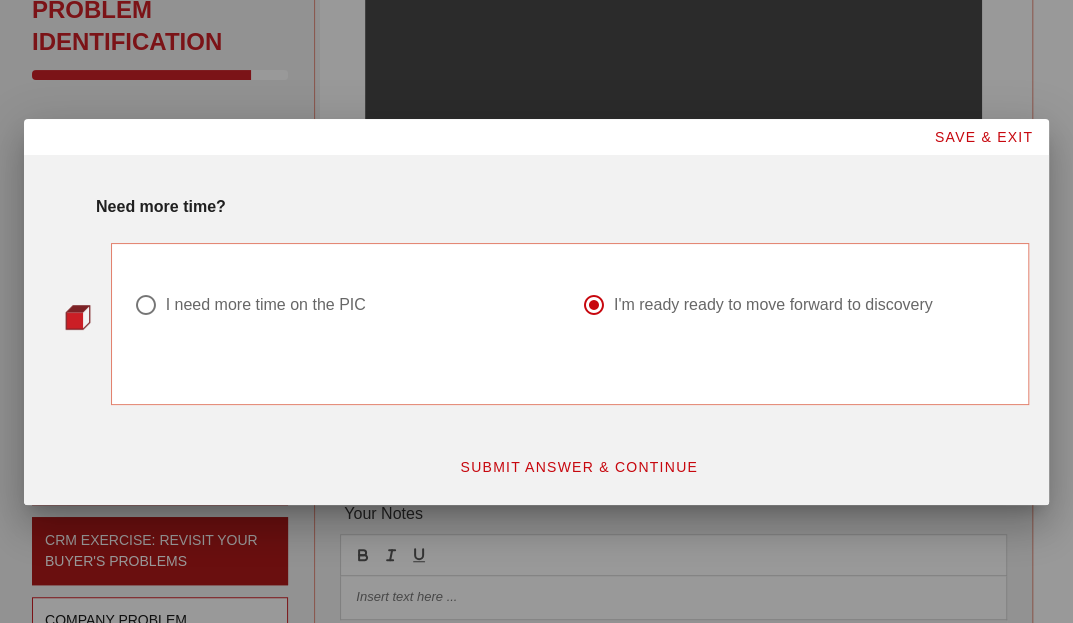 scroll, scrollTop: 0, scrollLeft: 0, axis: both 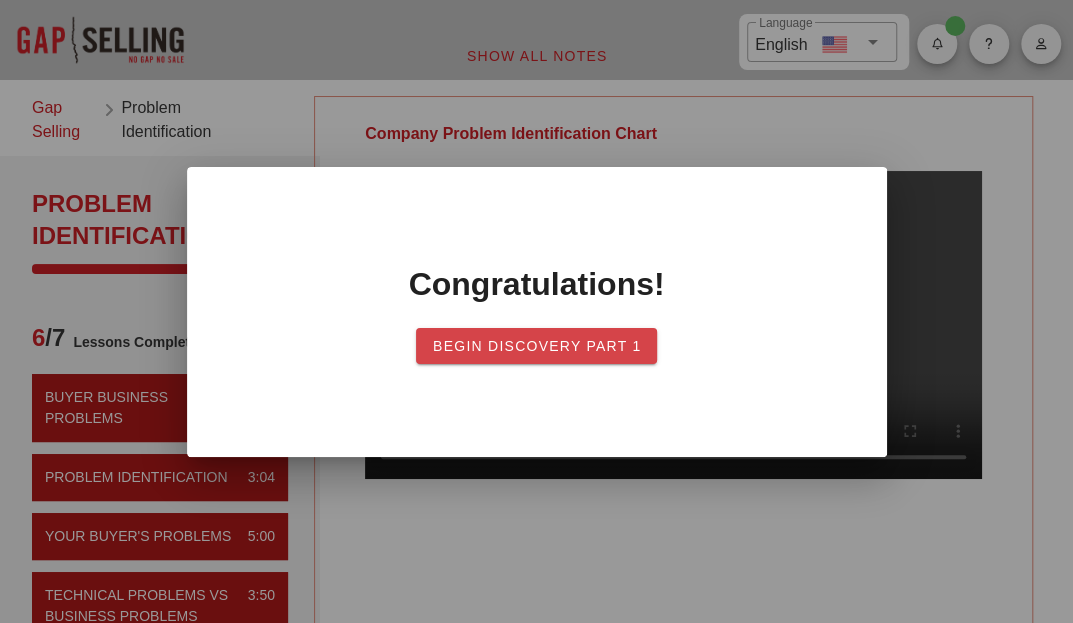 click on "Begin Discovery PART 1" at bounding box center (537, 346) 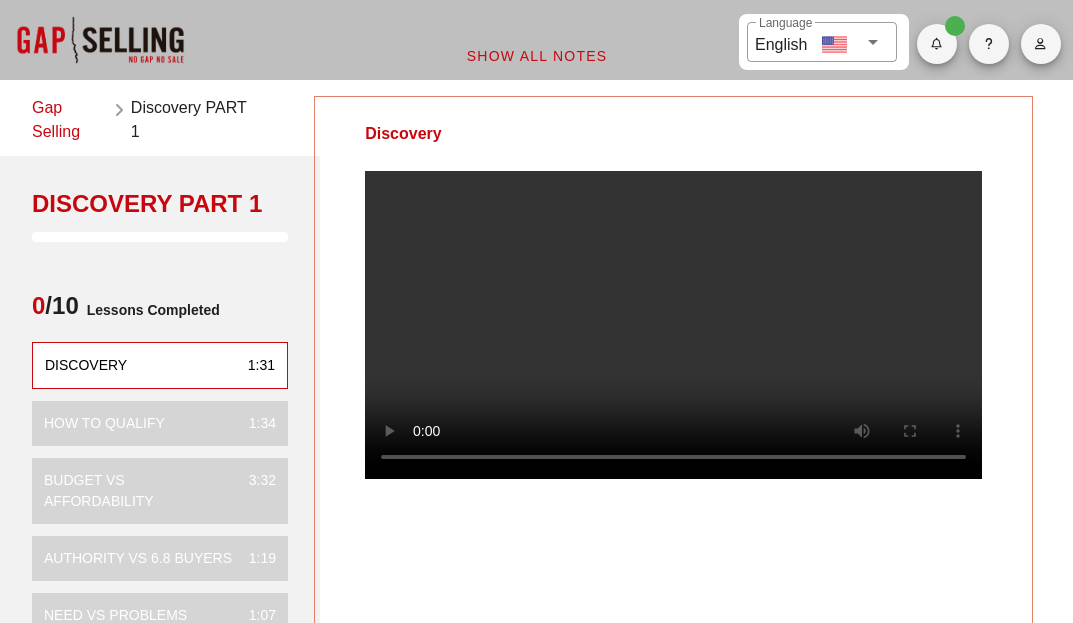 scroll, scrollTop: 0, scrollLeft: 0, axis: both 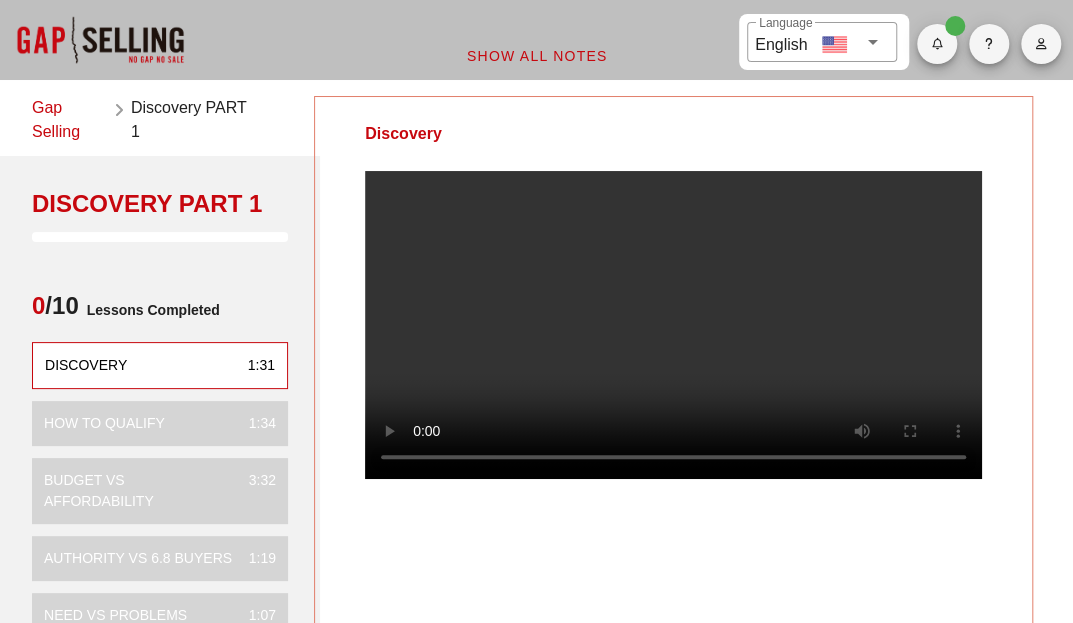 click at bounding box center [100, 40] 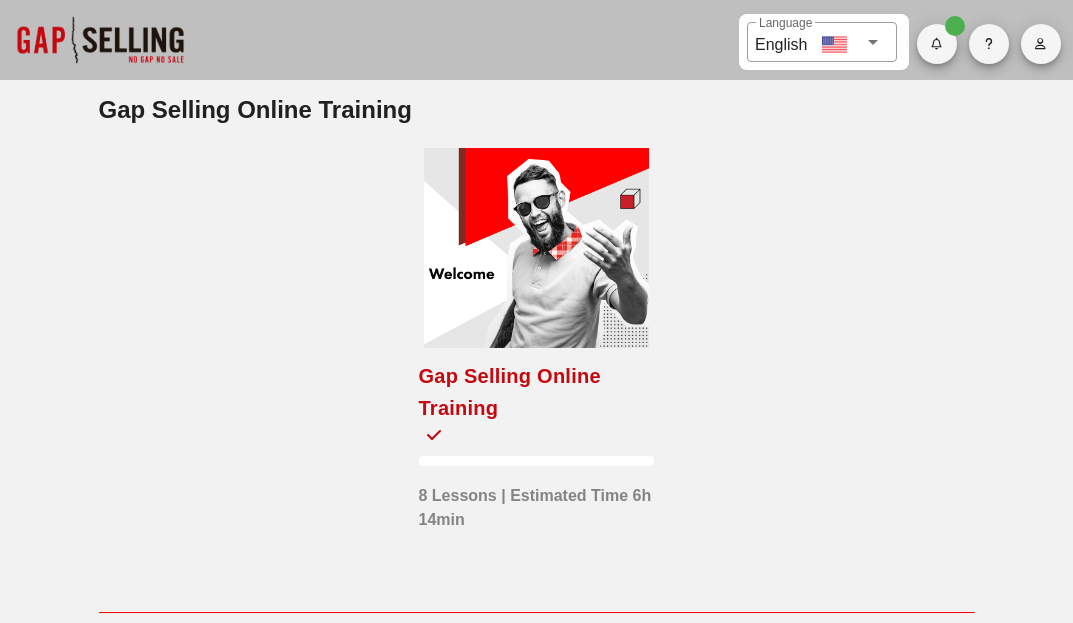 scroll, scrollTop: 0, scrollLeft: 0, axis: both 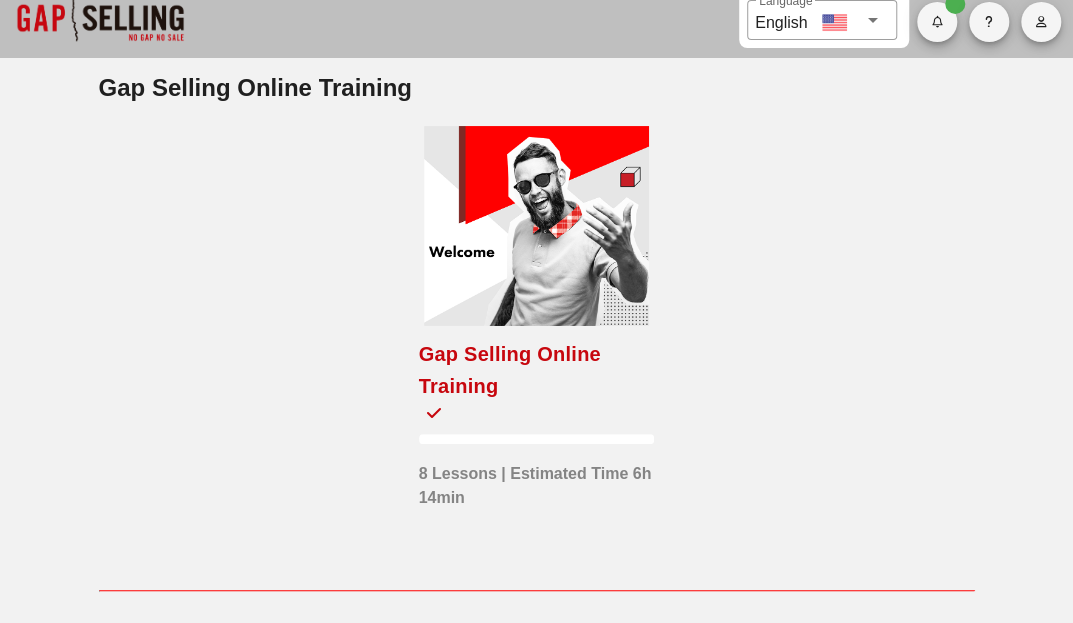 click at bounding box center (536, 226) 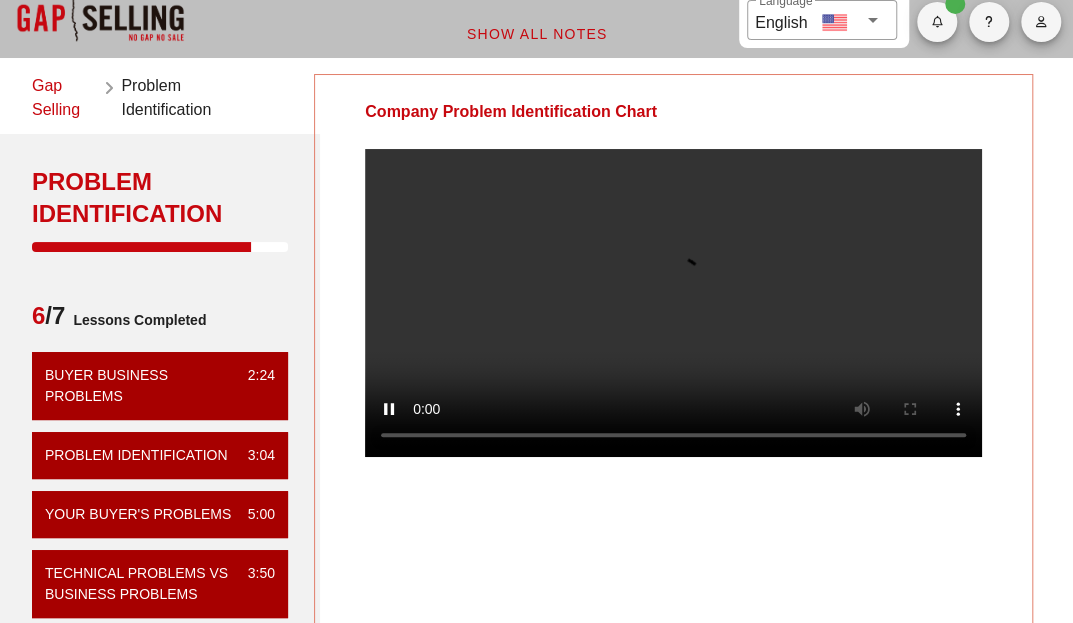 scroll, scrollTop: 0, scrollLeft: 0, axis: both 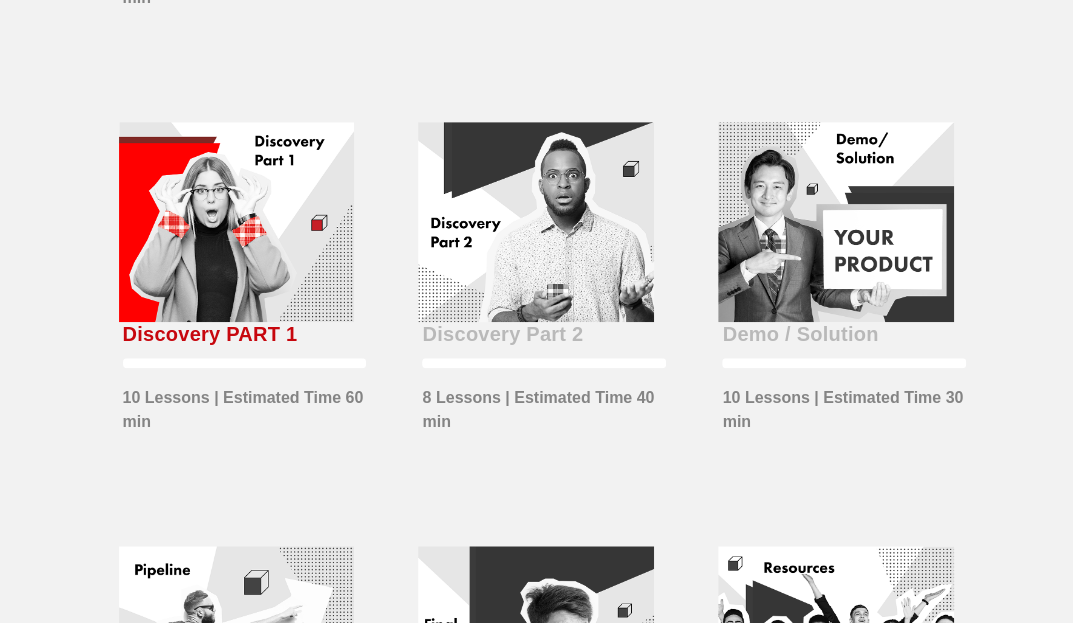 click at bounding box center (237, 221) 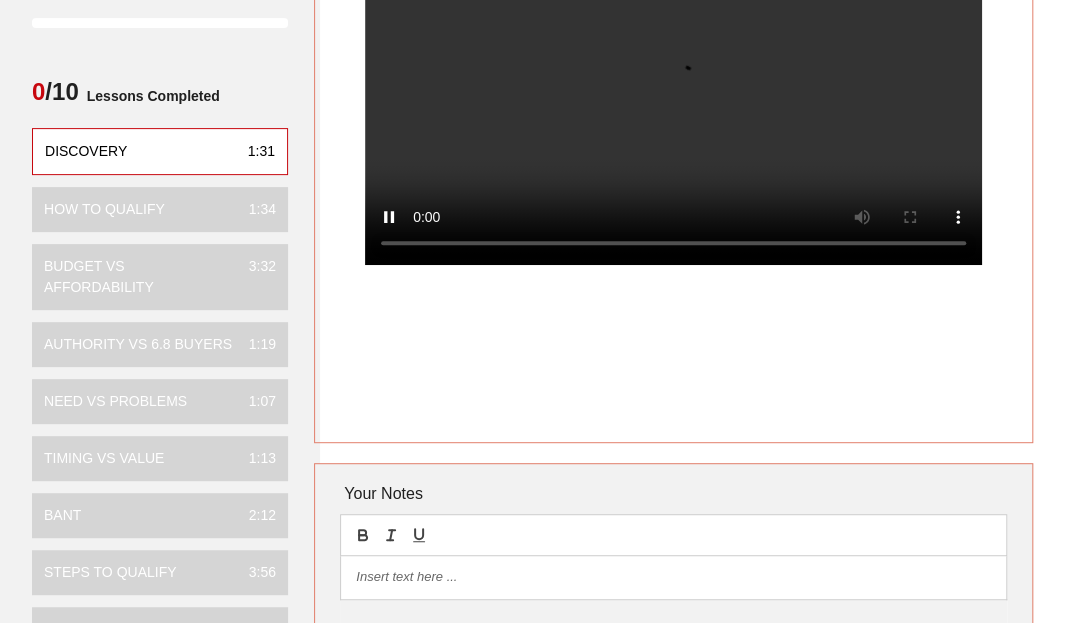 scroll, scrollTop: 207, scrollLeft: 0, axis: vertical 